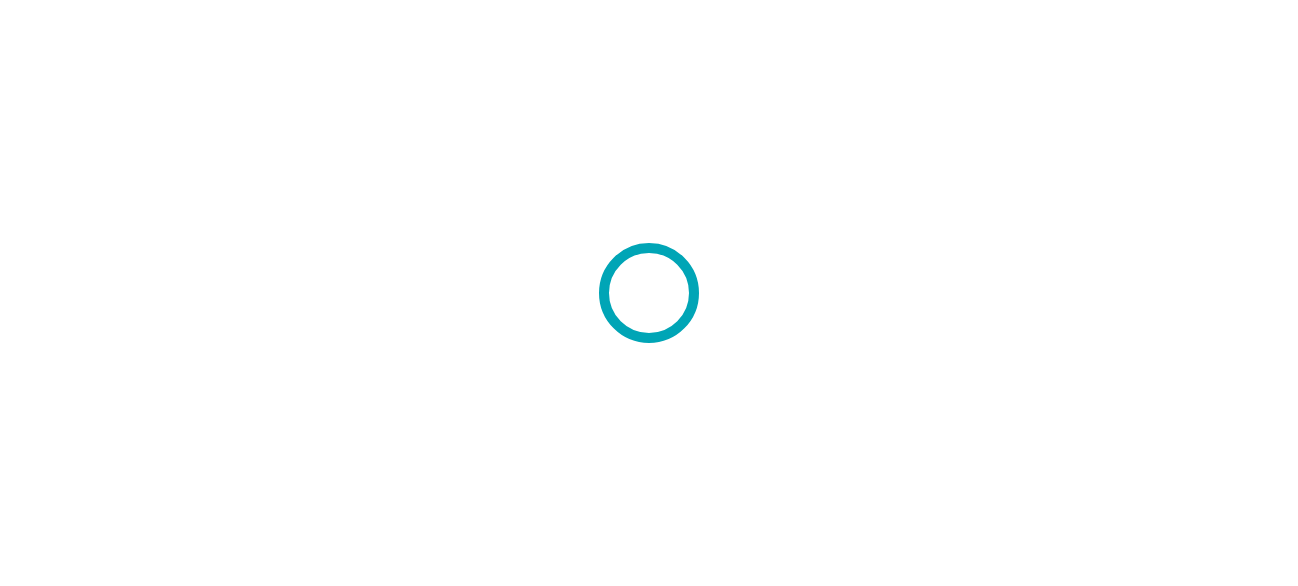 scroll, scrollTop: 0, scrollLeft: 0, axis: both 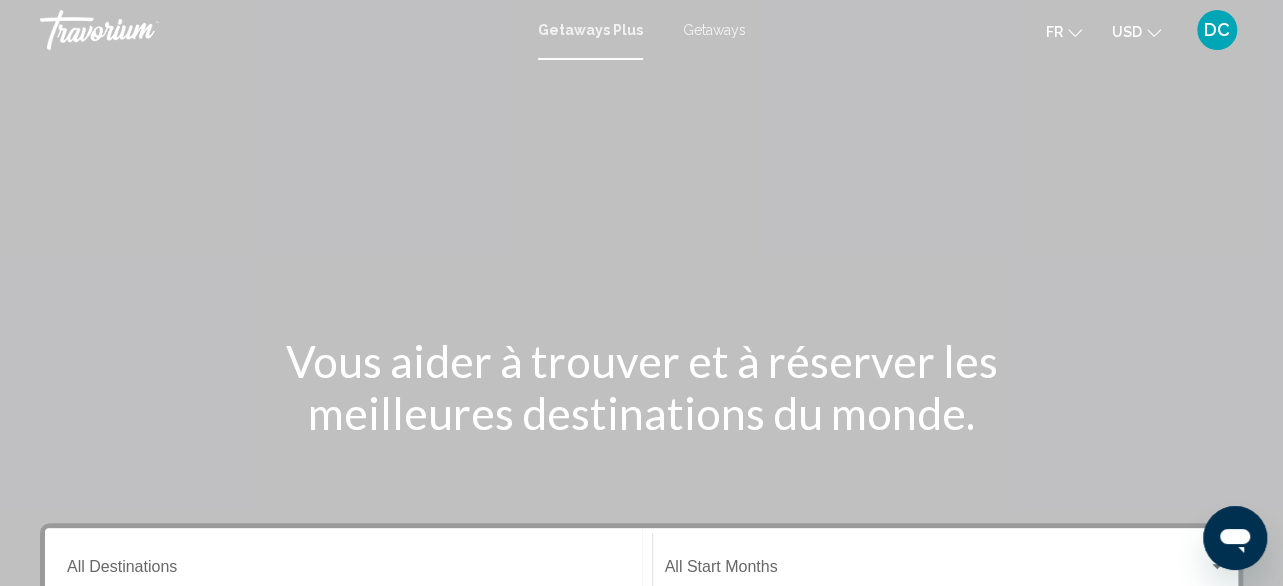 click on "Getaways" at bounding box center [714, 30] 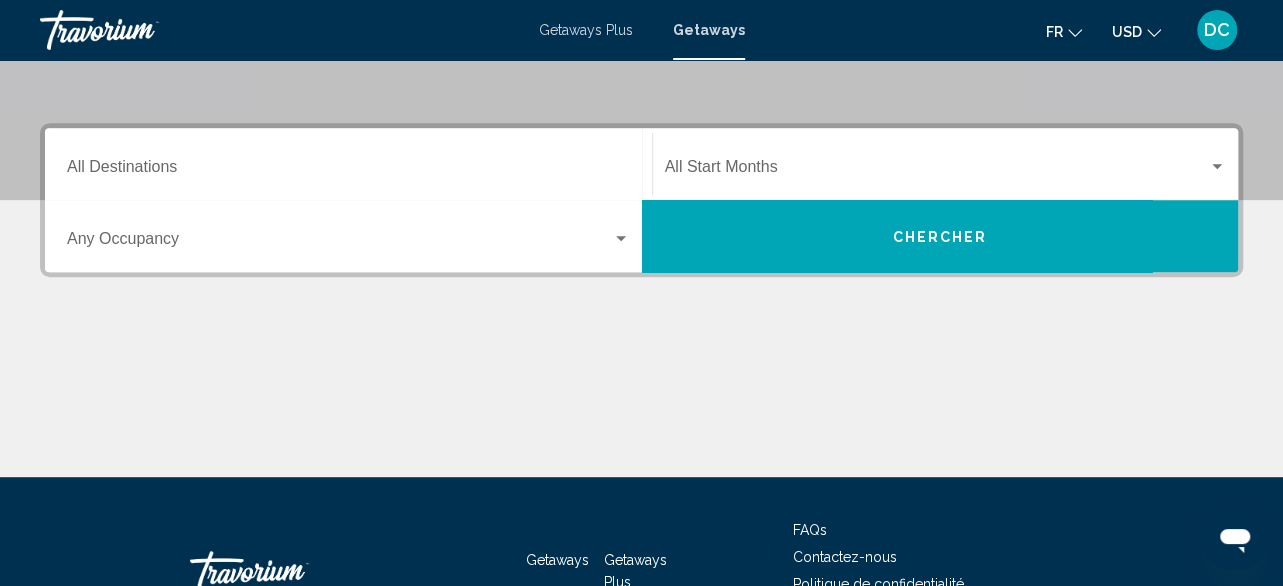 click on "Destination All Destinations" at bounding box center [348, 164] 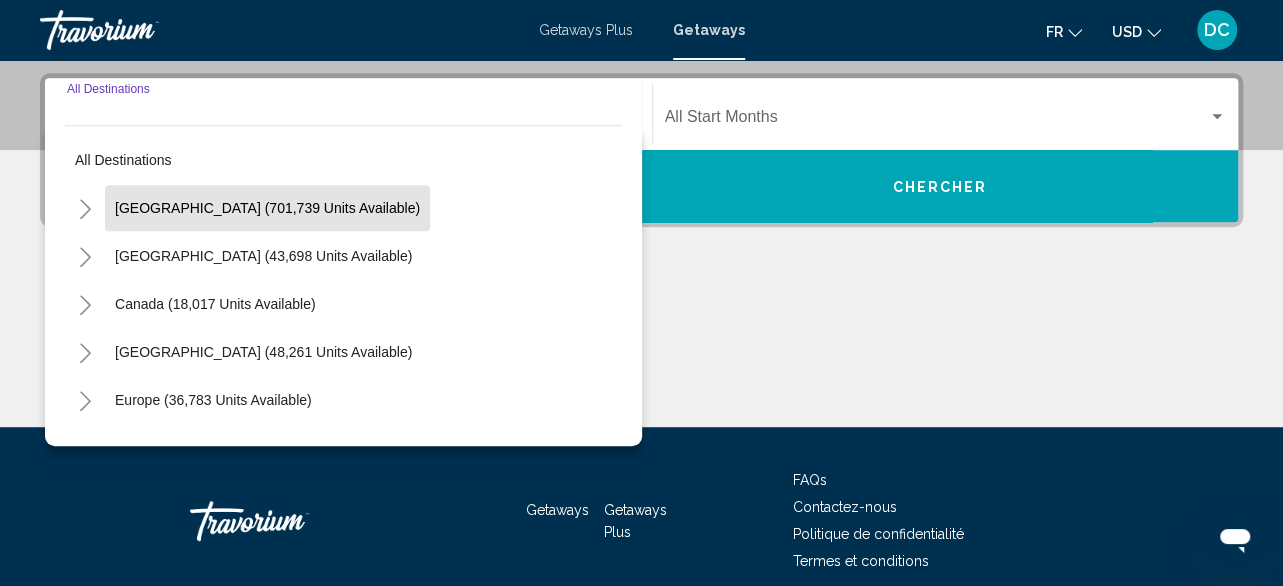 scroll, scrollTop: 458, scrollLeft: 0, axis: vertical 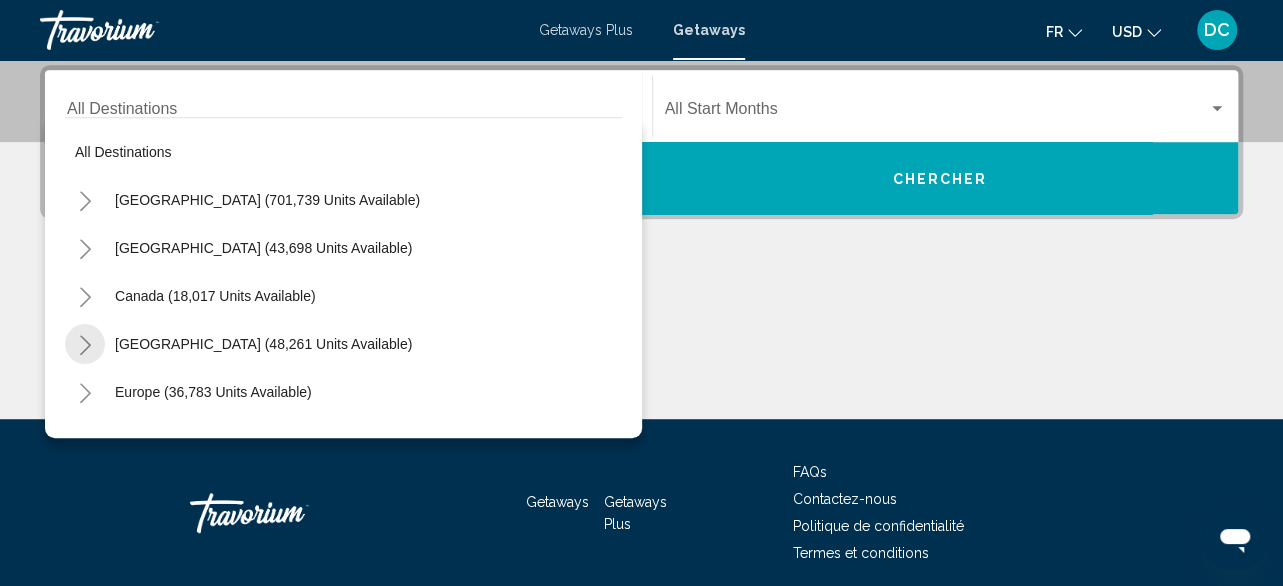 click 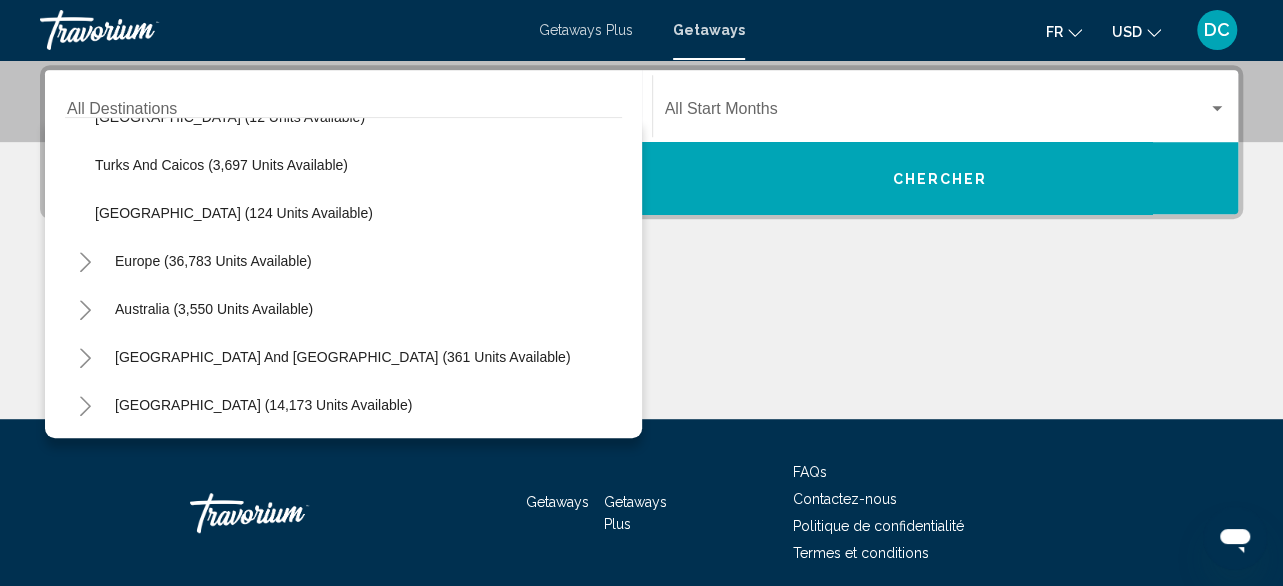scroll, scrollTop: 800, scrollLeft: 0, axis: vertical 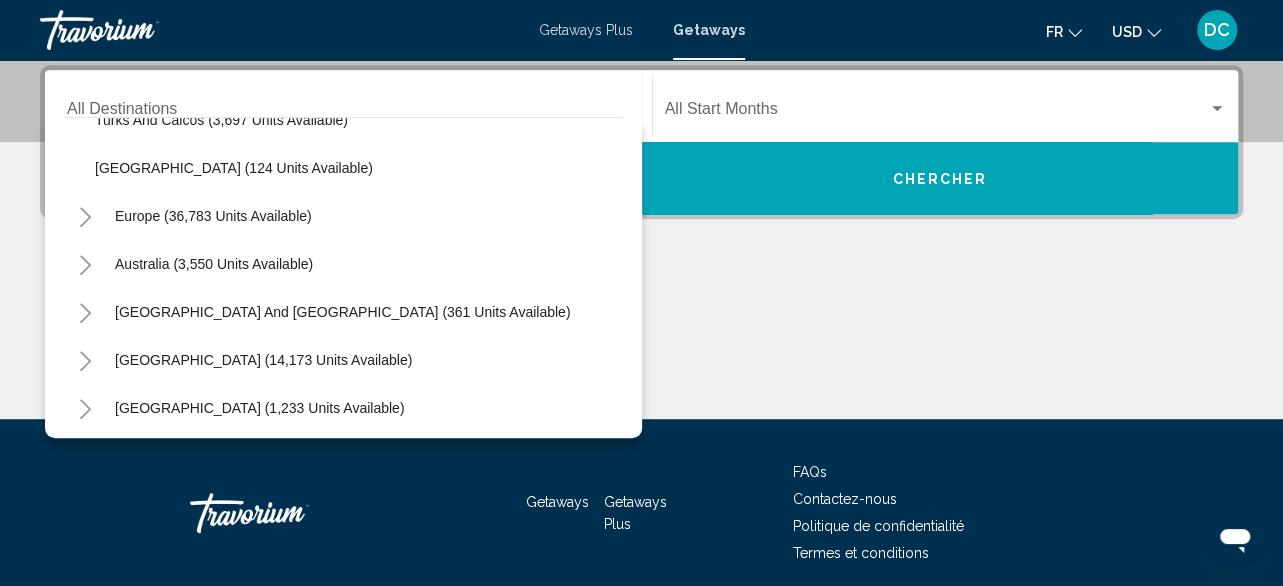 click 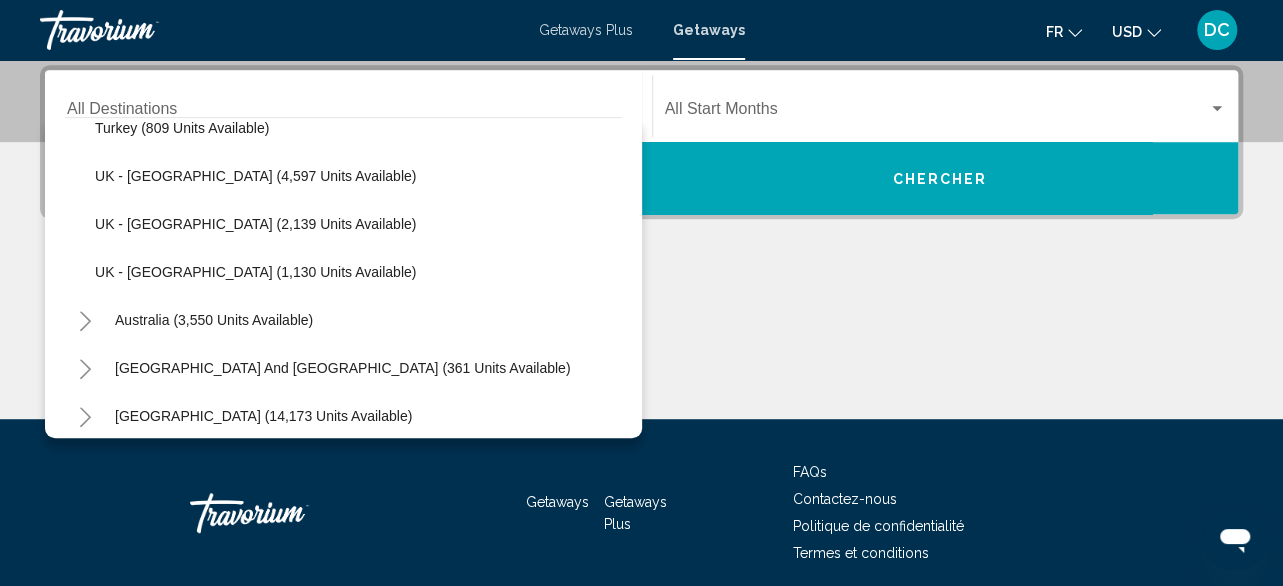 scroll, scrollTop: 1900, scrollLeft: 0, axis: vertical 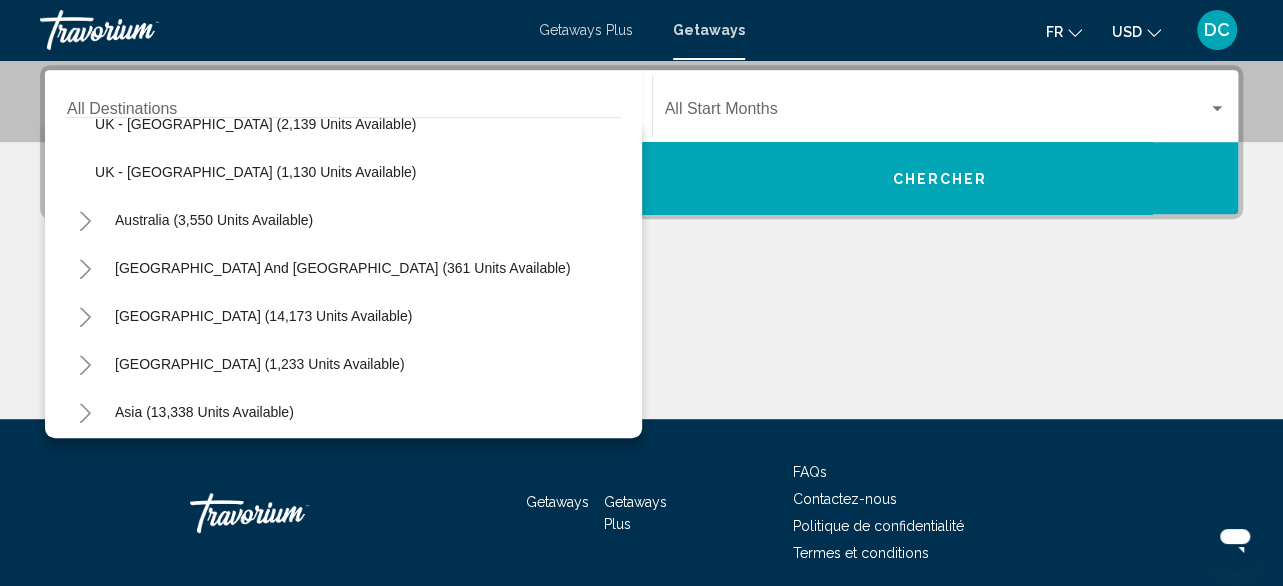 click 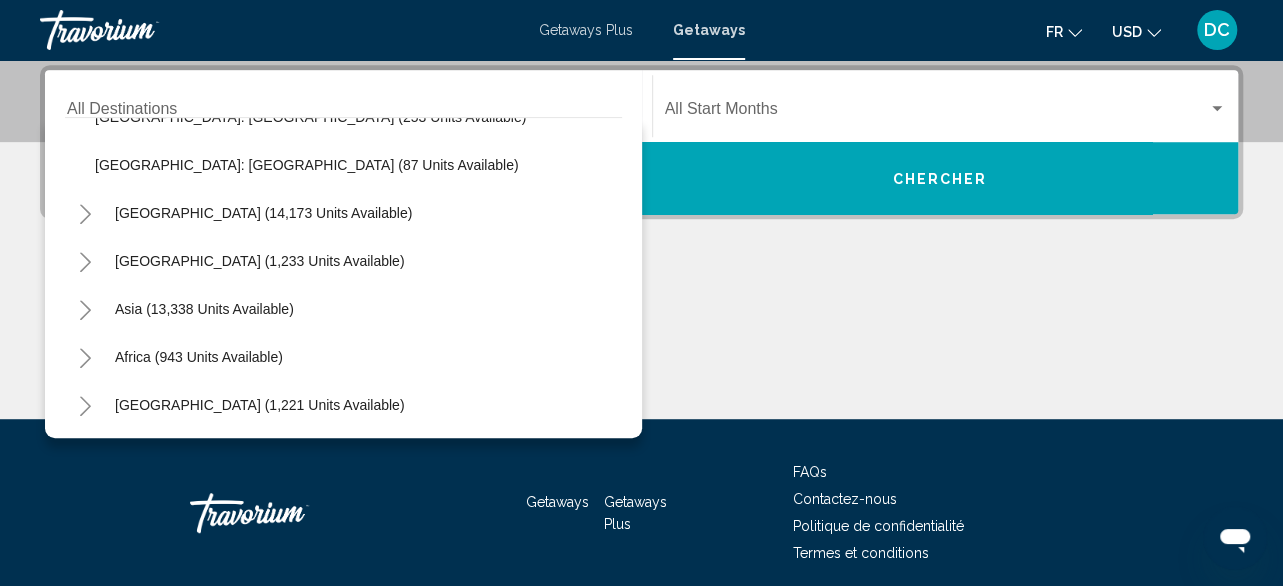 scroll, scrollTop: 2100, scrollLeft: 0, axis: vertical 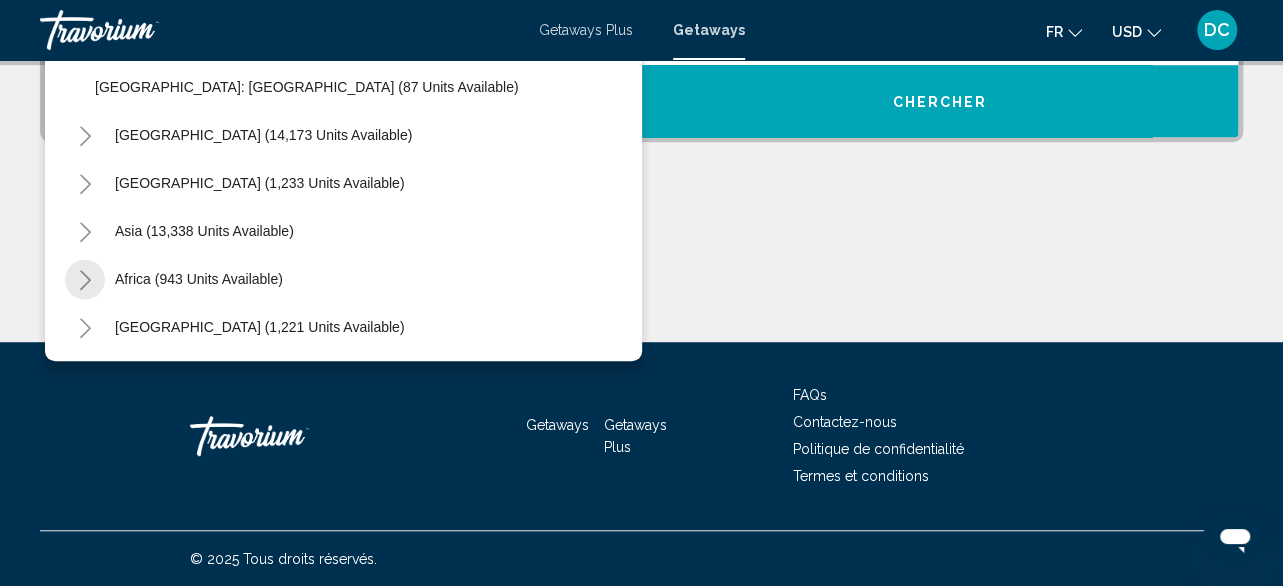 click 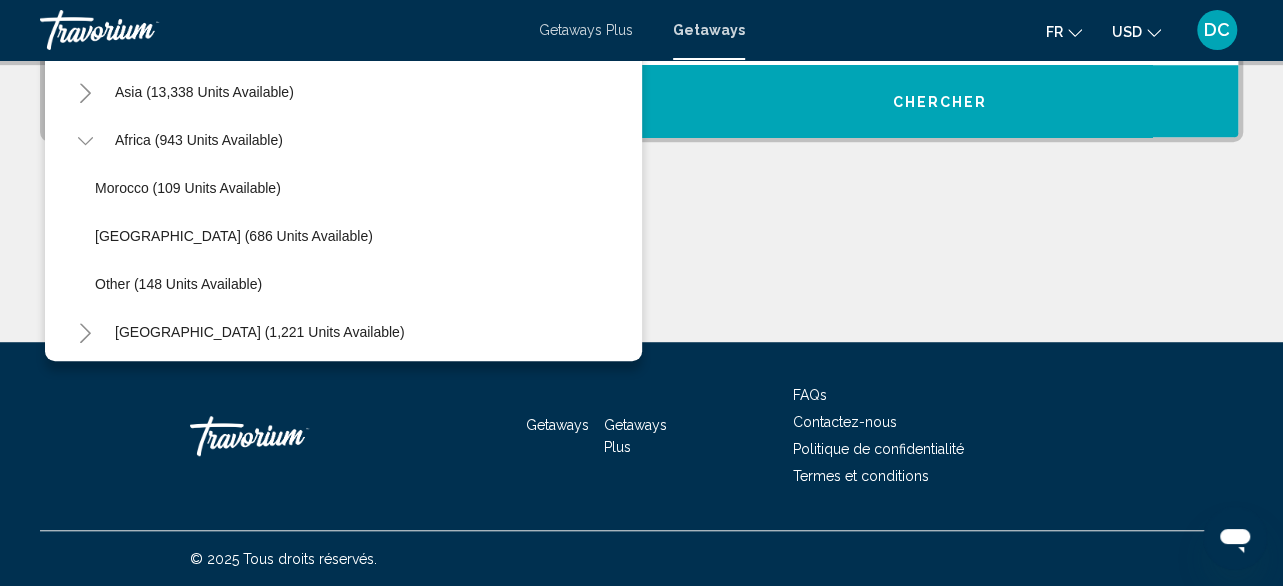 scroll, scrollTop: 2244, scrollLeft: 0, axis: vertical 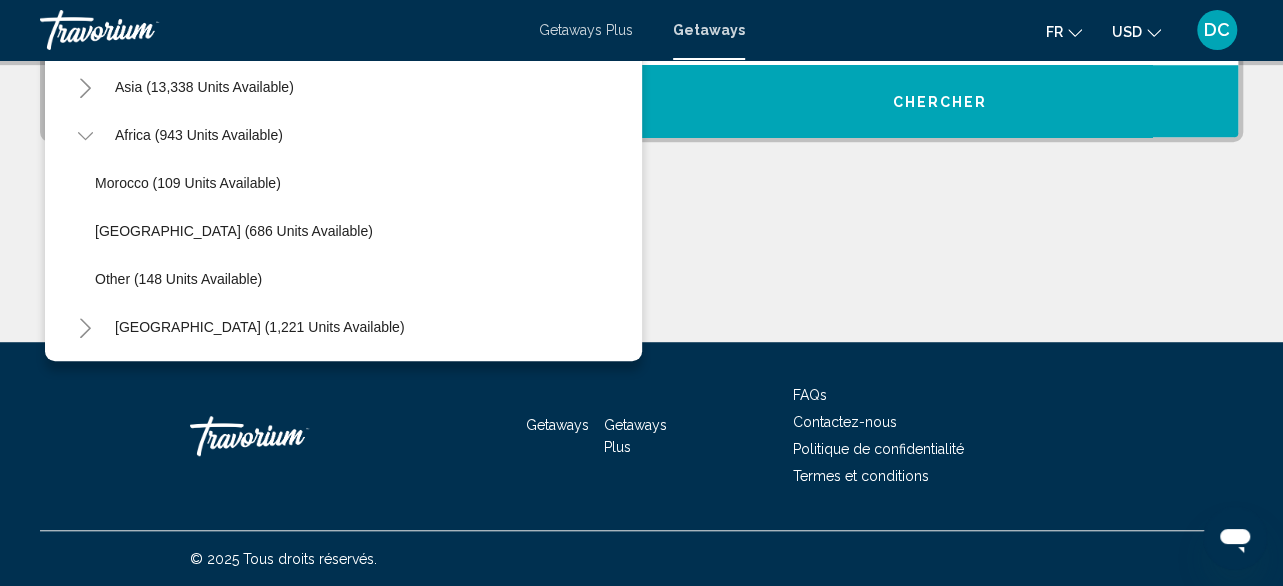 click 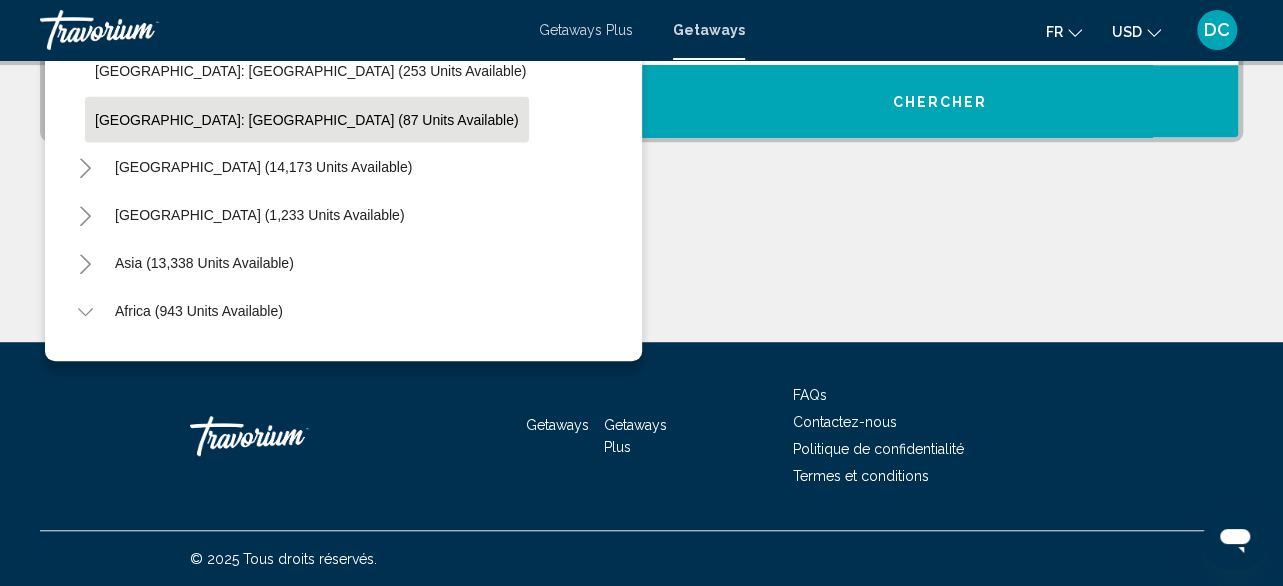 scroll, scrollTop: 2136, scrollLeft: 0, axis: vertical 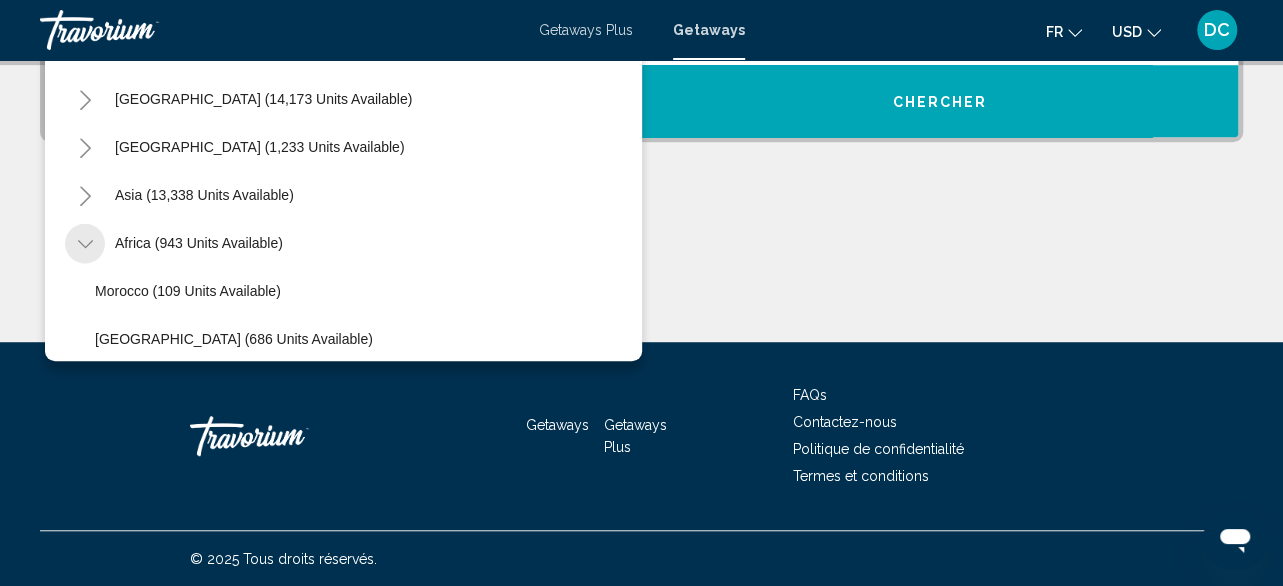 click 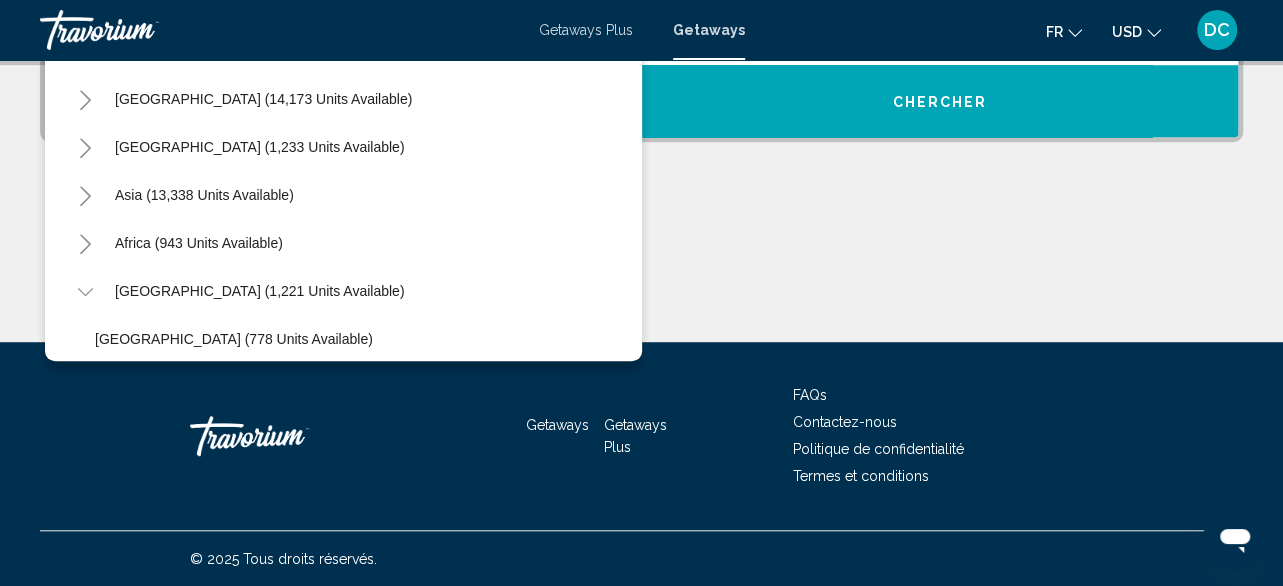 click 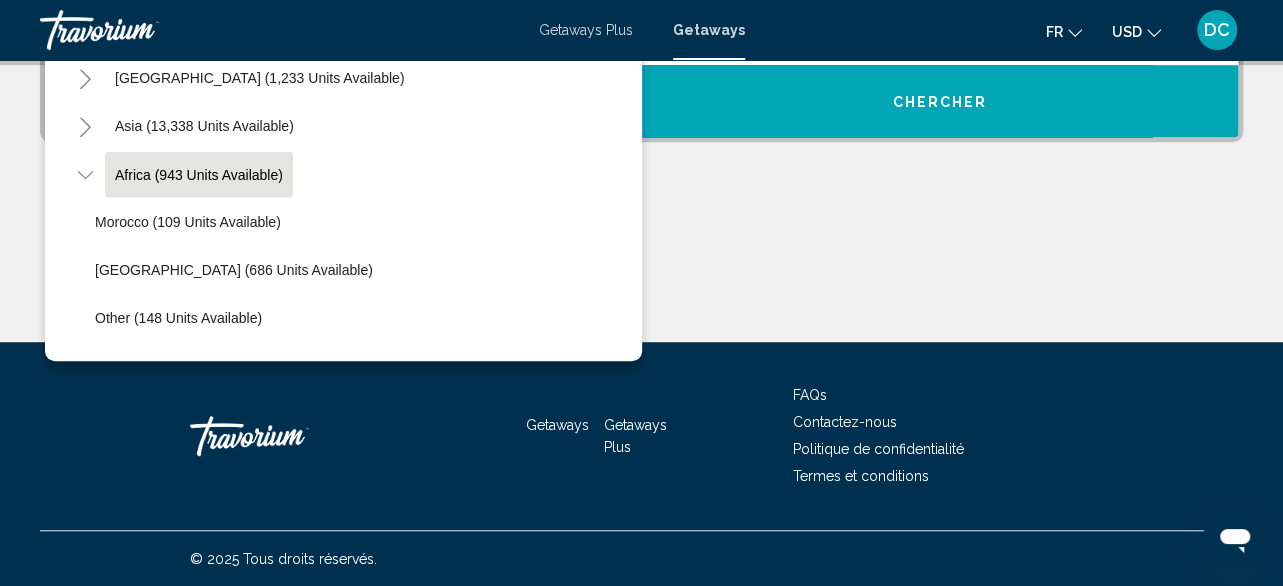 scroll, scrollTop: 2236, scrollLeft: 0, axis: vertical 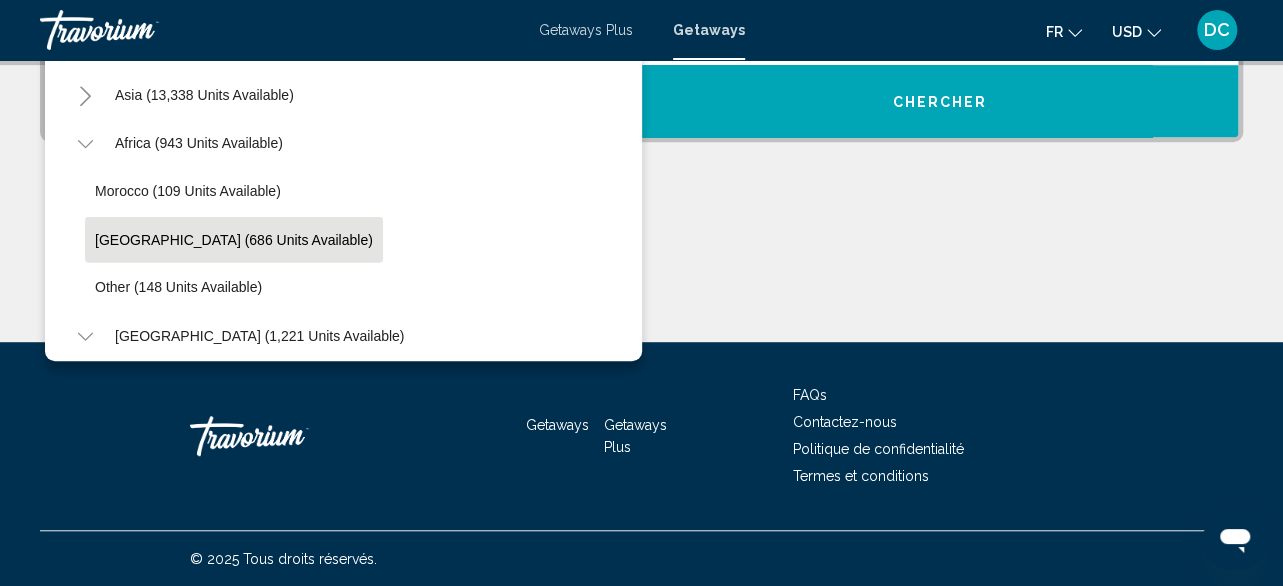 click on "South Africa (686 units available)" at bounding box center (174, 431) 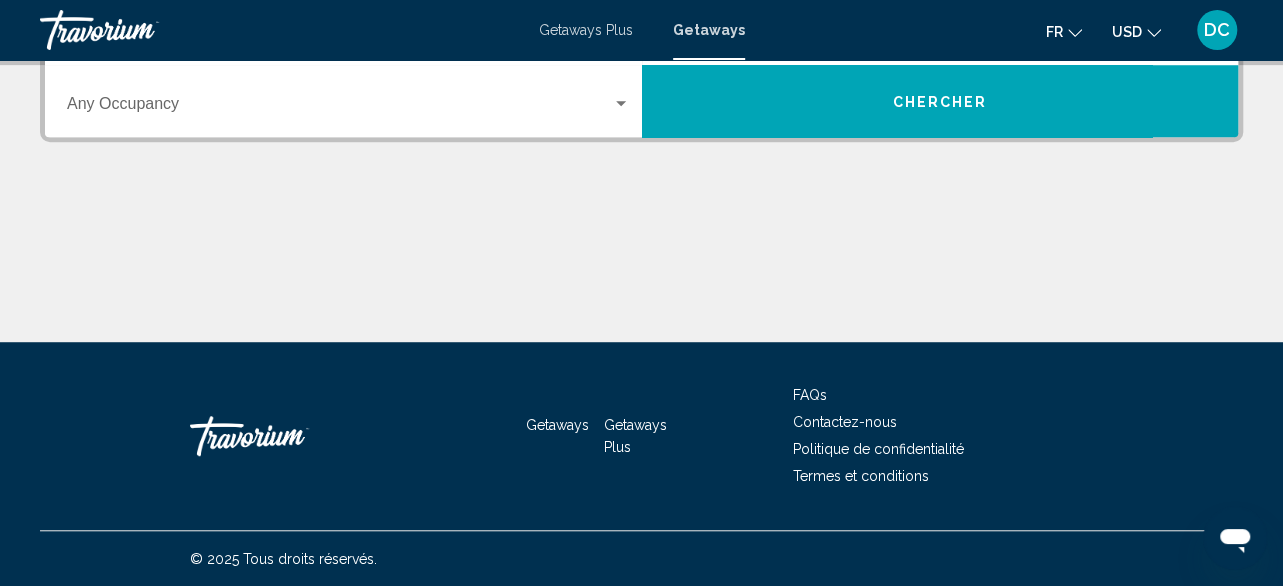 scroll, scrollTop: 458, scrollLeft: 0, axis: vertical 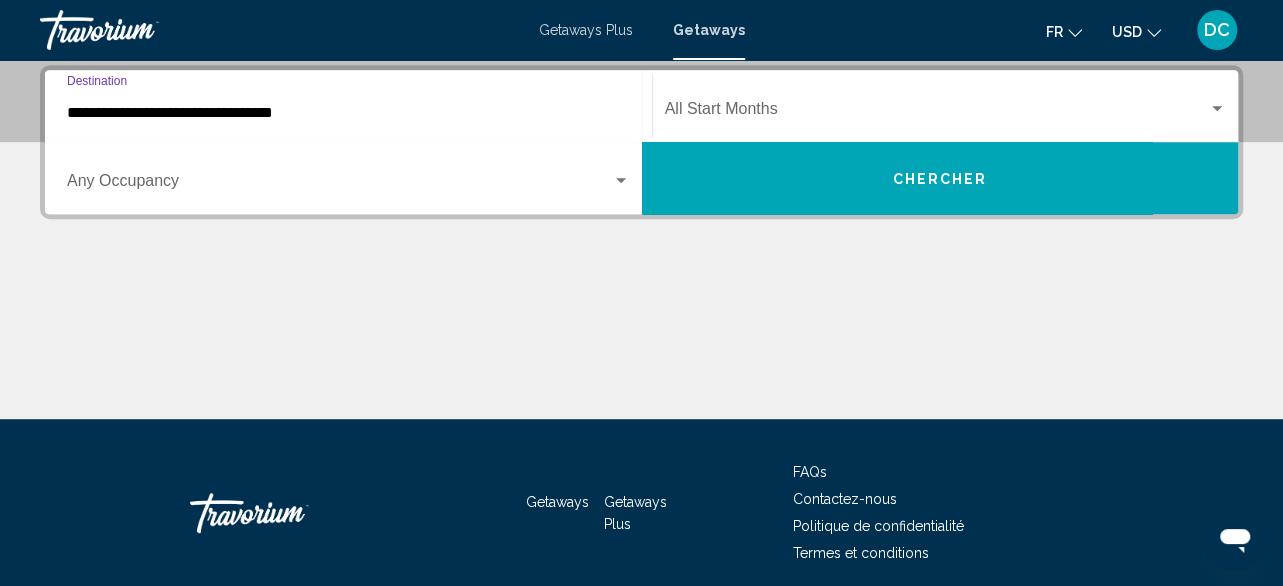 click on "Occupancy Any Occupancy" at bounding box center (348, 178) 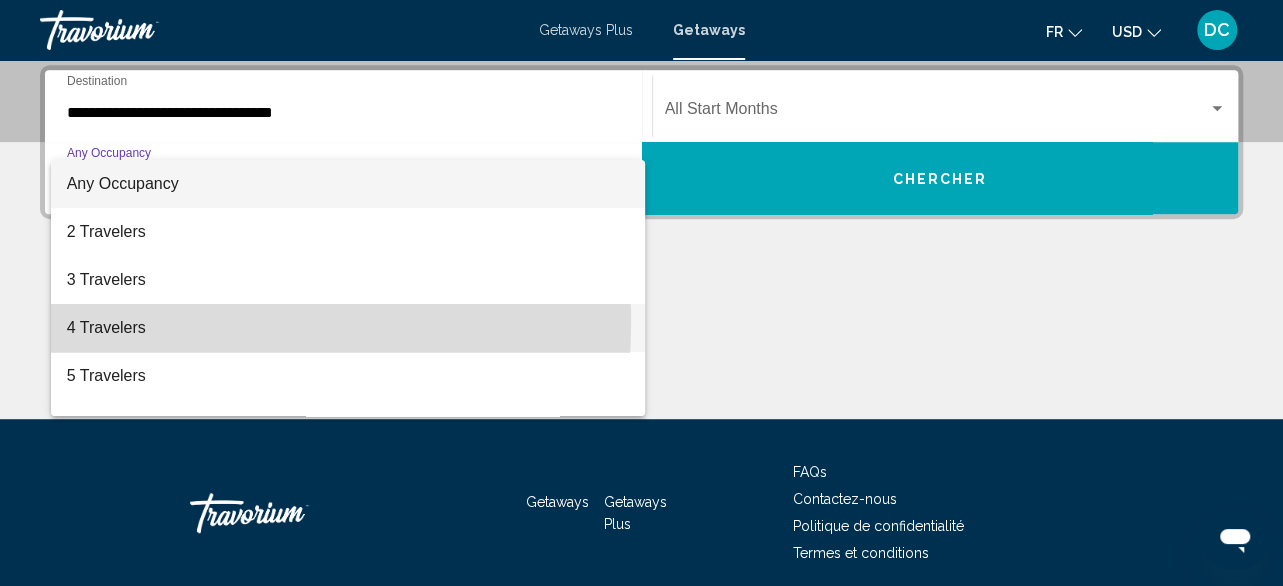click on "4 Travelers" at bounding box center (348, 328) 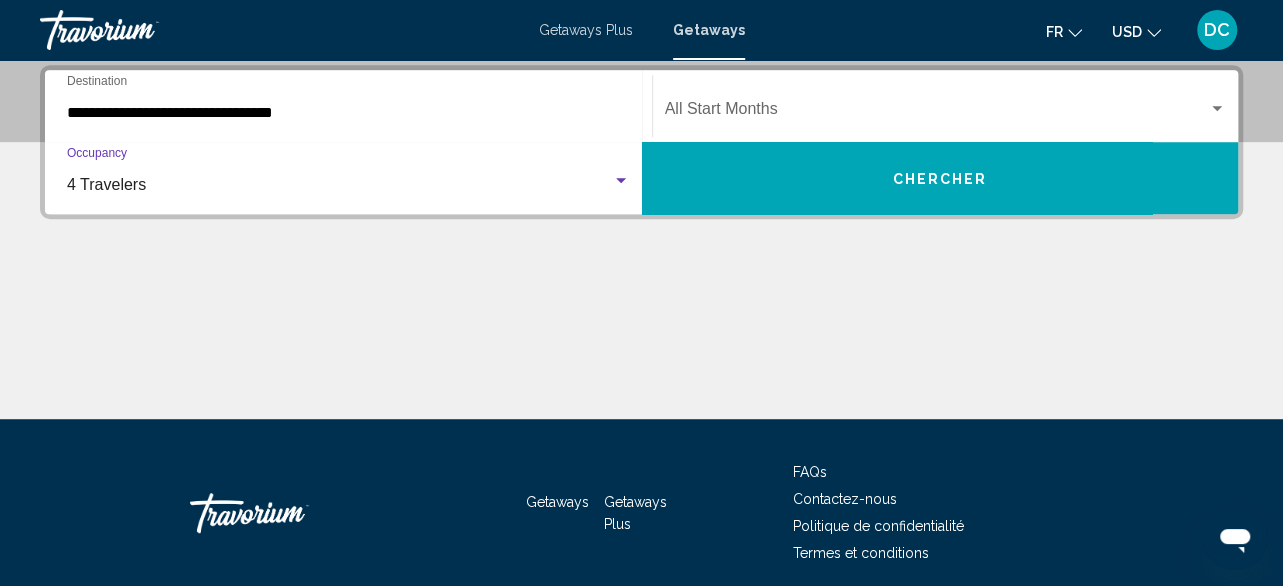 click at bounding box center [937, 113] 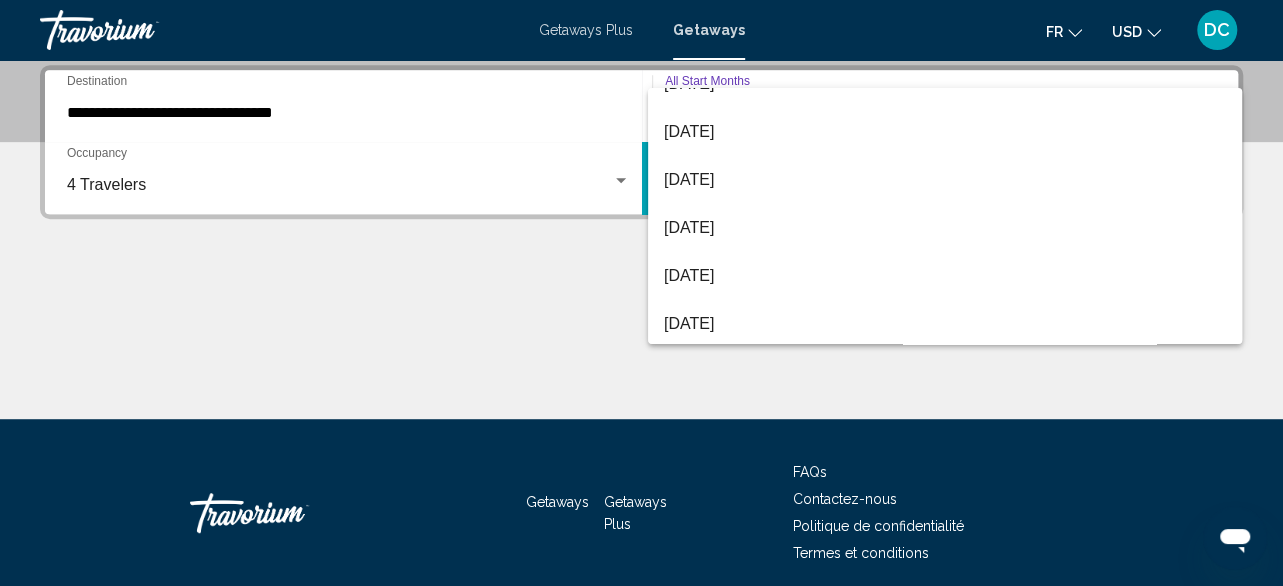 scroll, scrollTop: 416, scrollLeft: 0, axis: vertical 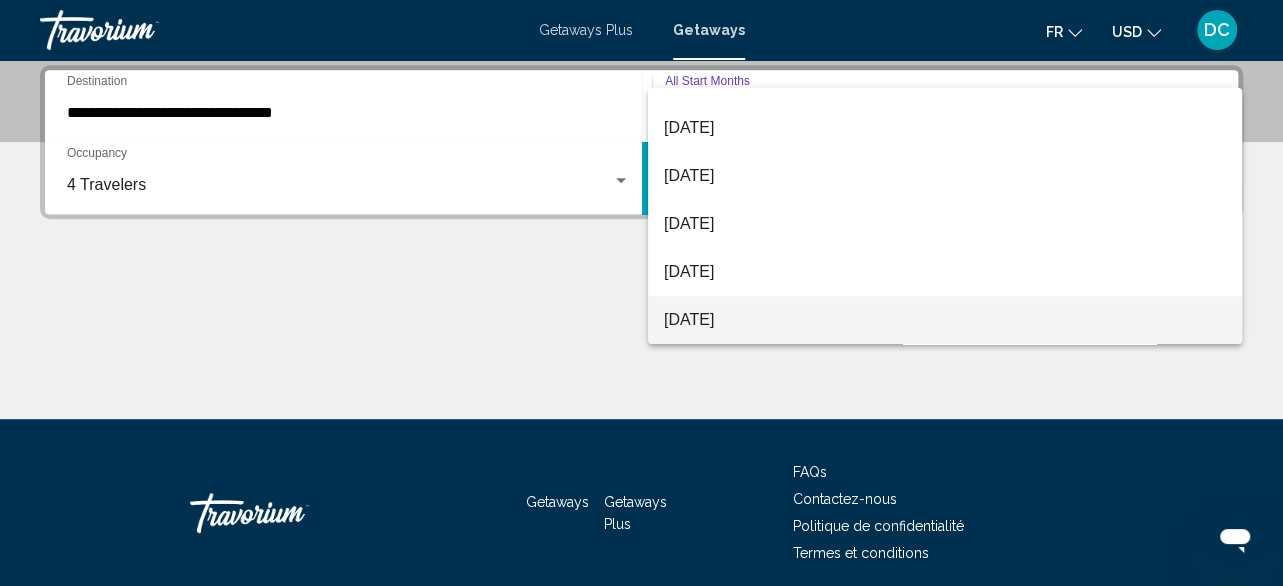 click on "July 2026" at bounding box center (945, 320) 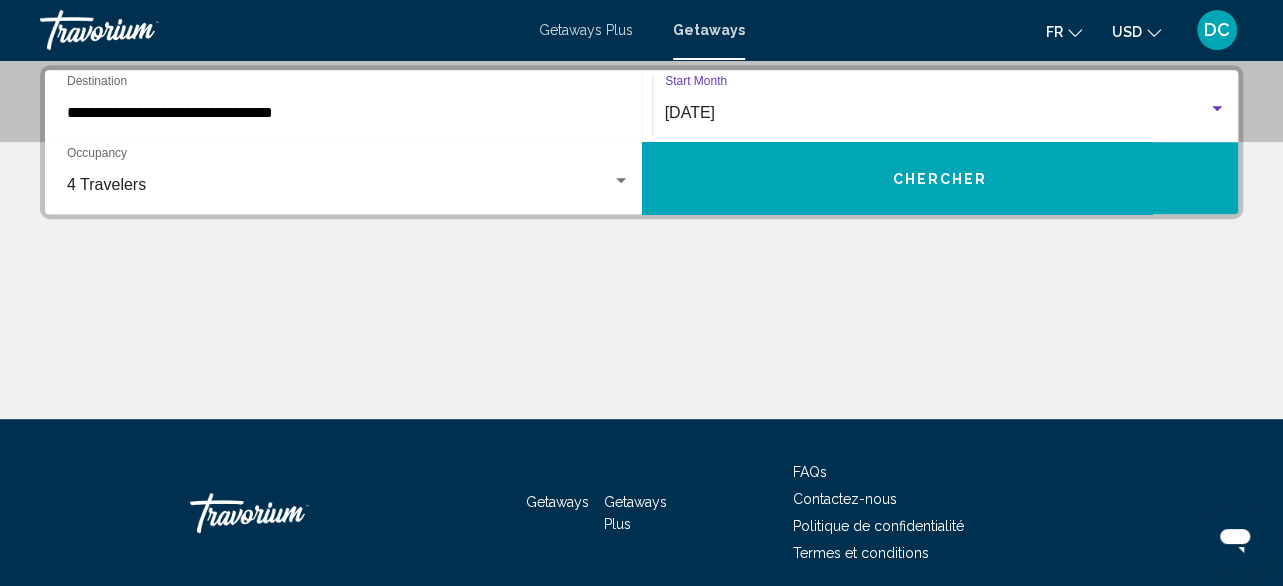 click on "Chercher" at bounding box center [940, 178] 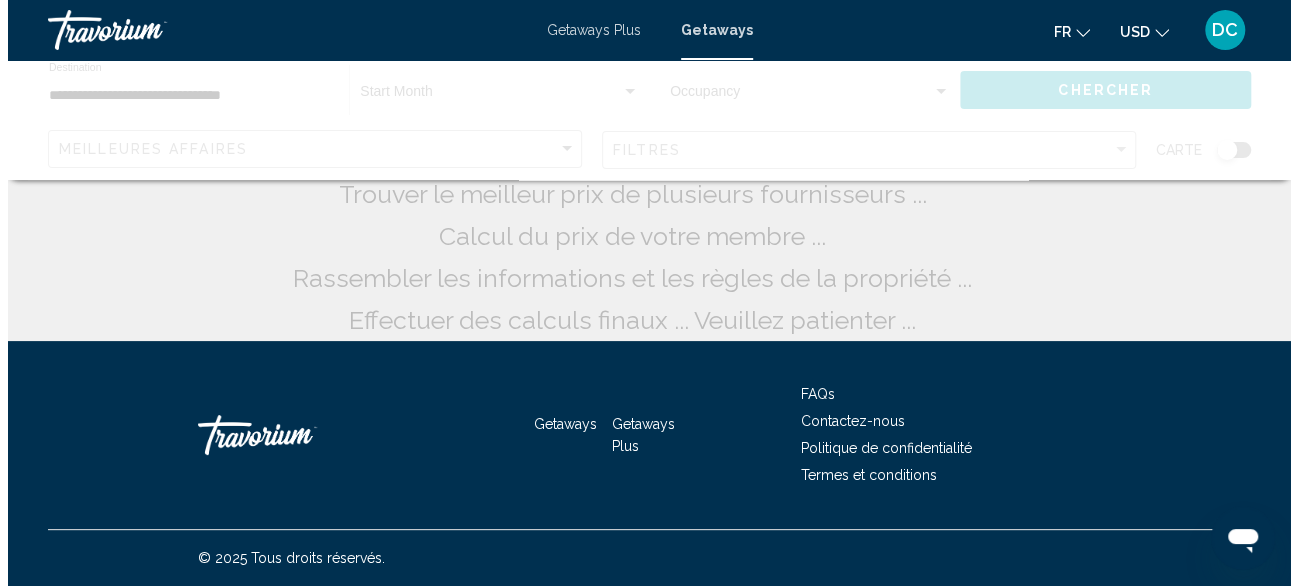 scroll, scrollTop: 0, scrollLeft: 0, axis: both 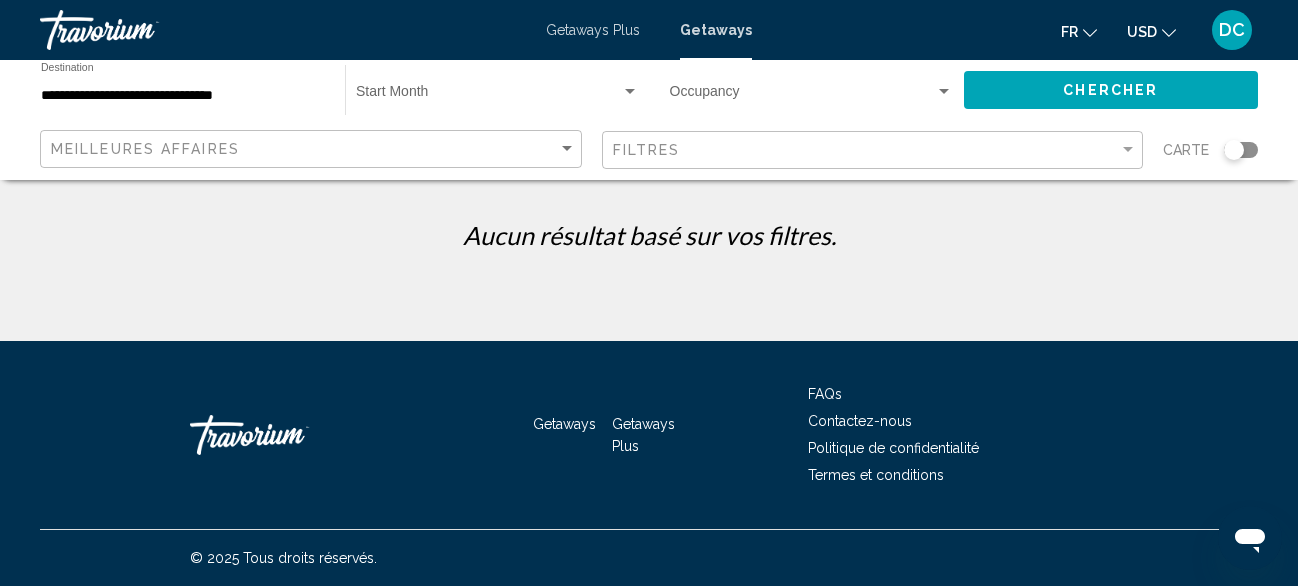 click at bounding box center (488, 96) 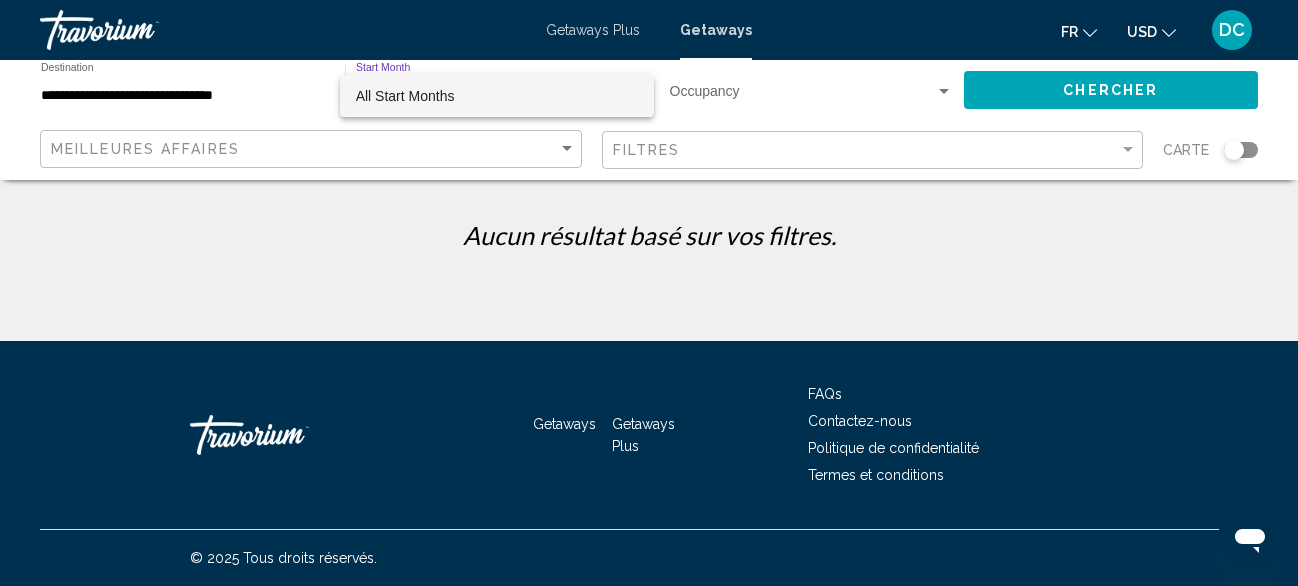 click on "All Start Months" at bounding box center (497, 96) 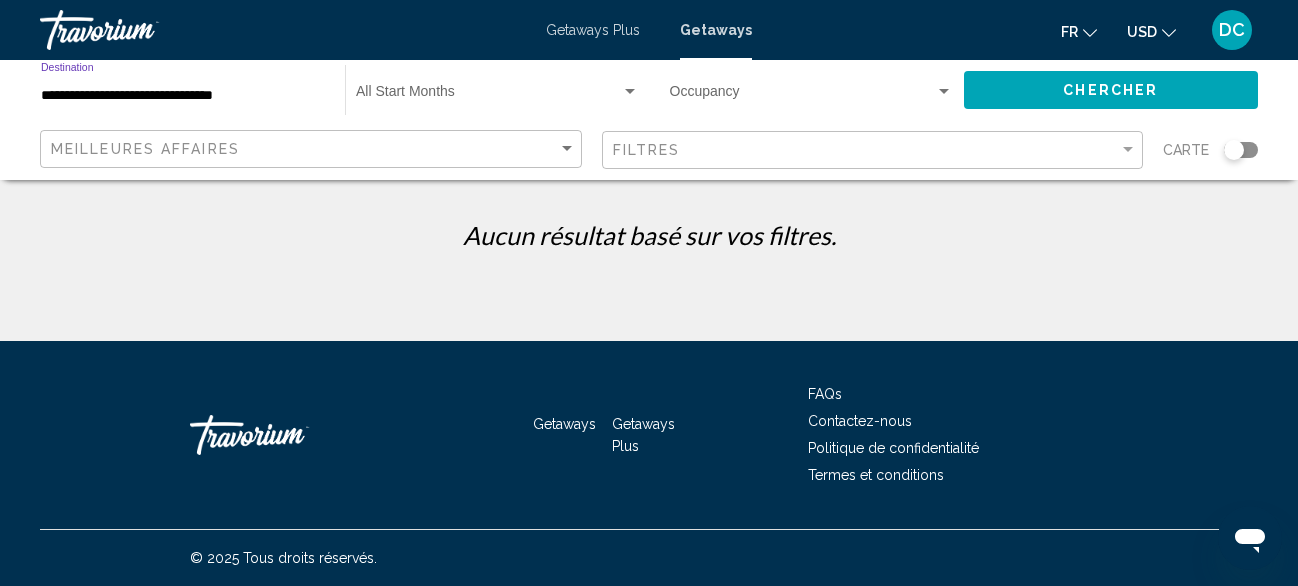 click on "**********" at bounding box center (183, 96) 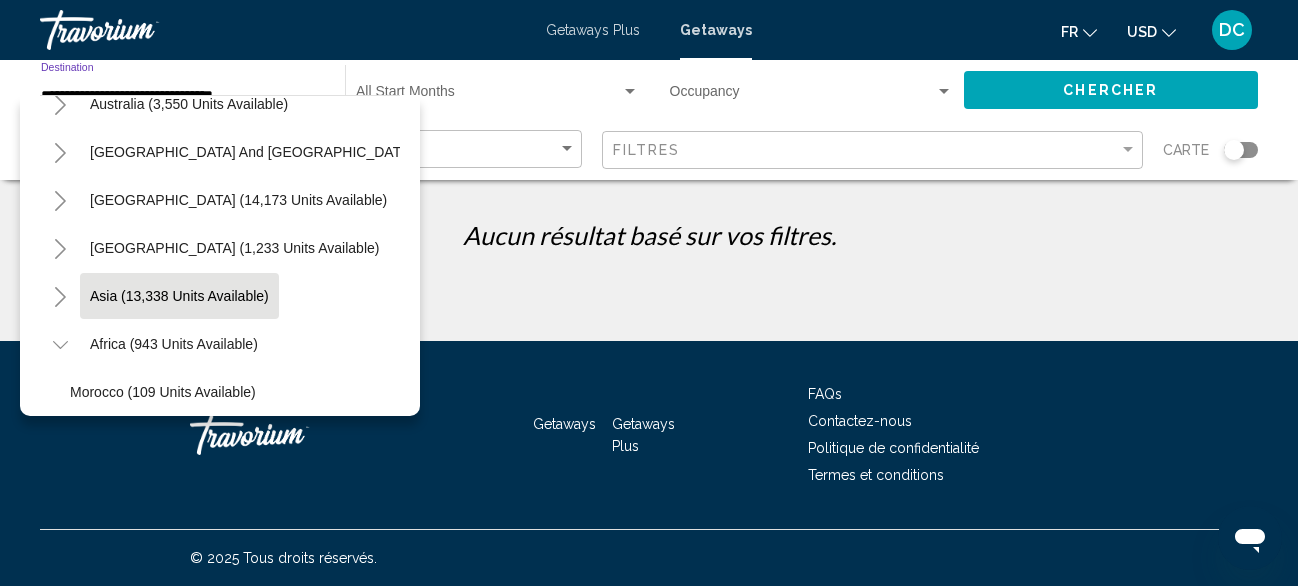 scroll, scrollTop: 283, scrollLeft: 0, axis: vertical 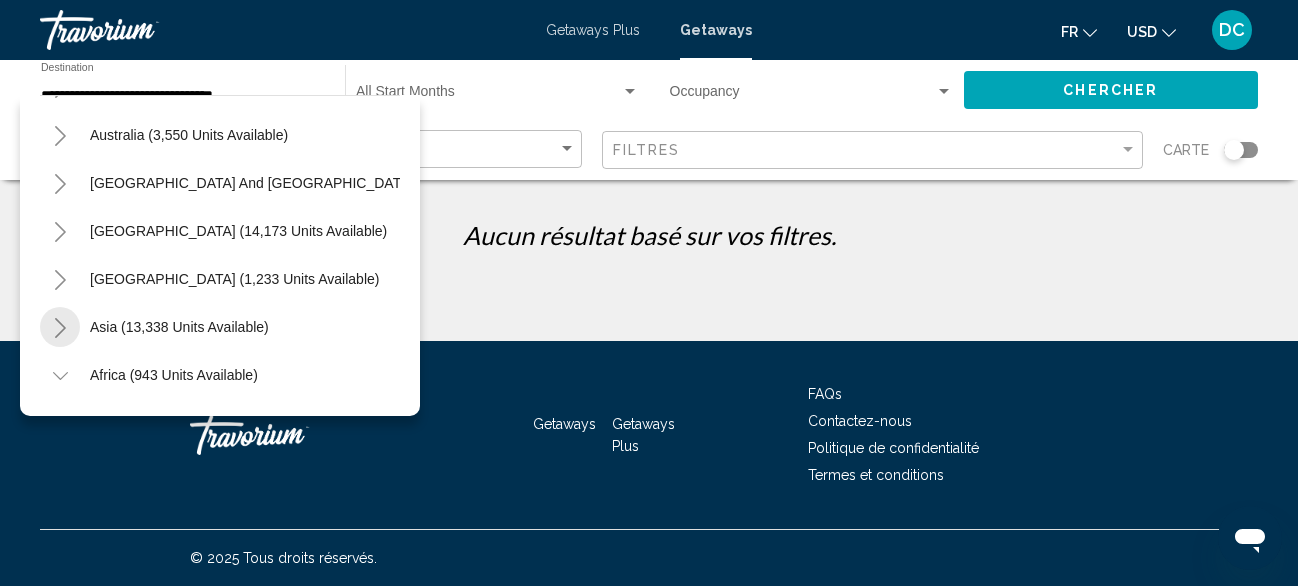 click 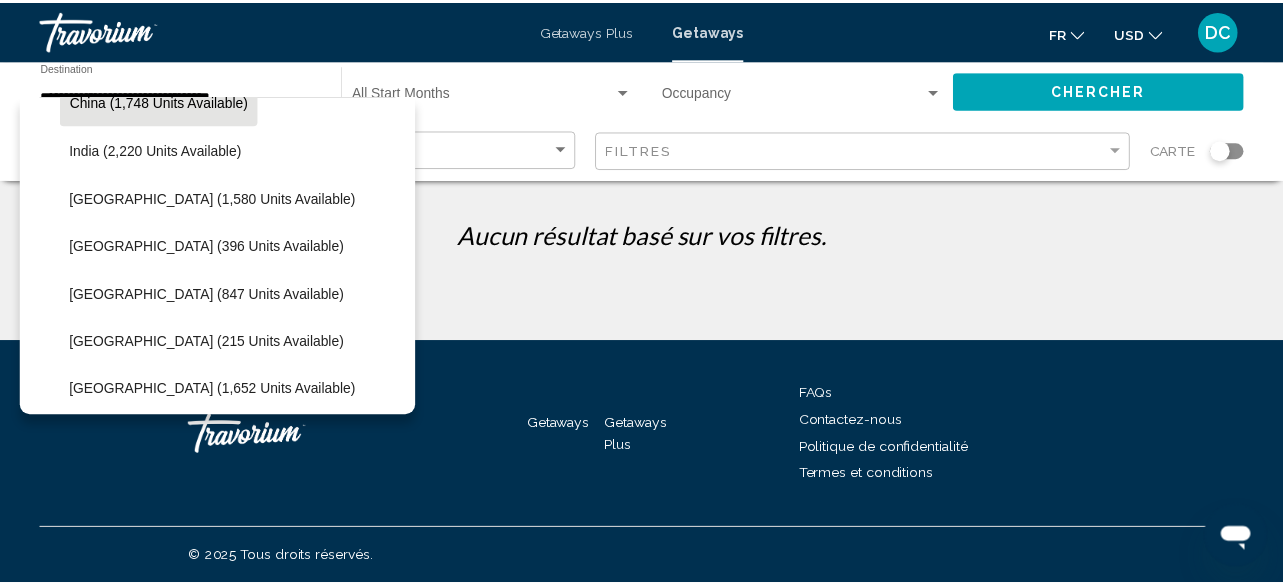 scroll, scrollTop: 683, scrollLeft: 0, axis: vertical 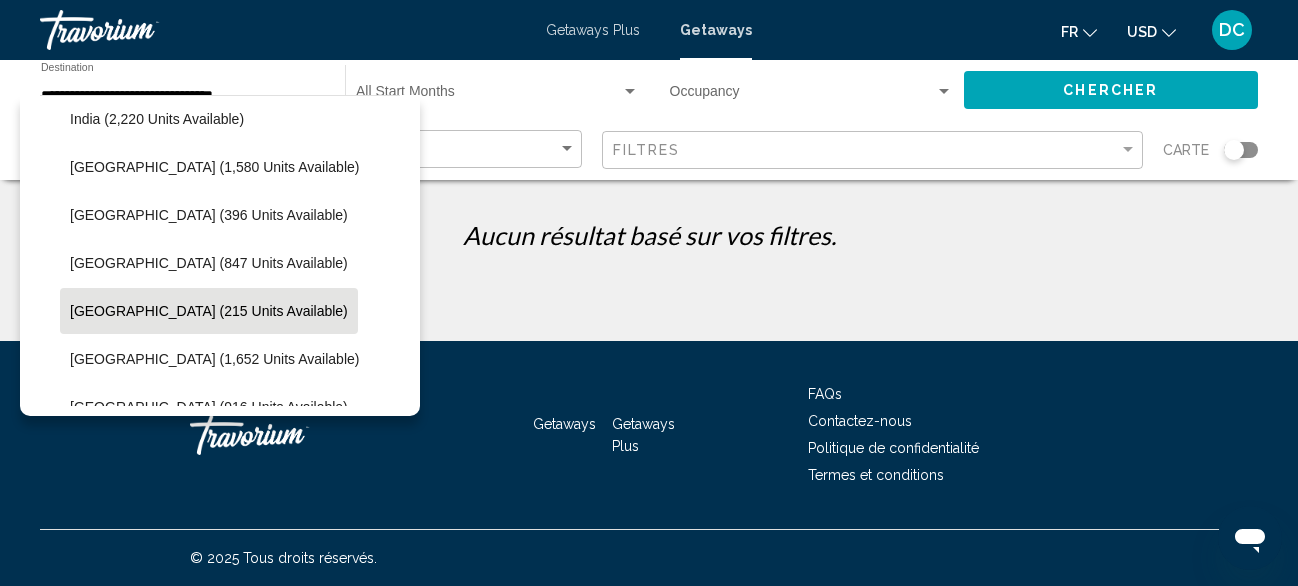 click on "Maldives (215 units available)" 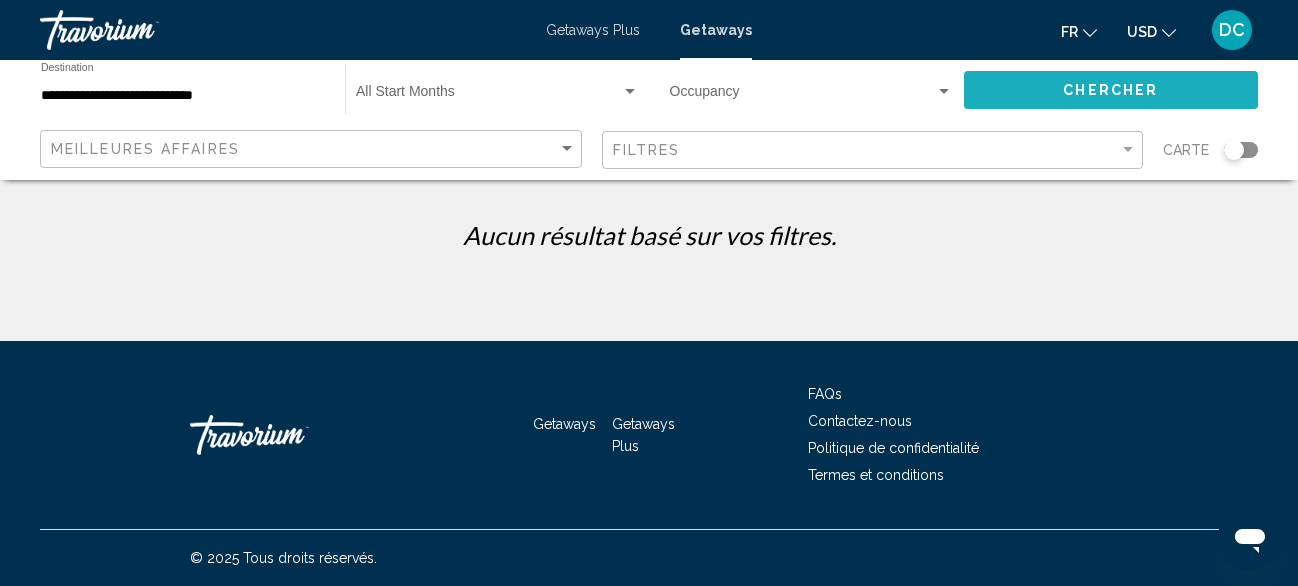 click on "Chercher" 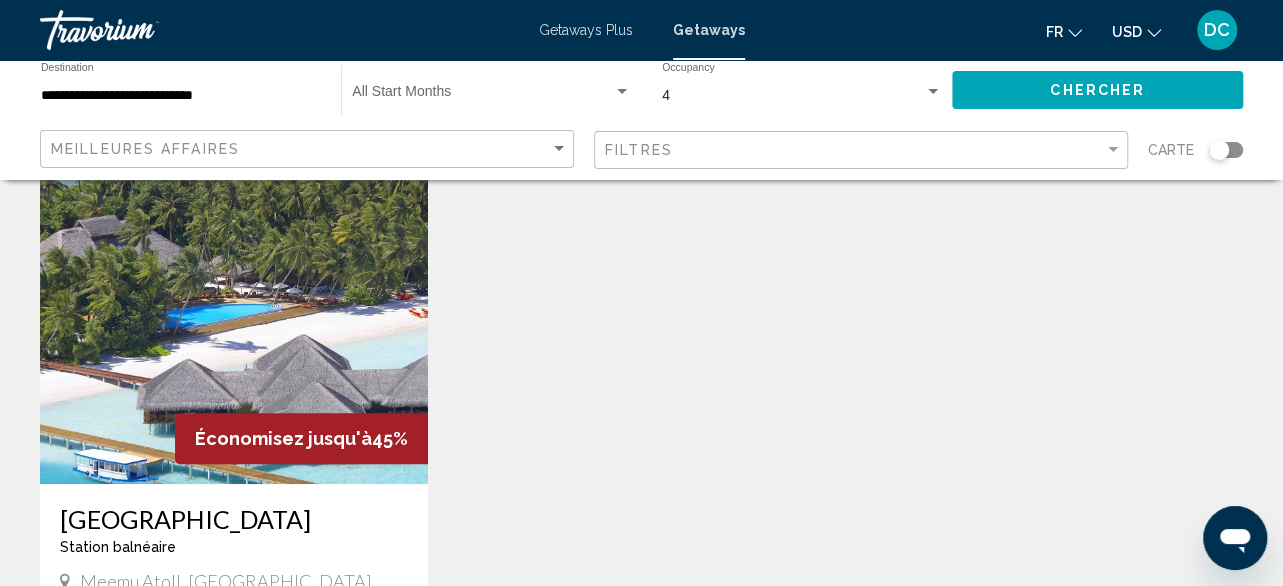 scroll, scrollTop: 100, scrollLeft: 0, axis: vertical 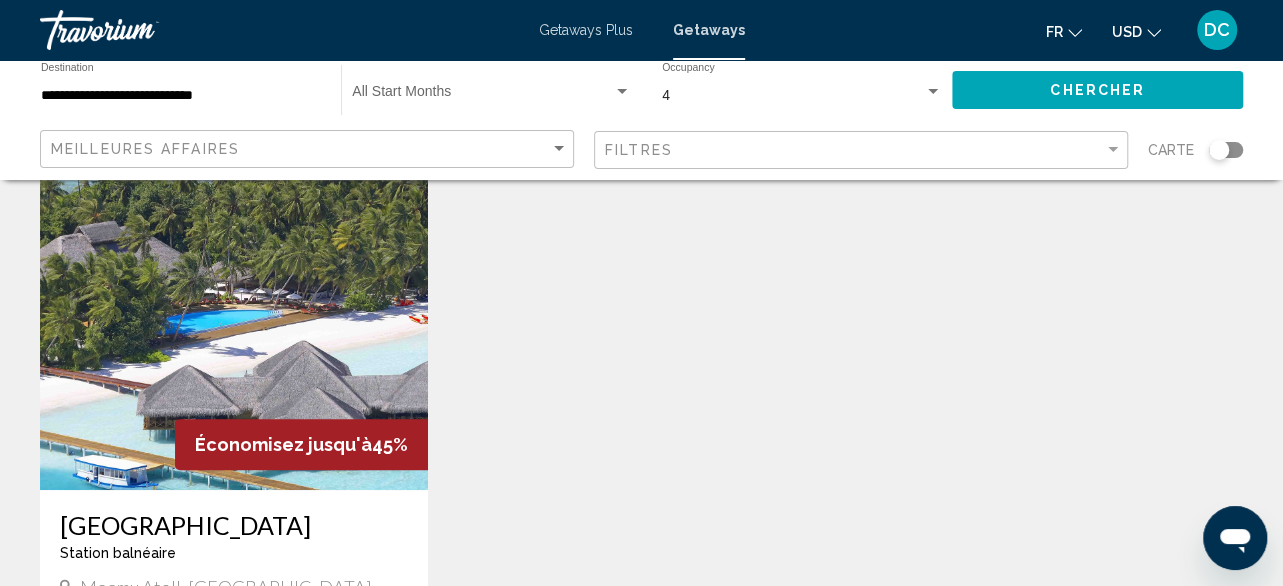 click on "USD" 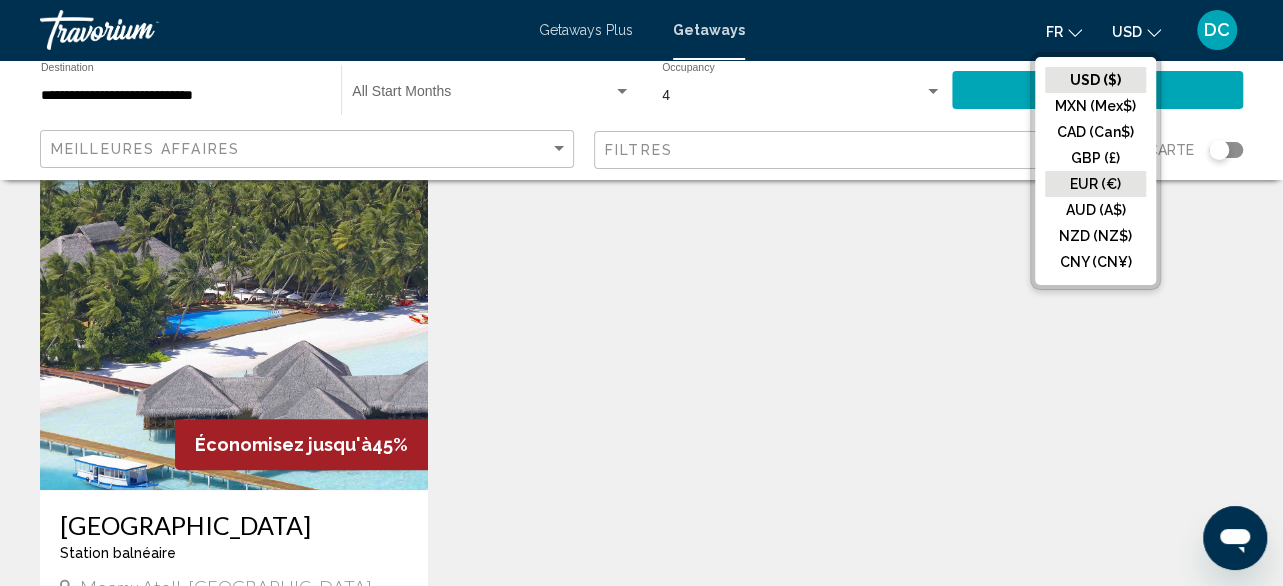 click on "EUR (€)" 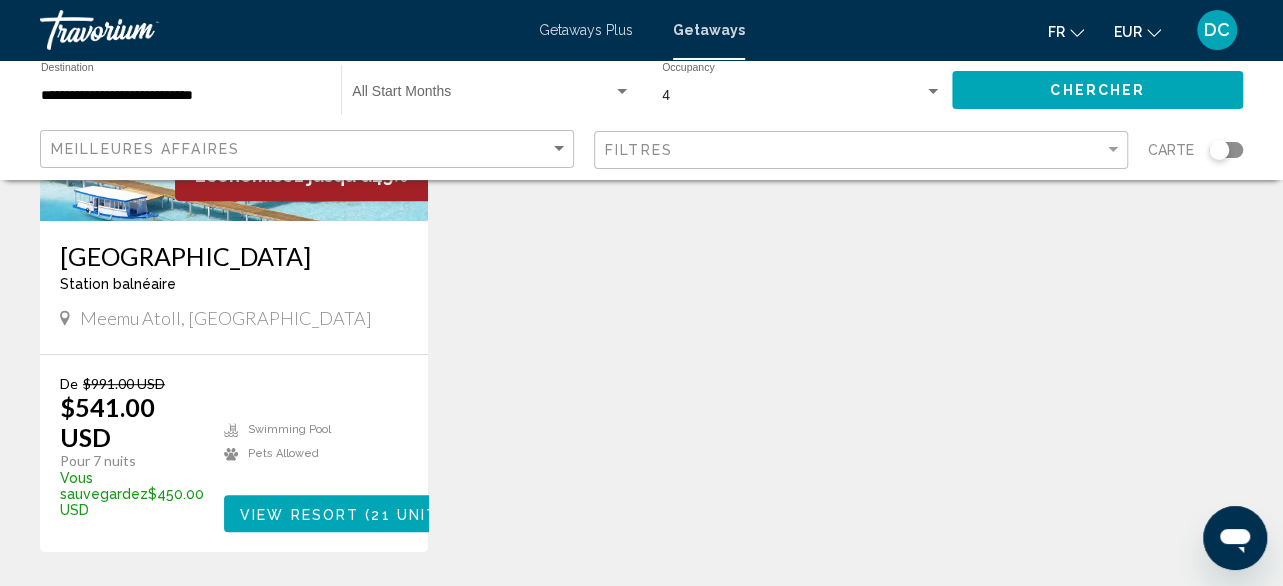 scroll, scrollTop: 400, scrollLeft: 0, axis: vertical 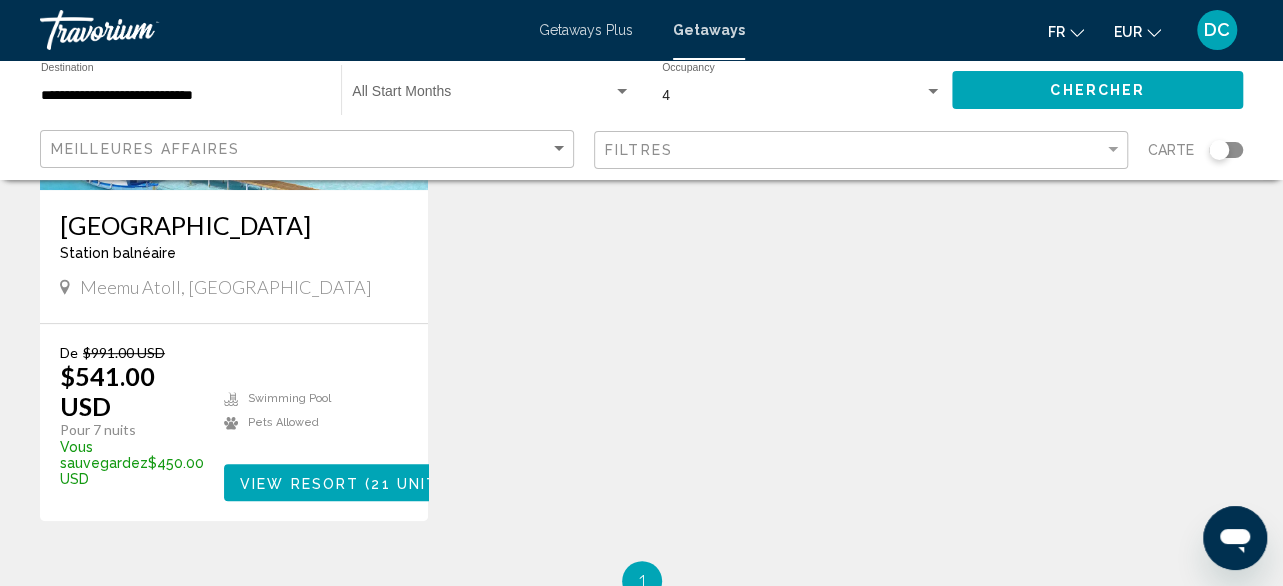 click on "View Resort" at bounding box center (299, 483) 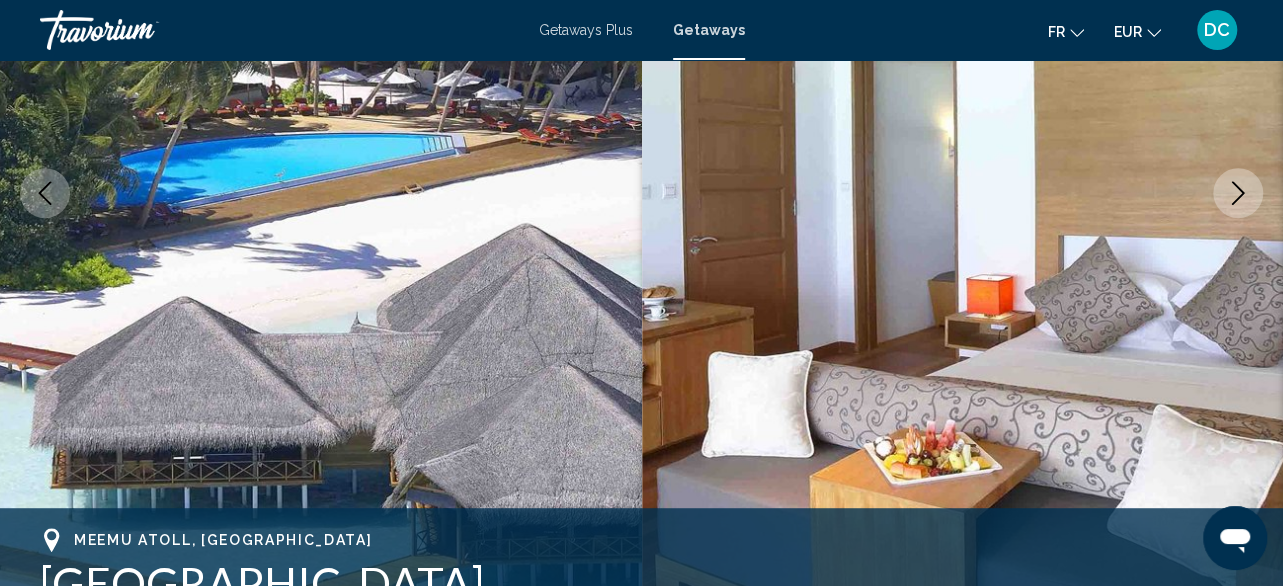 scroll, scrollTop: 0, scrollLeft: 0, axis: both 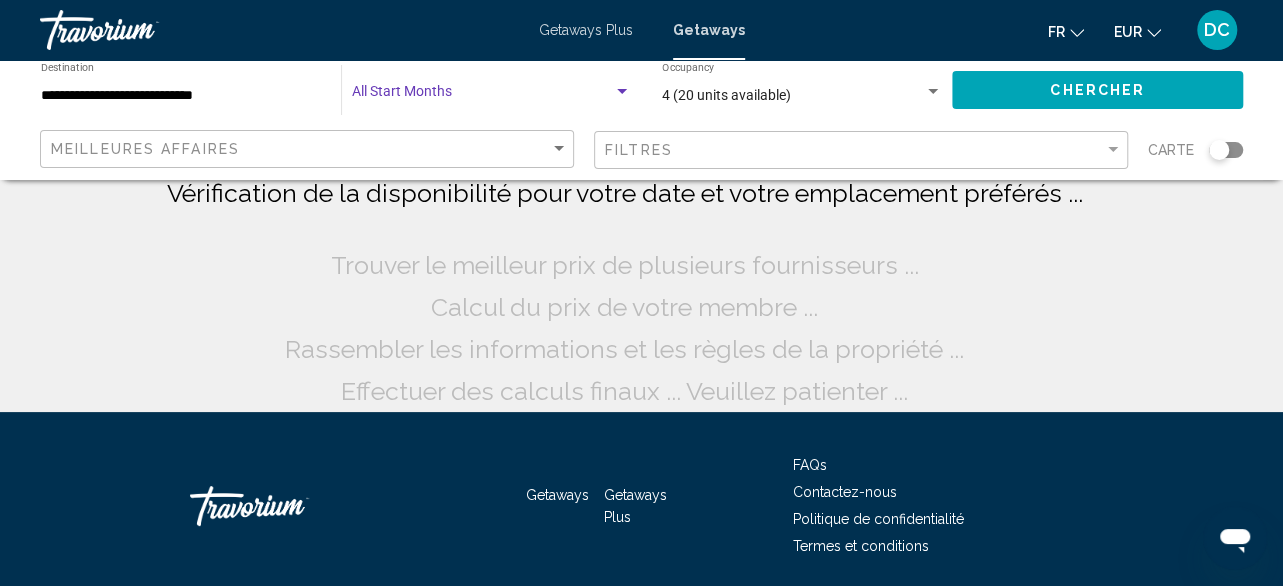click at bounding box center (482, 96) 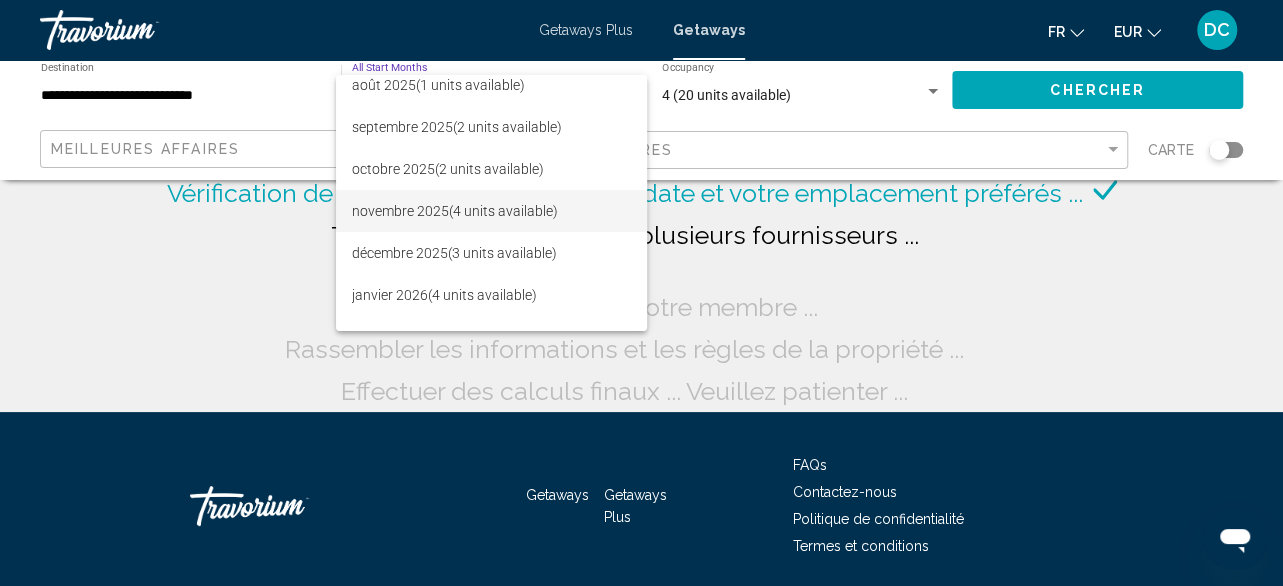 scroll, scrollTop: 122, scrollLeft: 0, axis: vertical 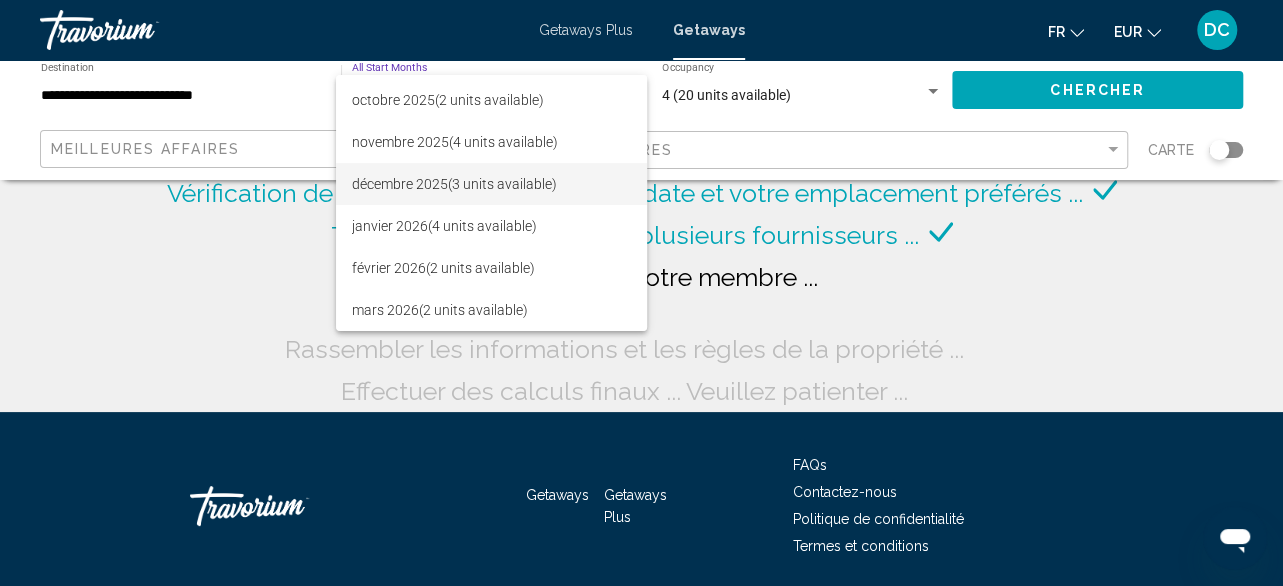 click on "décembre 2025  (3 units available)" at bounding box center (491, 184) 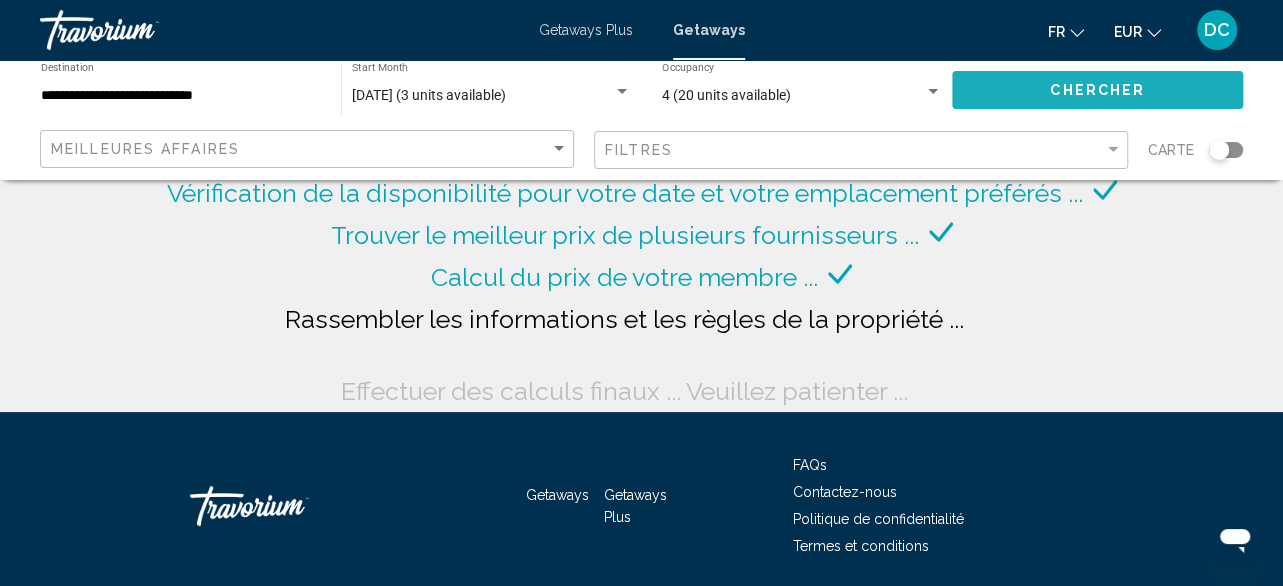 click on "Chercher" 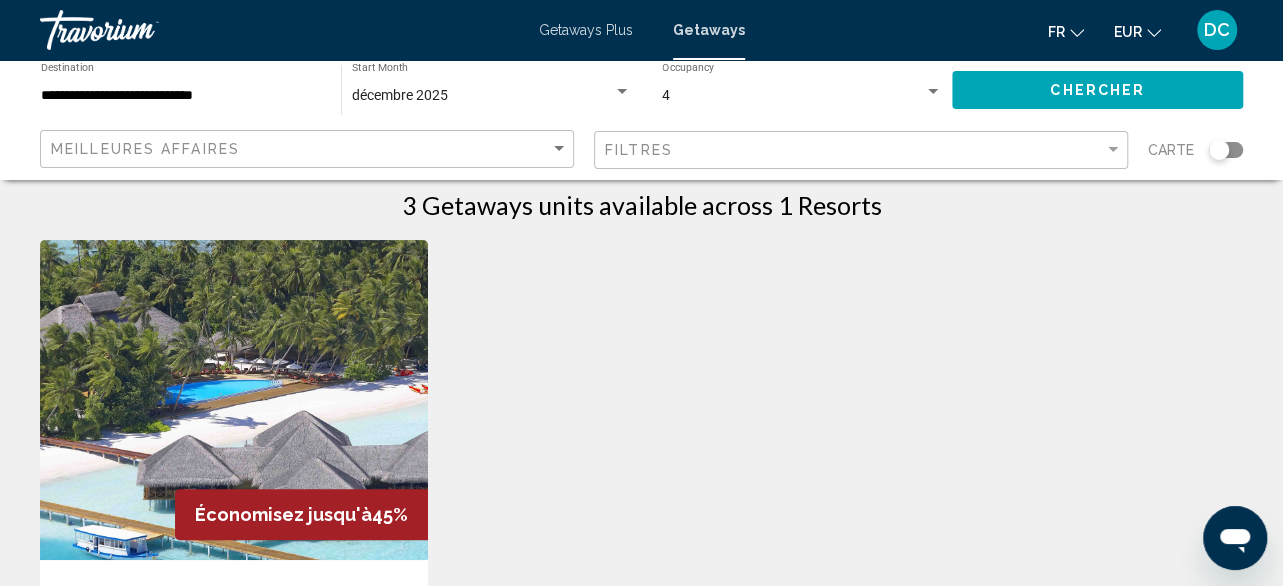 scroll, scrollTop: 0, scrollLeft: 0, axis: both 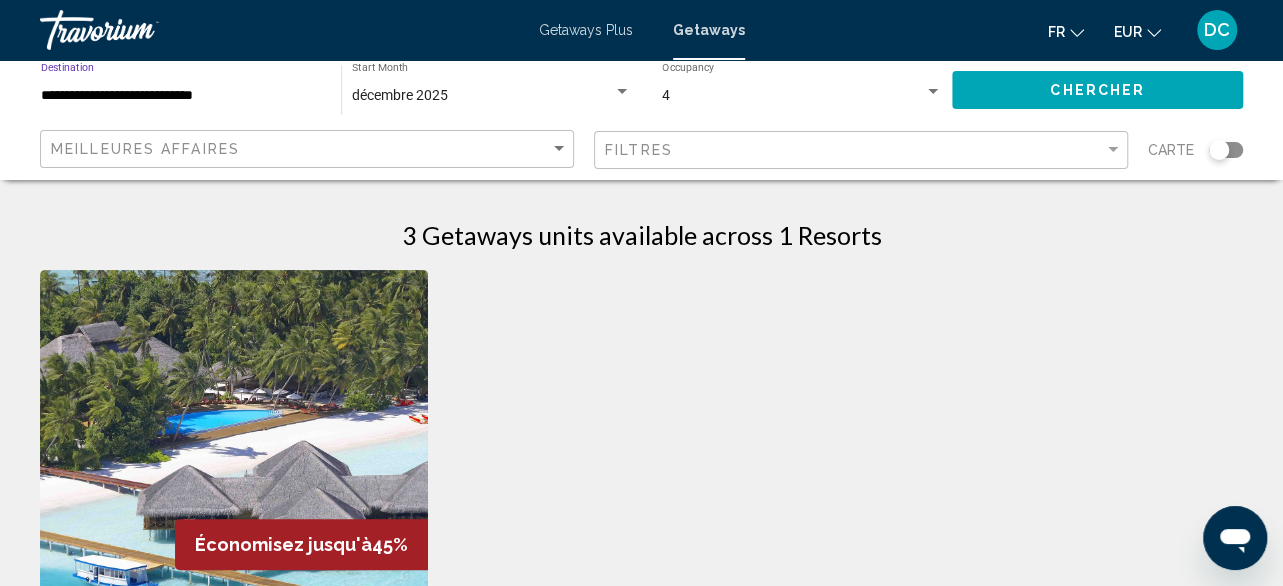 click on "**********" at bounding box center [181, 96] 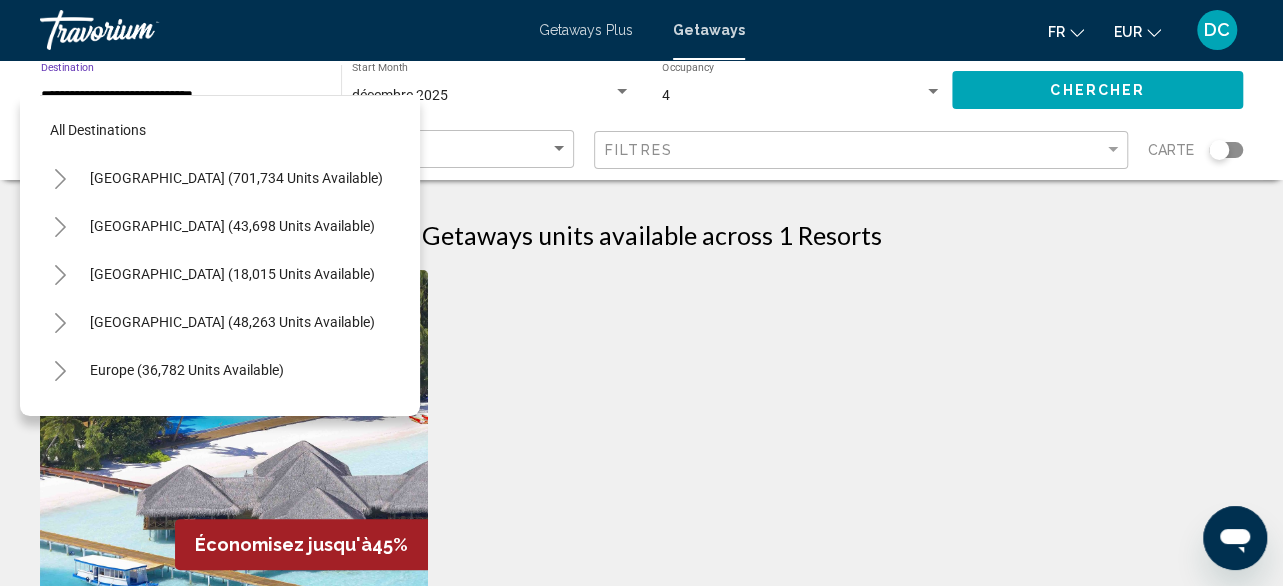scroll, scrollTop: 750, scrollLeft: 0, axis: vertical 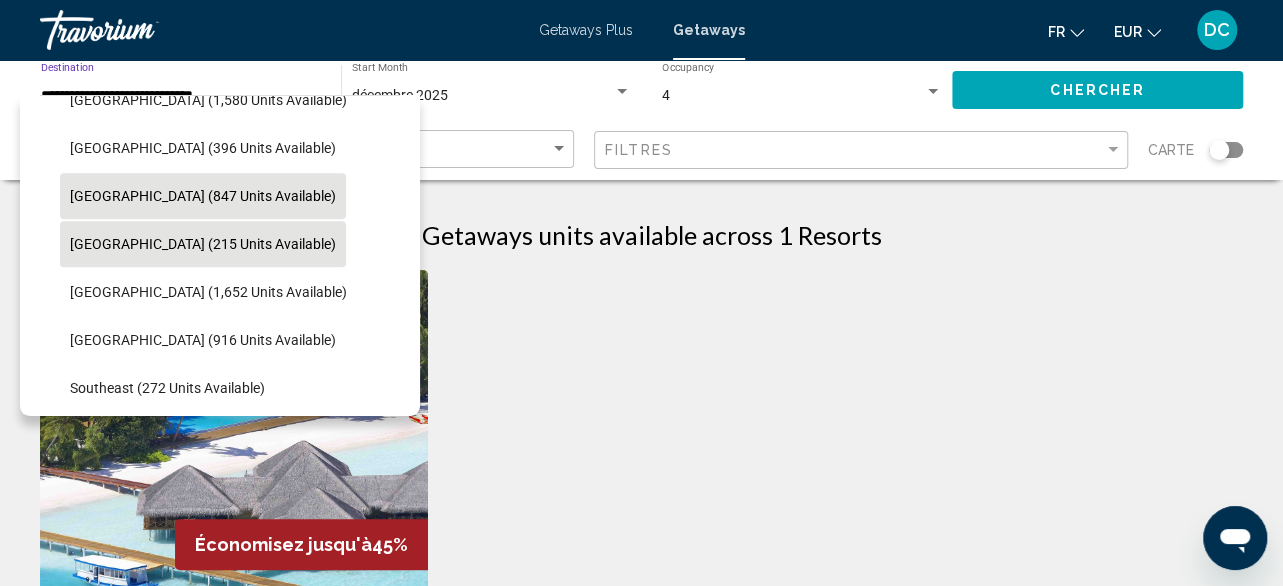 click on "Malaysia (847 units available)" 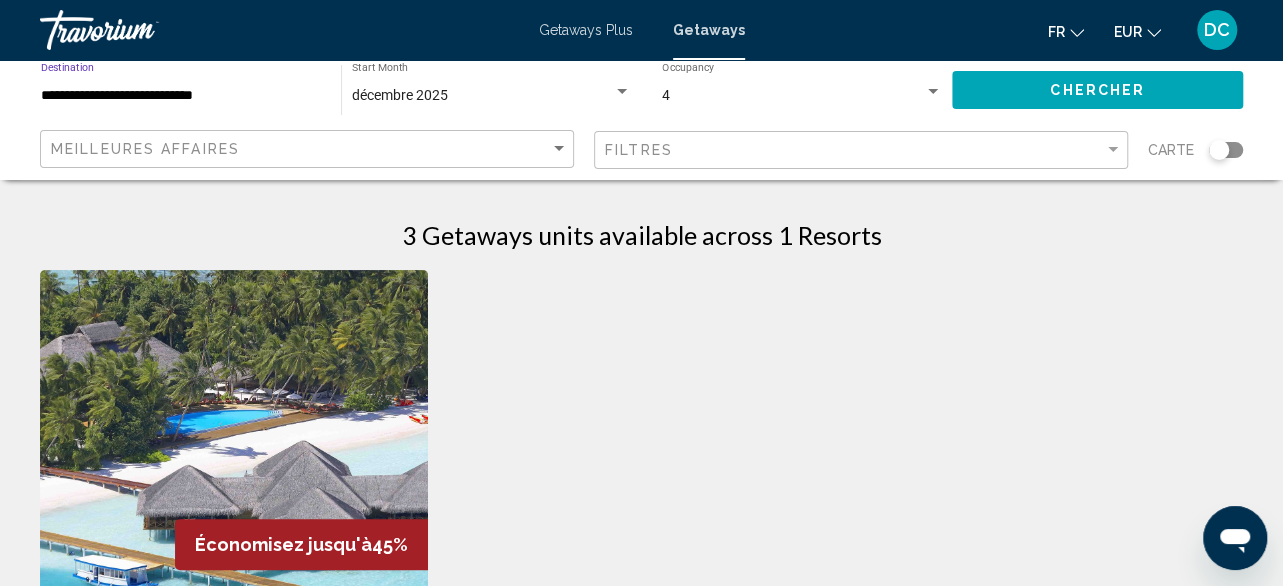 click on "Chercher" 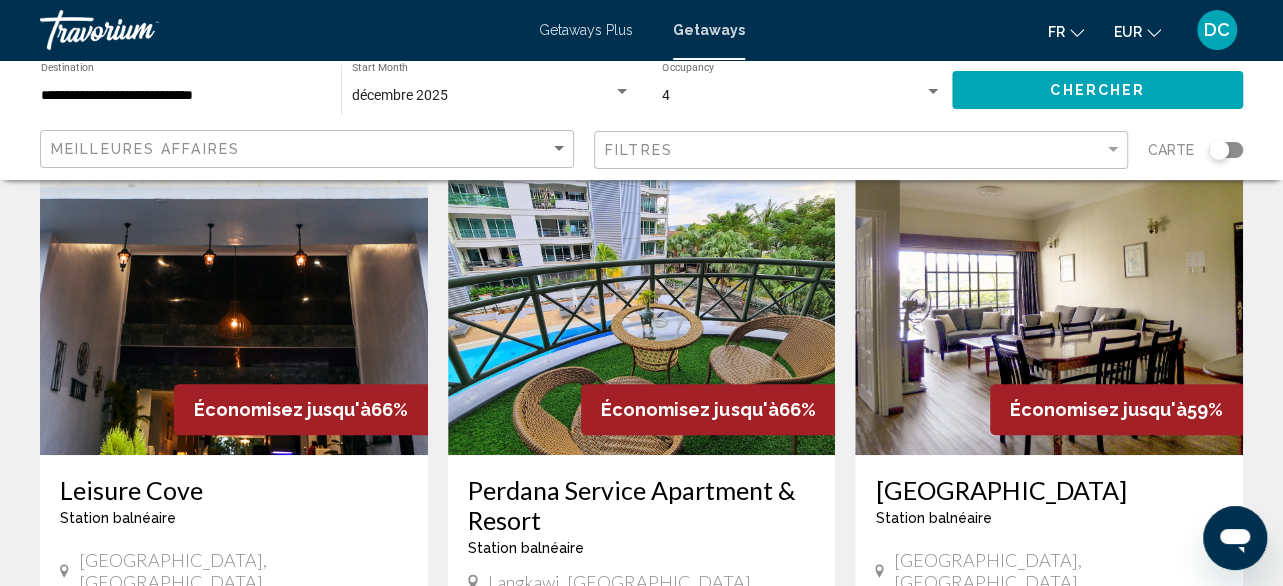 scroll, scrollTop: 0, scrollLeft: 0, axis: both 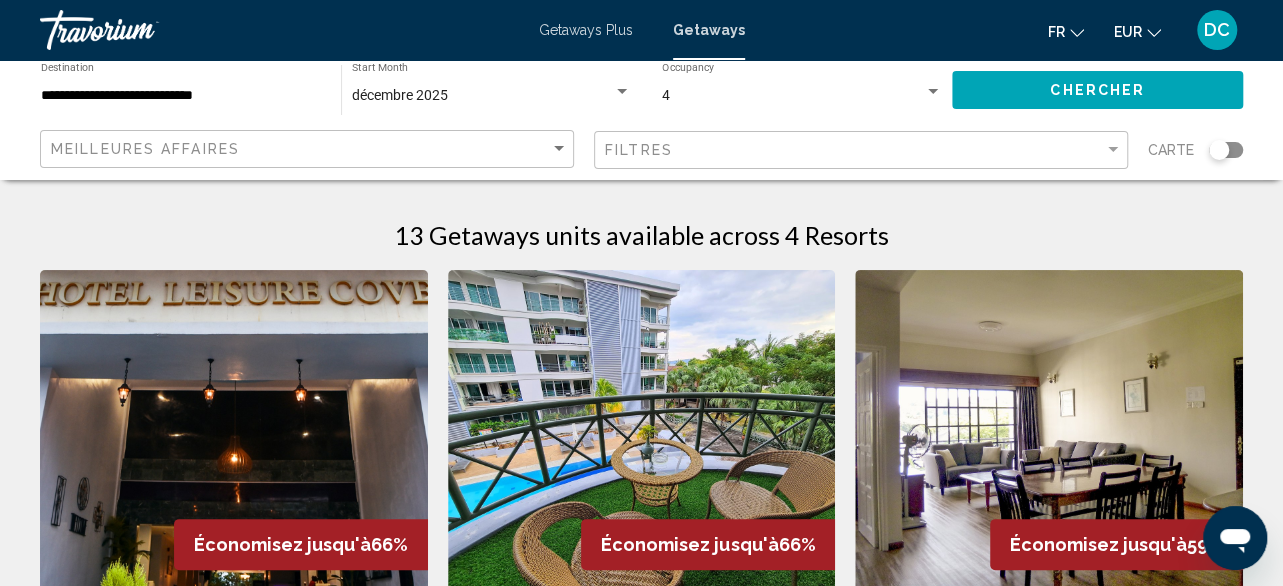 click on "**********" 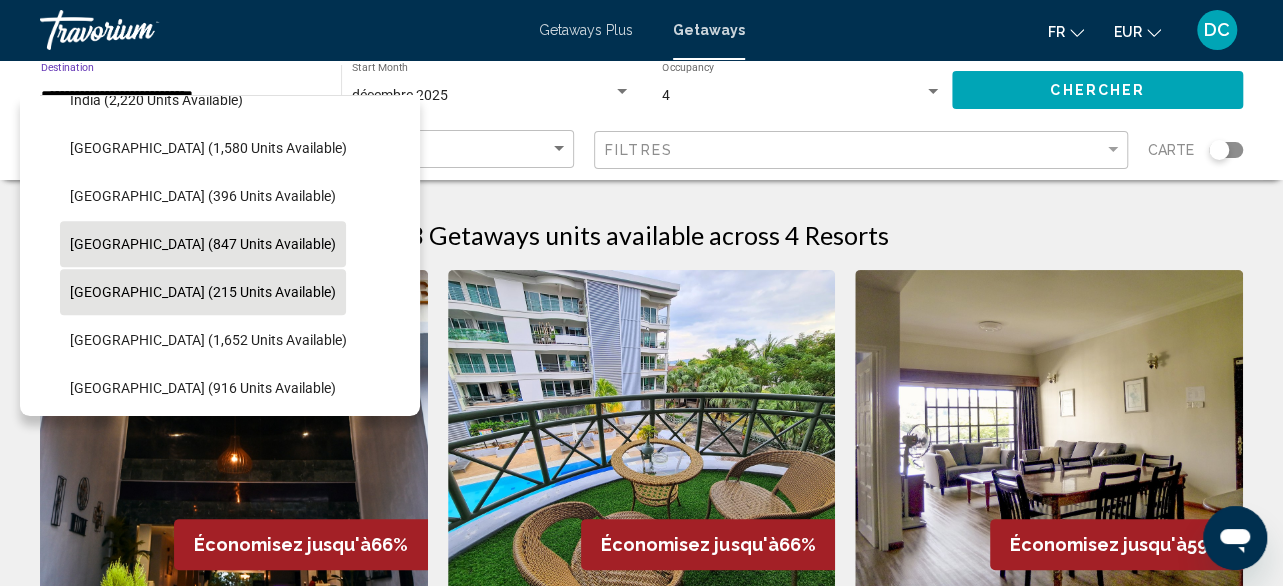 scroll, scrollTop: 602, scrollLeft: 0, axis: vertical 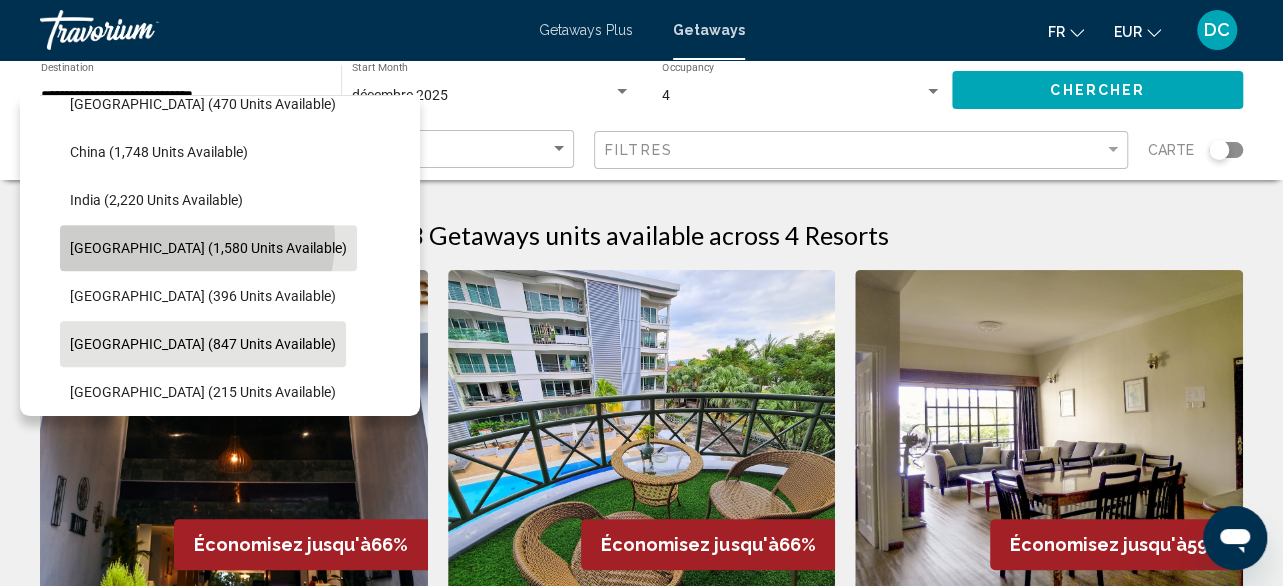 click on "Indonesia (1,580 units available)" 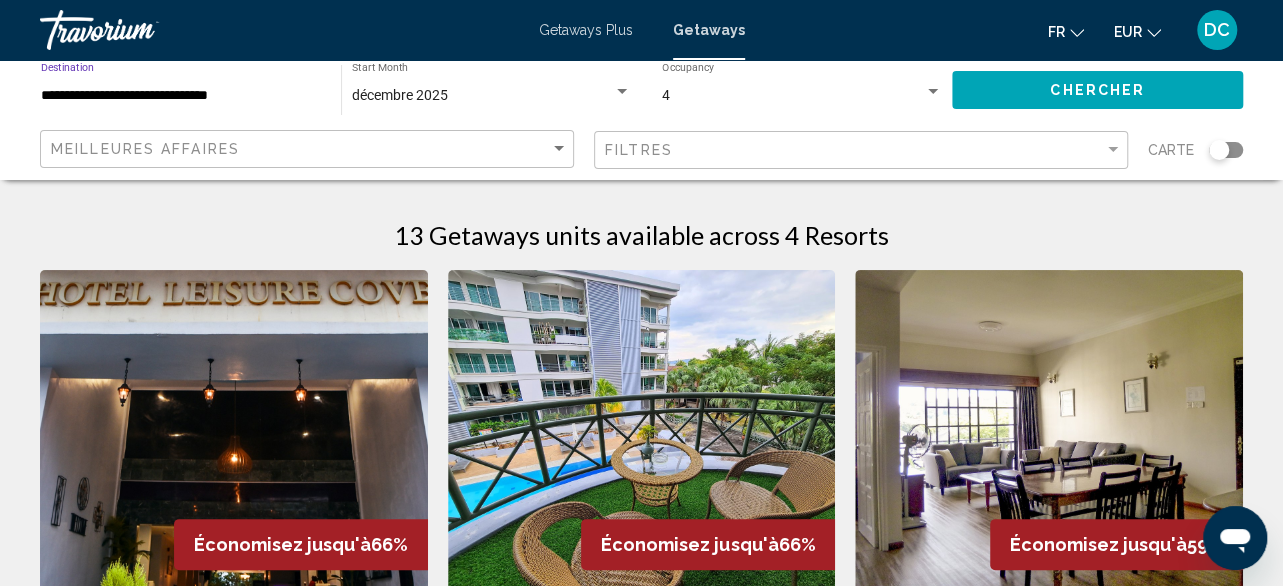 click on "Chercher" 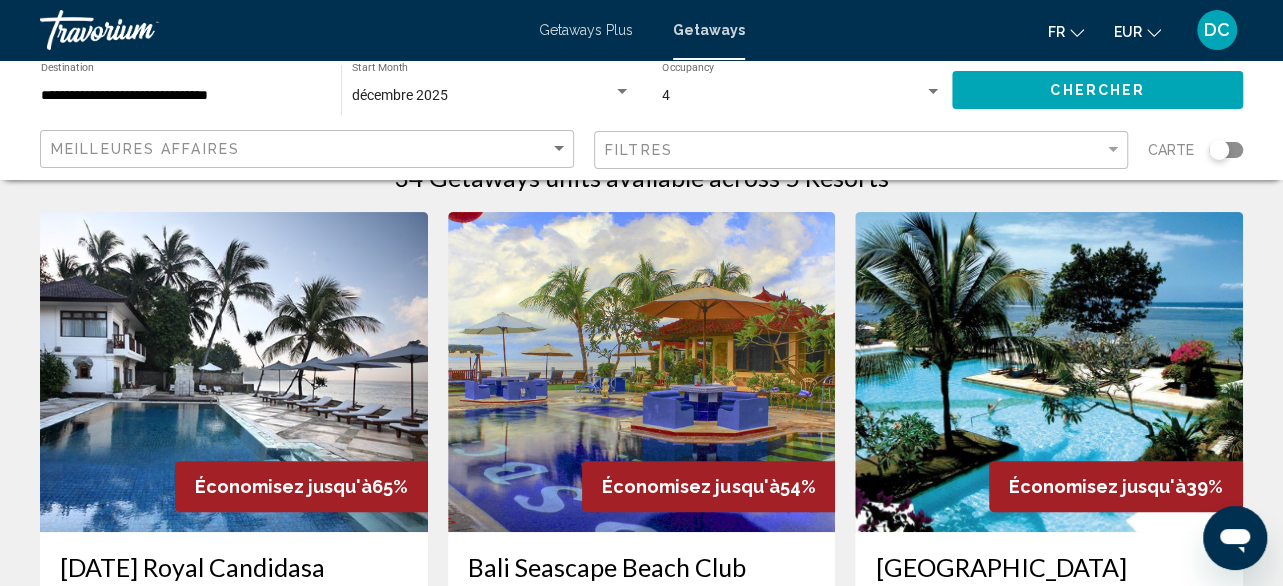 scroll, scrollTop: 100, scrollLeft: 0, axis: vertical 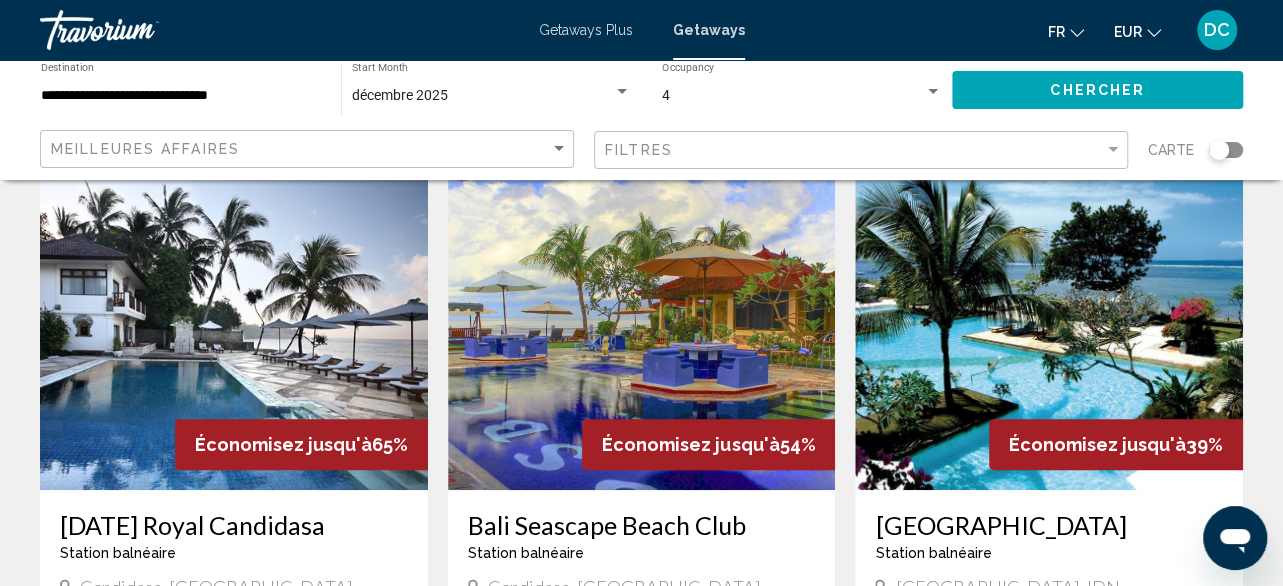 click on "décembre 2025" at bounding box center (482, 96) 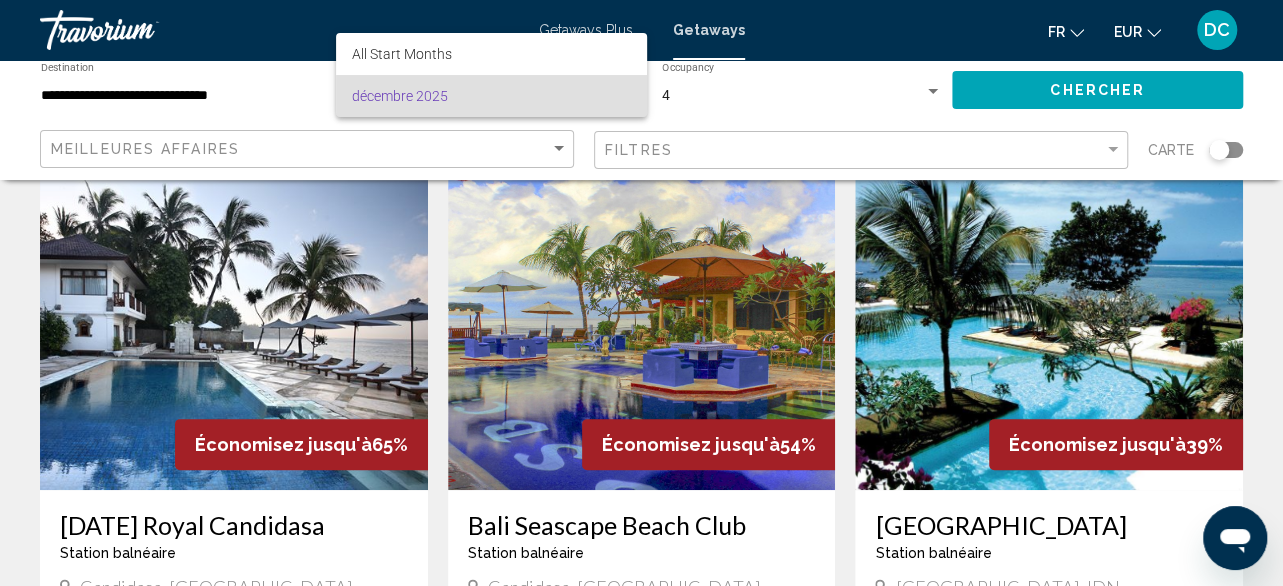 click at bounding box center [641, 293] 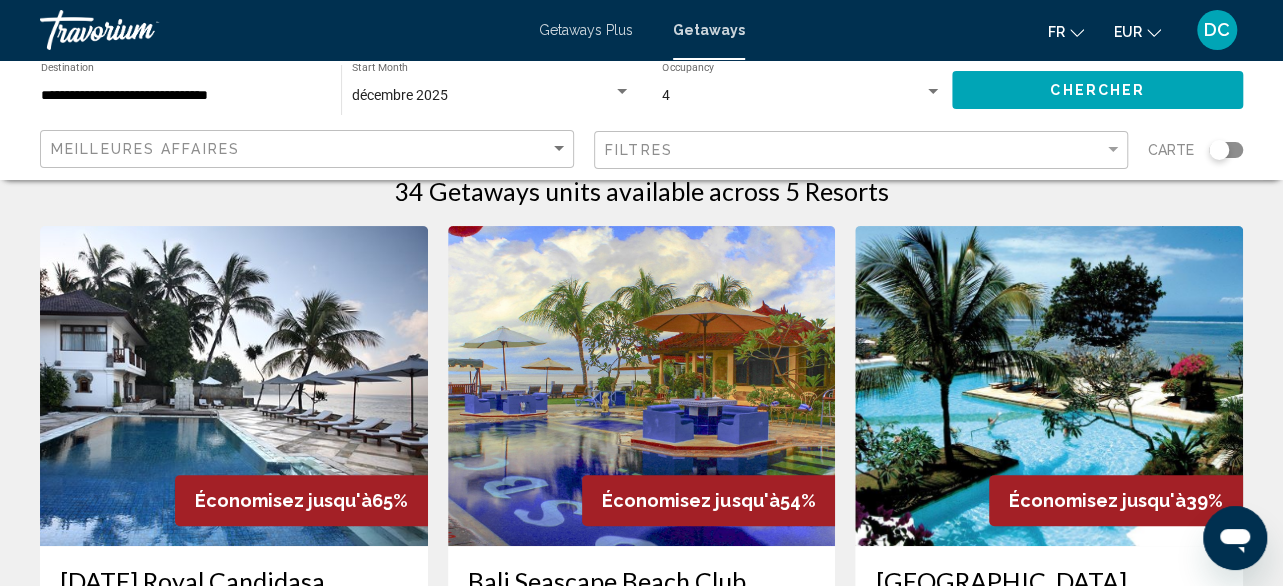 scroll, scrollTop: 0, scrollLeft: 0, axis: both 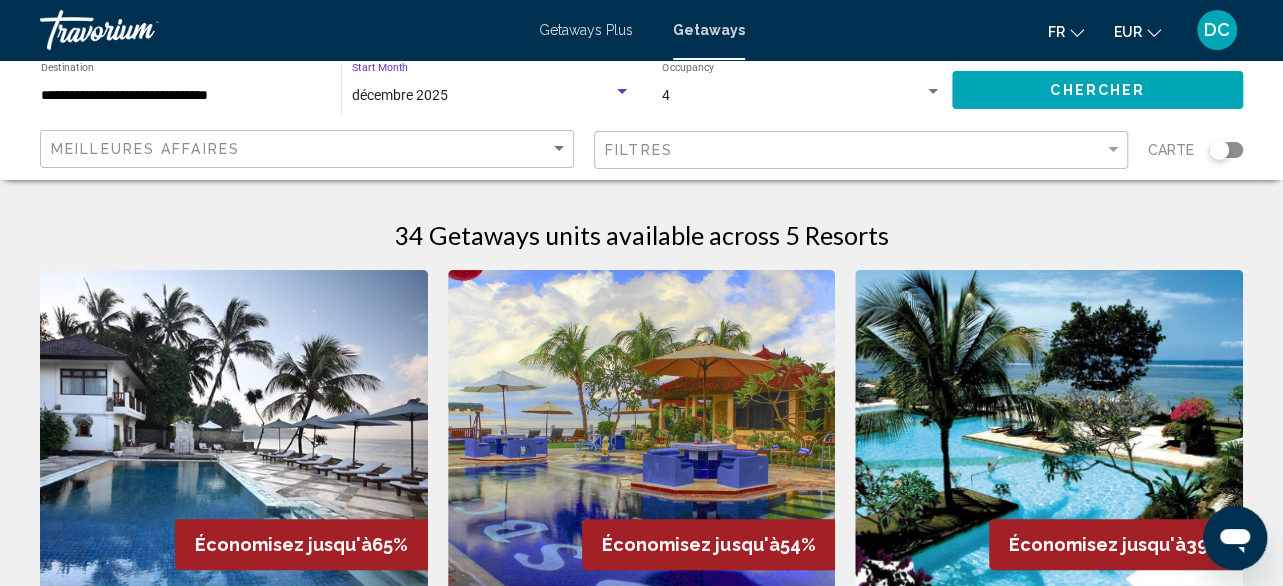 click on "décembre 2025" at bounding box center (400, 95) 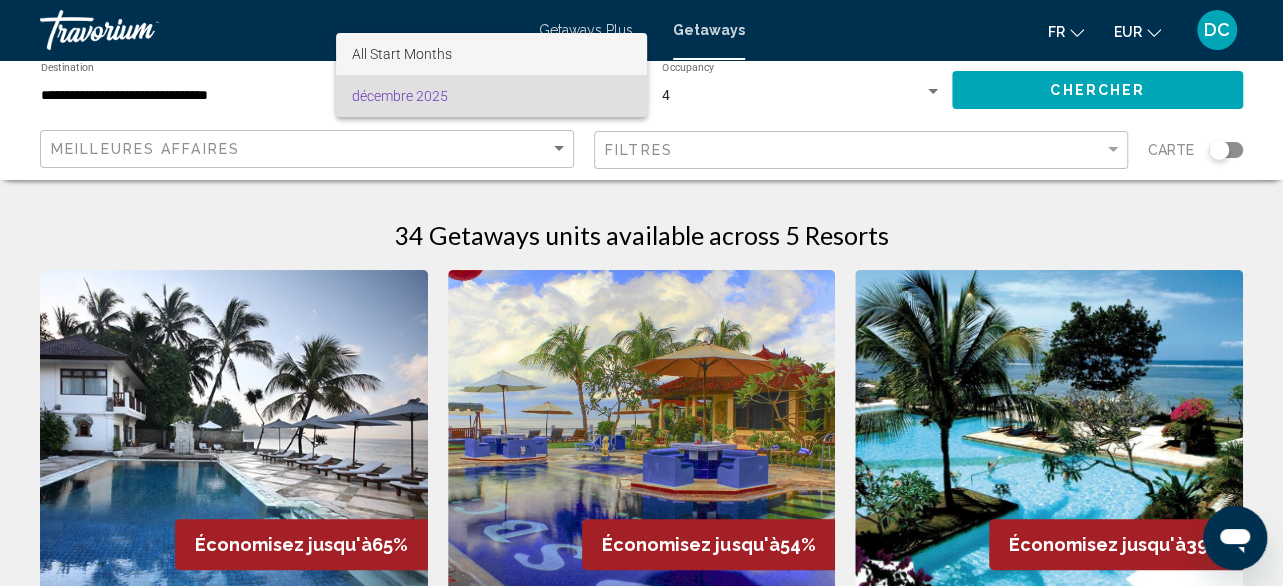 click on "All Start Months" at bounding box center [491, 54] 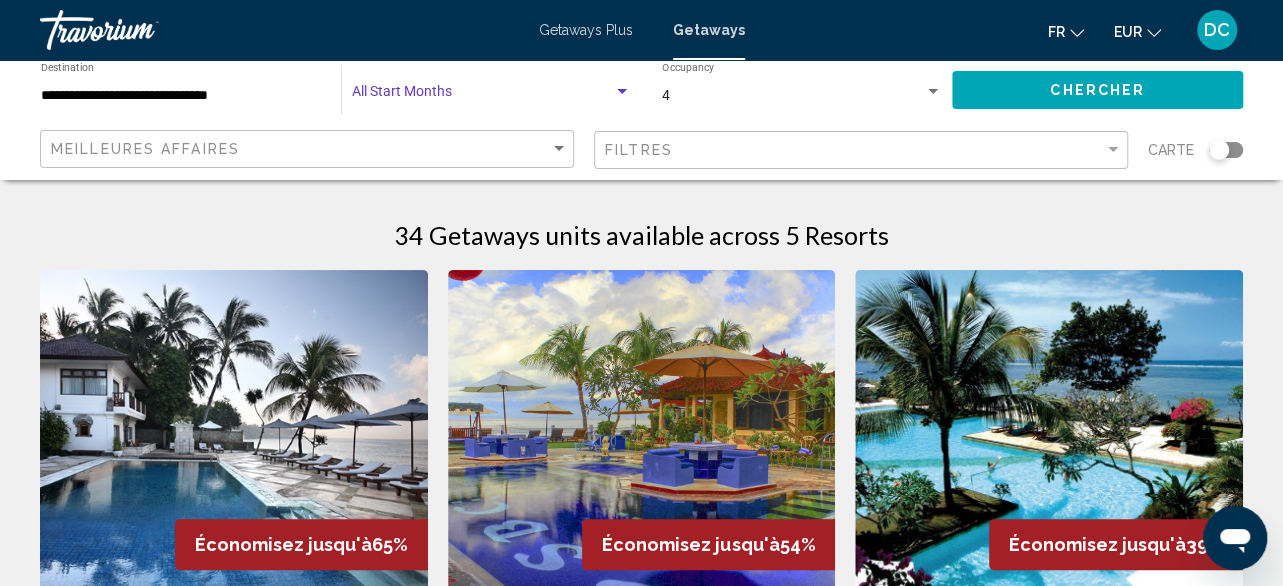 click at bounding box center [482, 96] 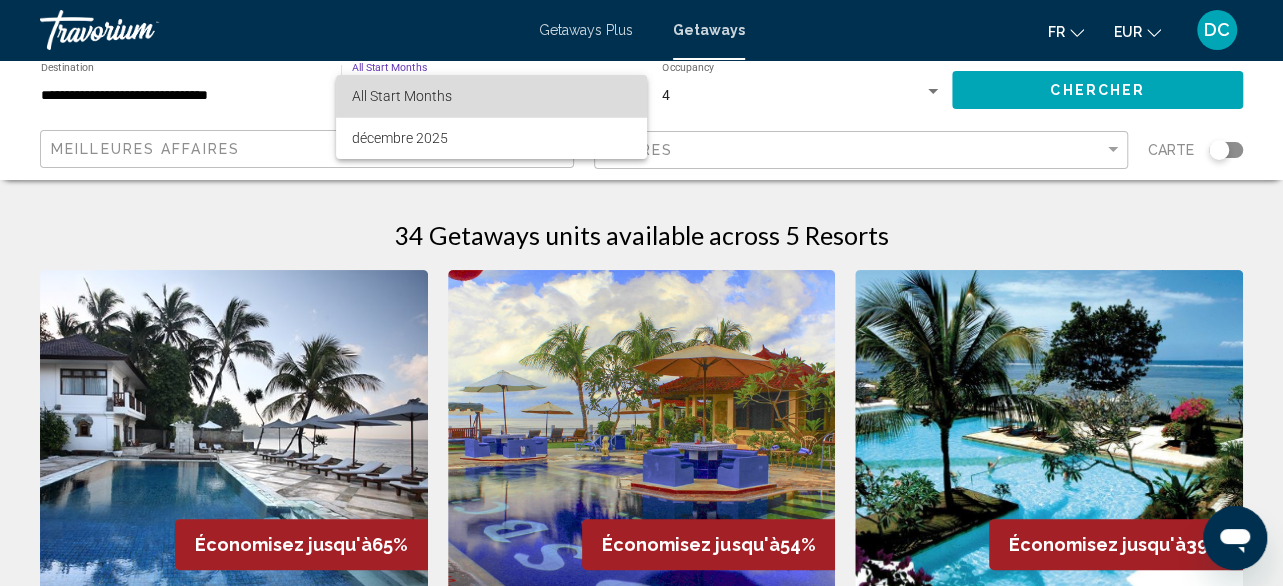 click on "All Start Months" at bounding box center (491, 96) 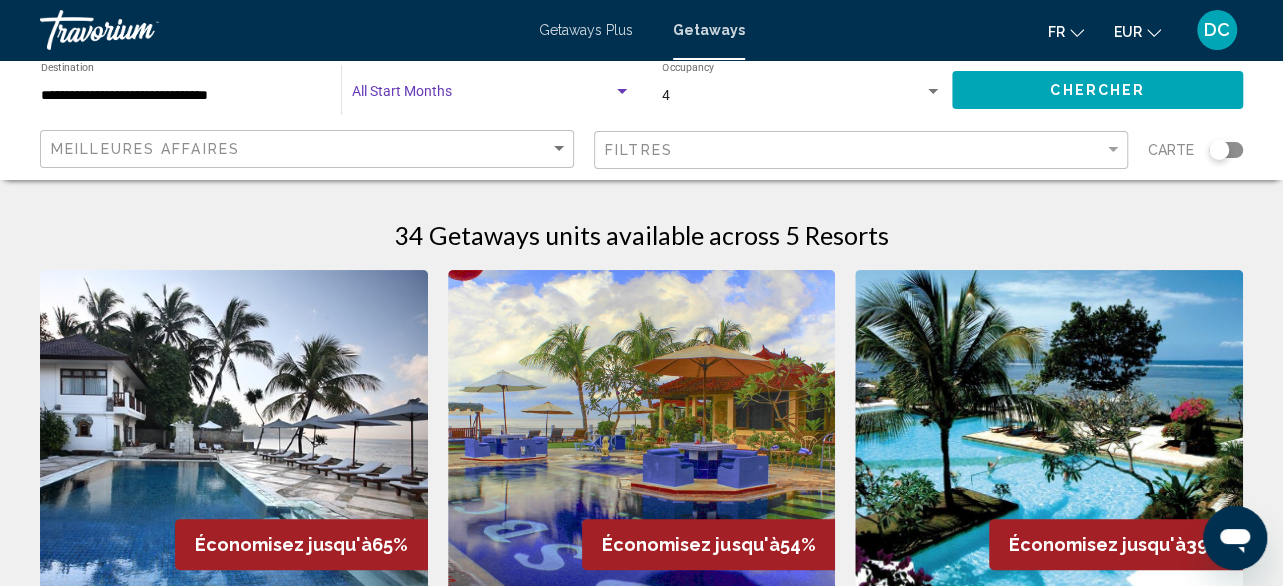 click on "Chercher" 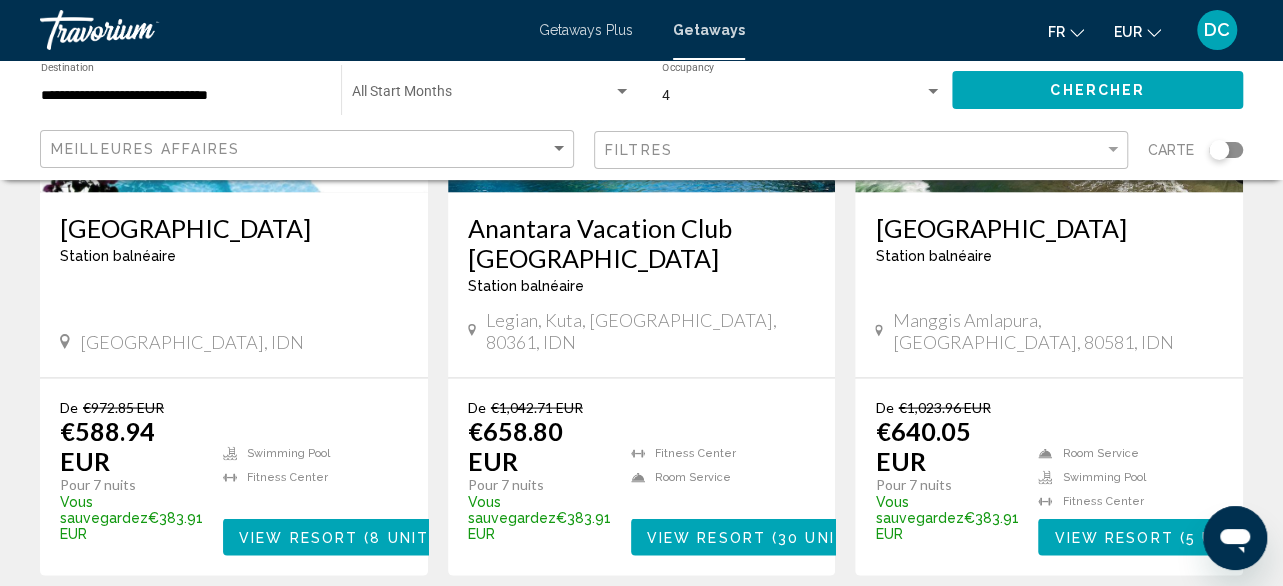 scroll, scrollTop: 1800, scrollLeft: 0, axis: vertical 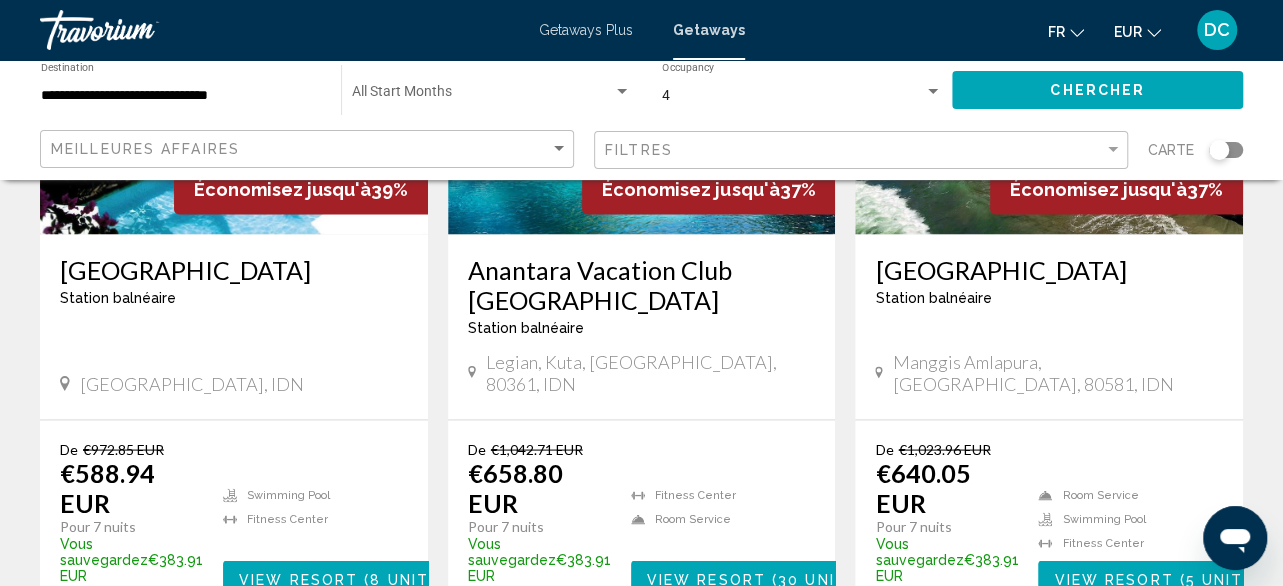 click on "Peninsula Beach Resort  Station balnéaire  -  Ceci est une station d'adultes seulement
Bali, IDN" at bounding box center [234, 326] 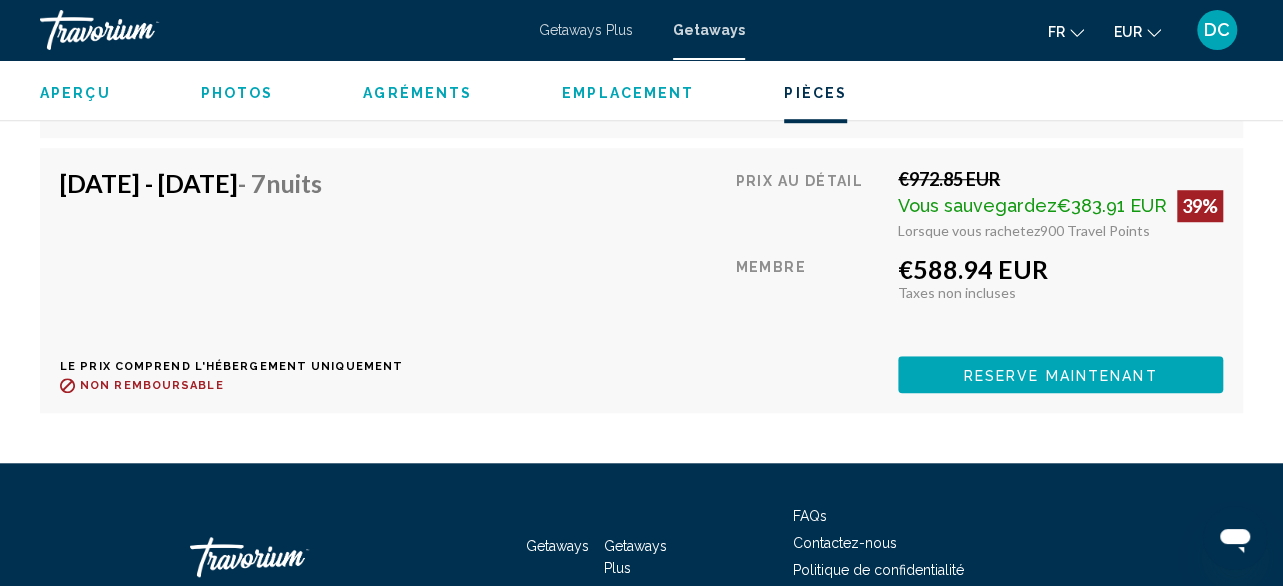 scroll, scrollTop: 4662, scrollLeft: 0, axis: vertical 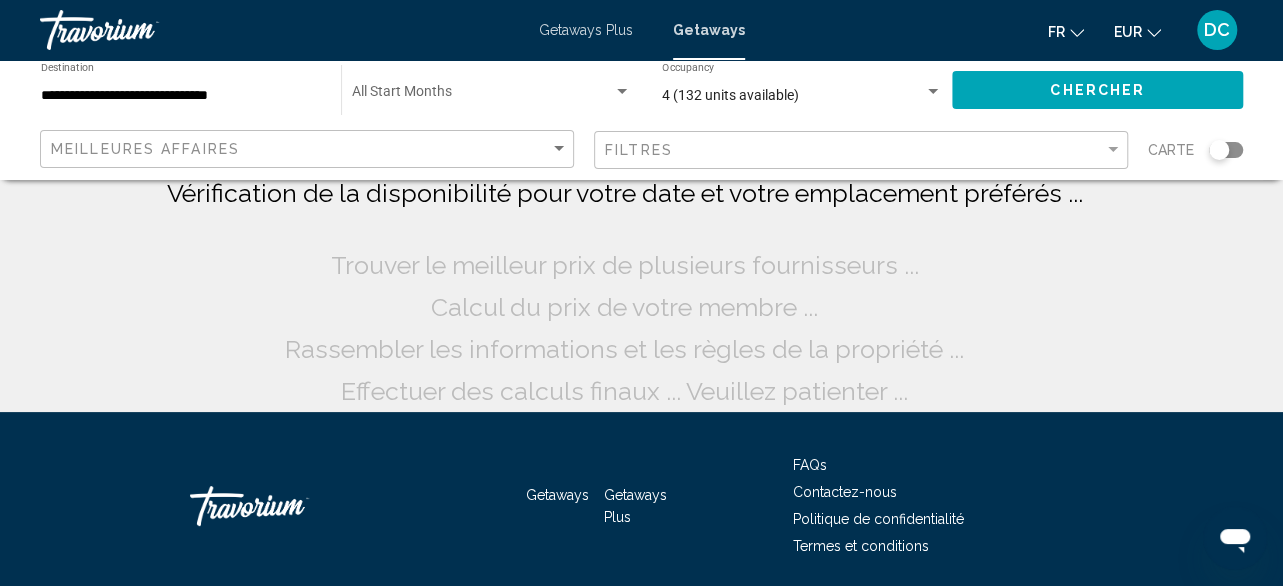 click on "Filtres" 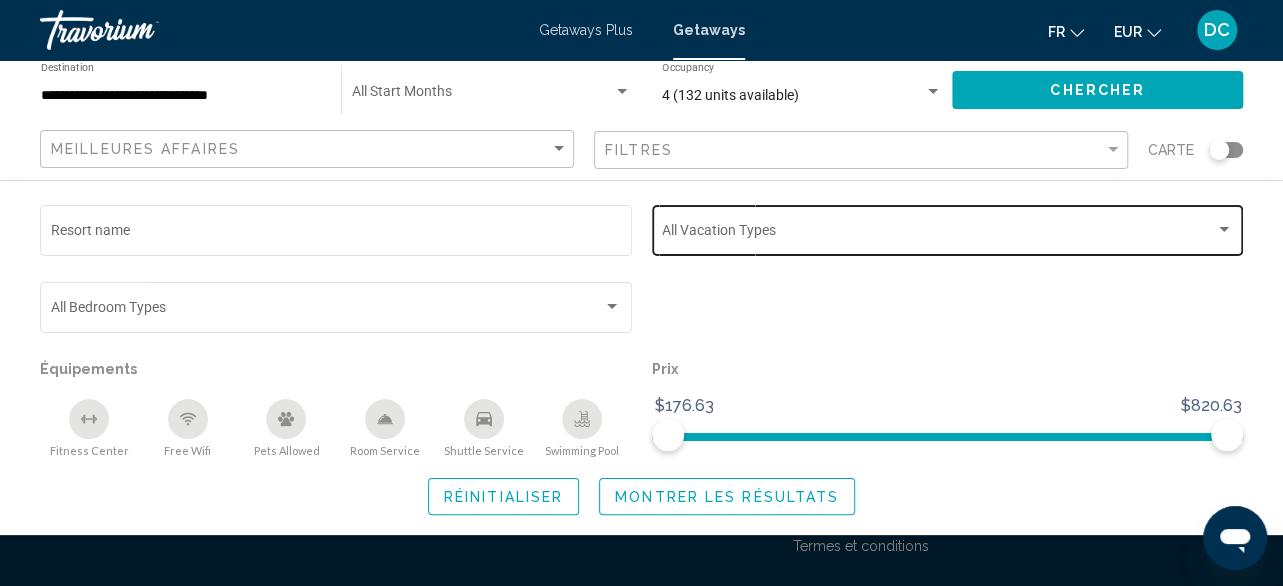 click on "Vacation Types All Vacation Types" 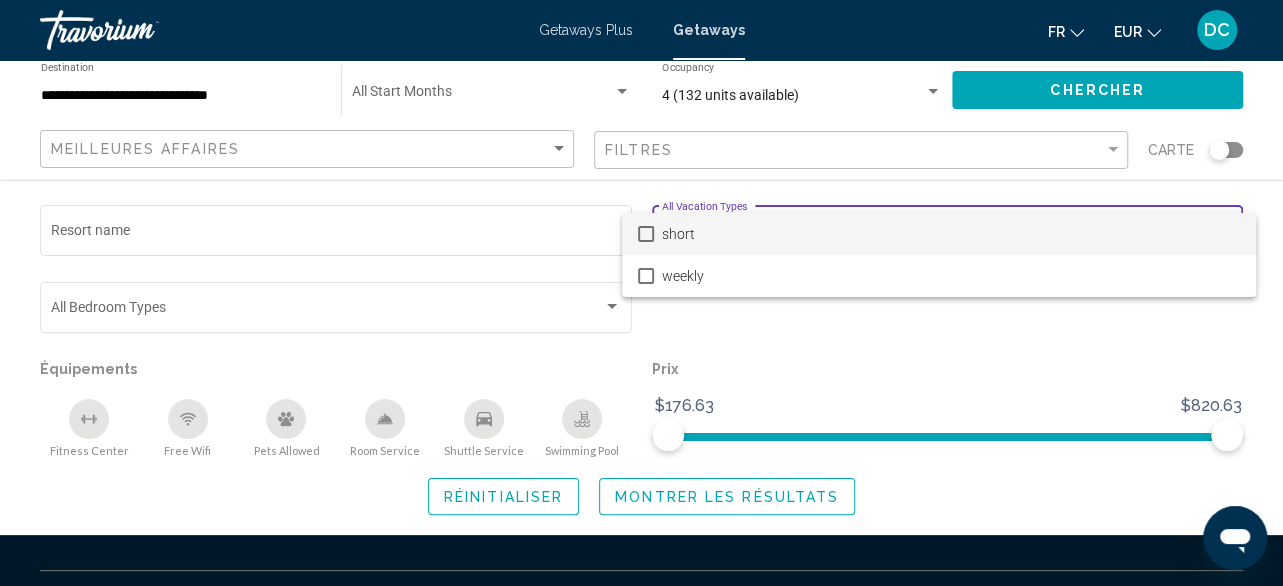 click at bounding box center (641, 293) 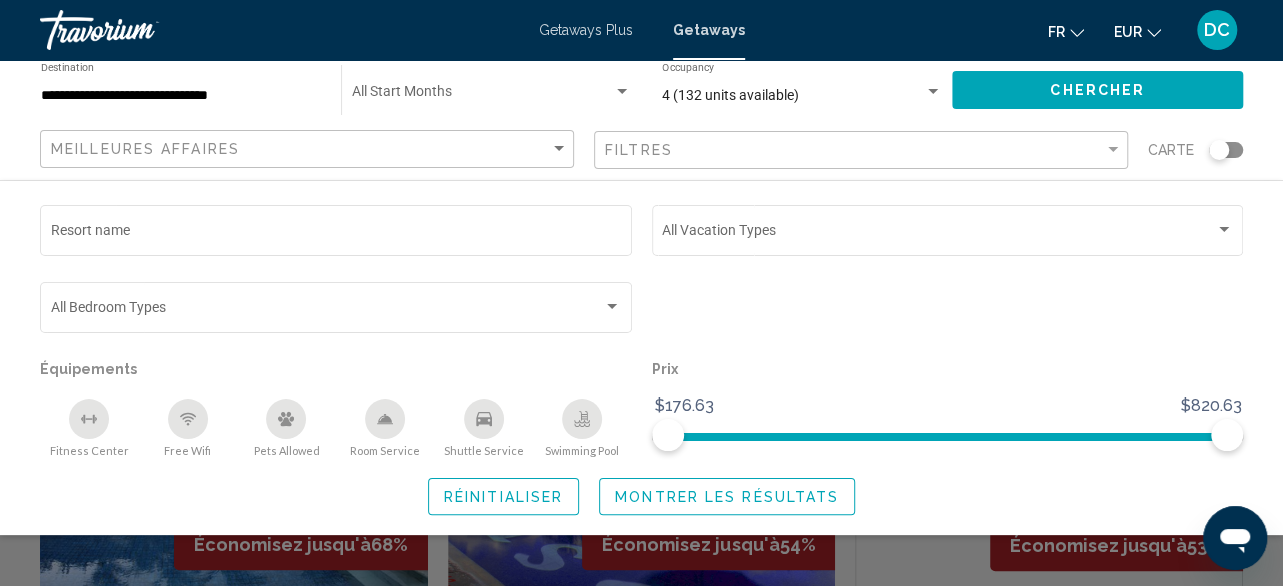 click on "Chercher" 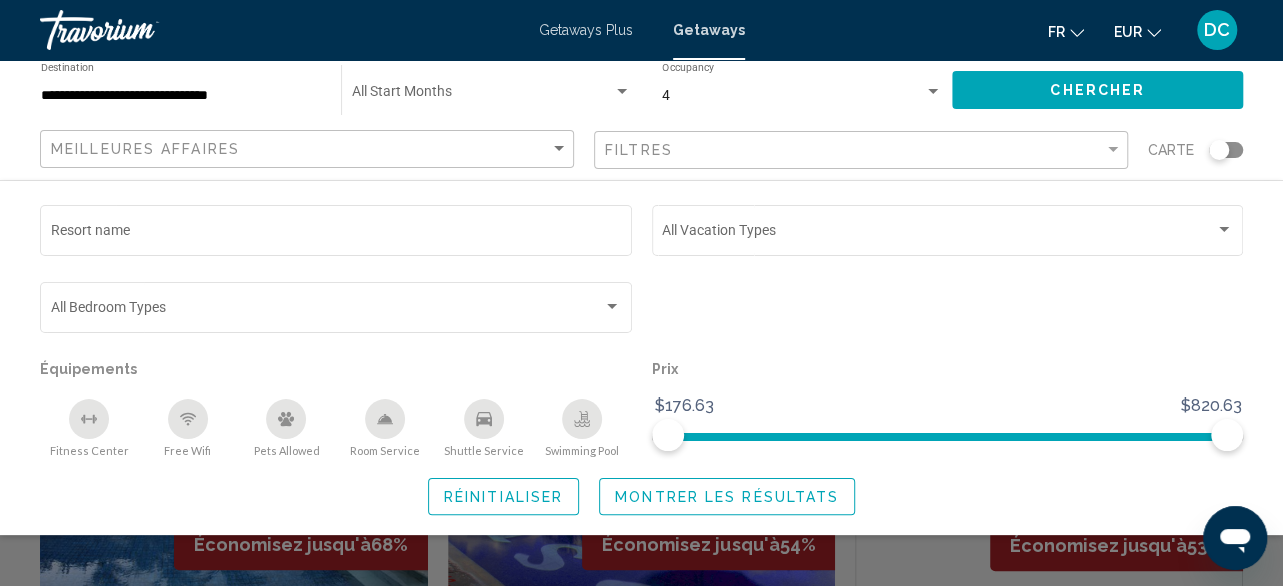 click 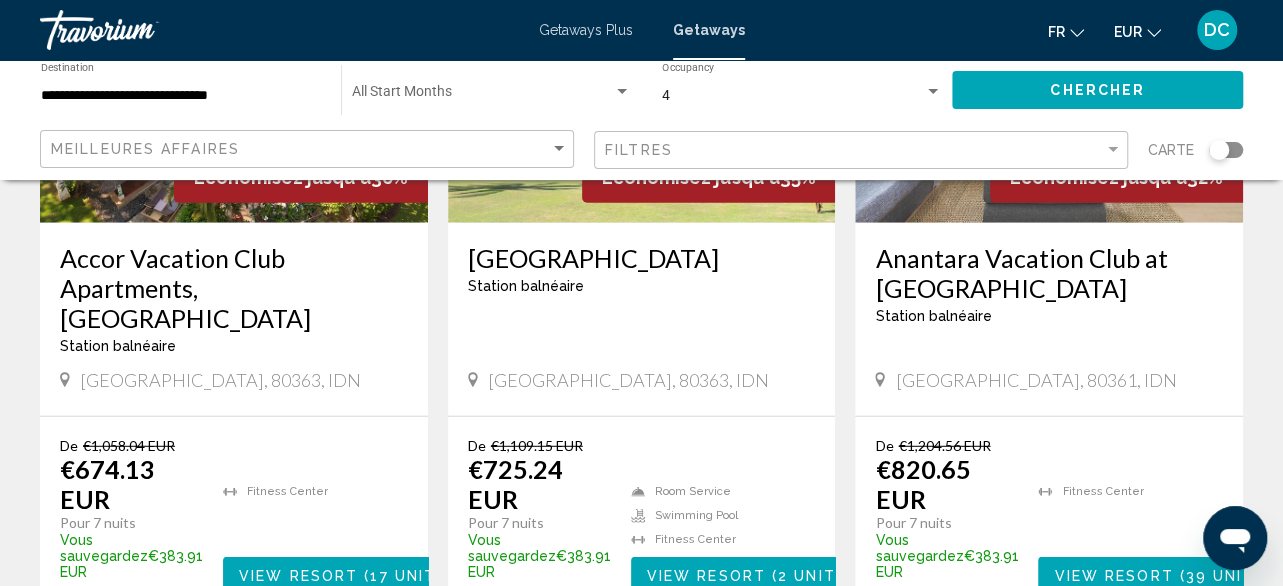 scroll, scrollTop: 2600, scrollLeft: 0, axis: vertical 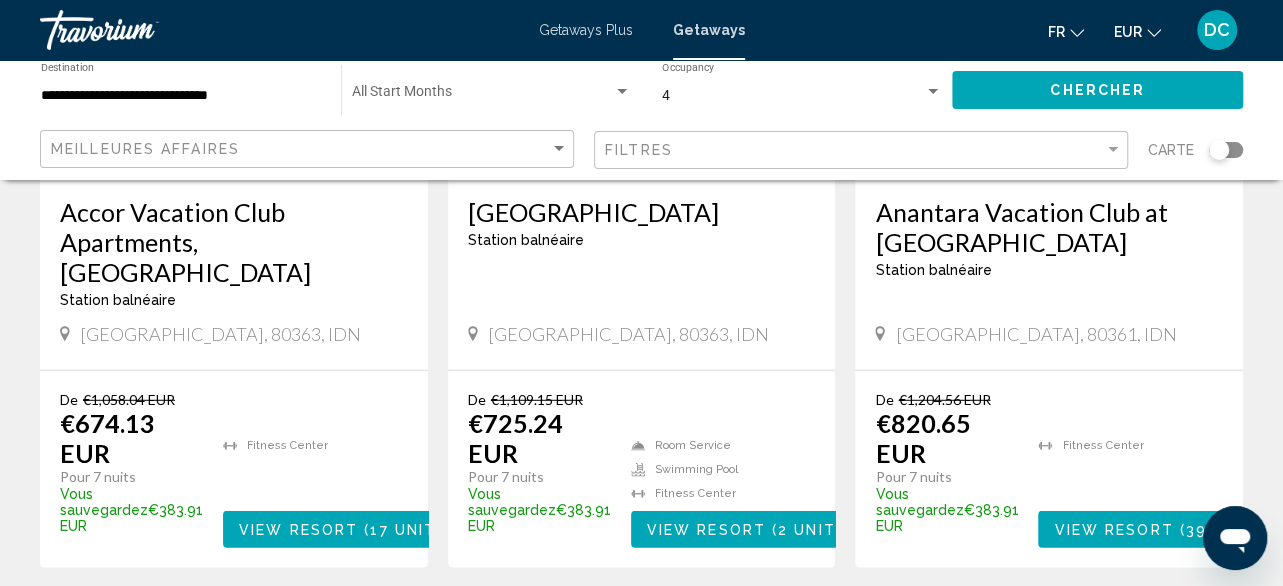click on "Bali, 80363, IDN" at bounding box center [234, 334] 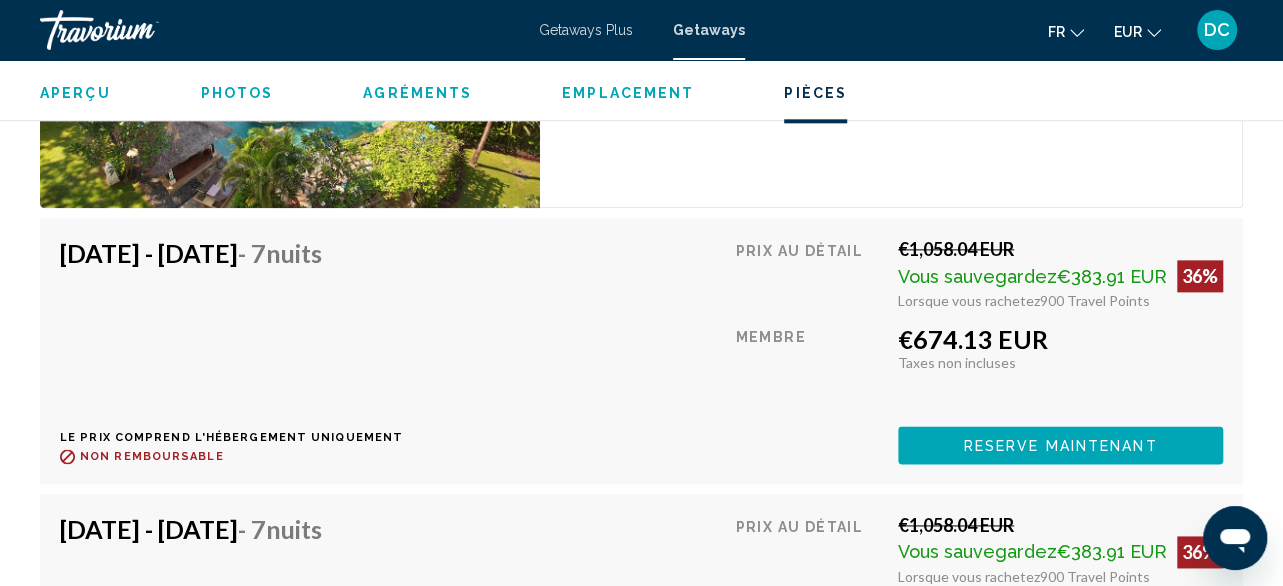 scroll, scrollTop: 5242, scrollLeft: 0, axis: vertical 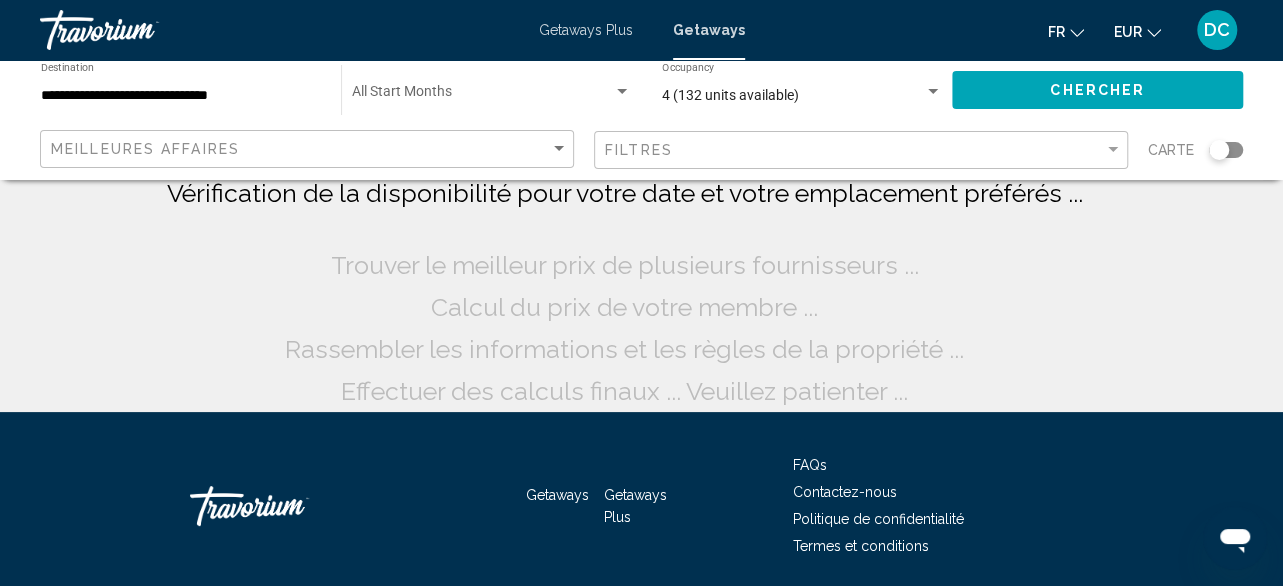 click on "**********" at bounding box center [181, 96] 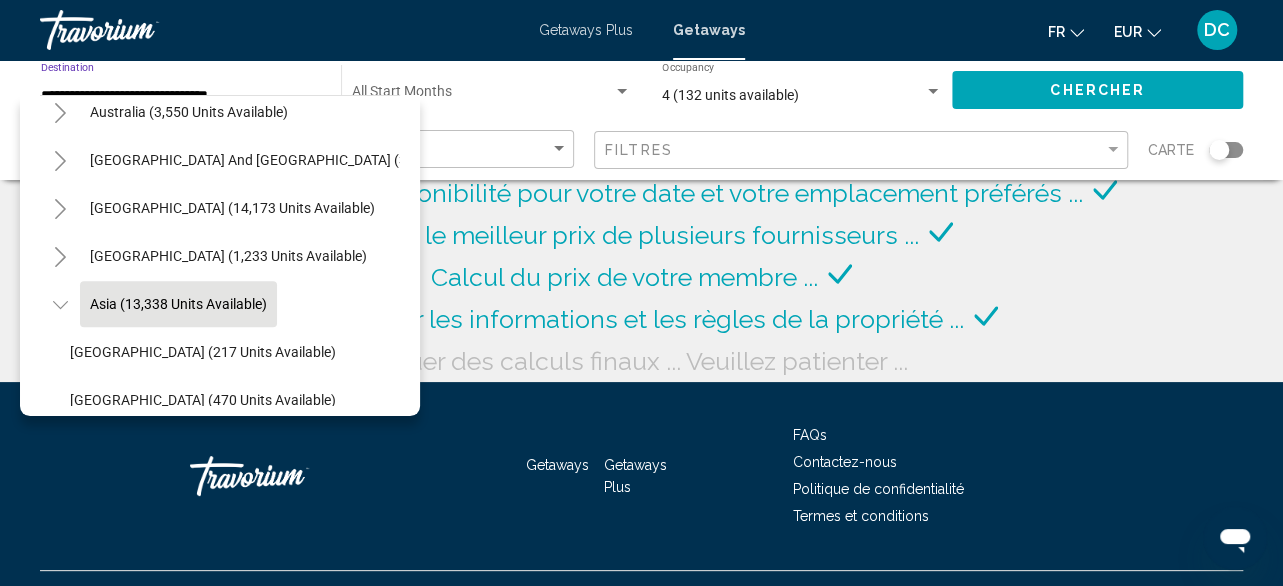 scroll, scrollTop: 206, scrollLeft: 0, axis: vertical 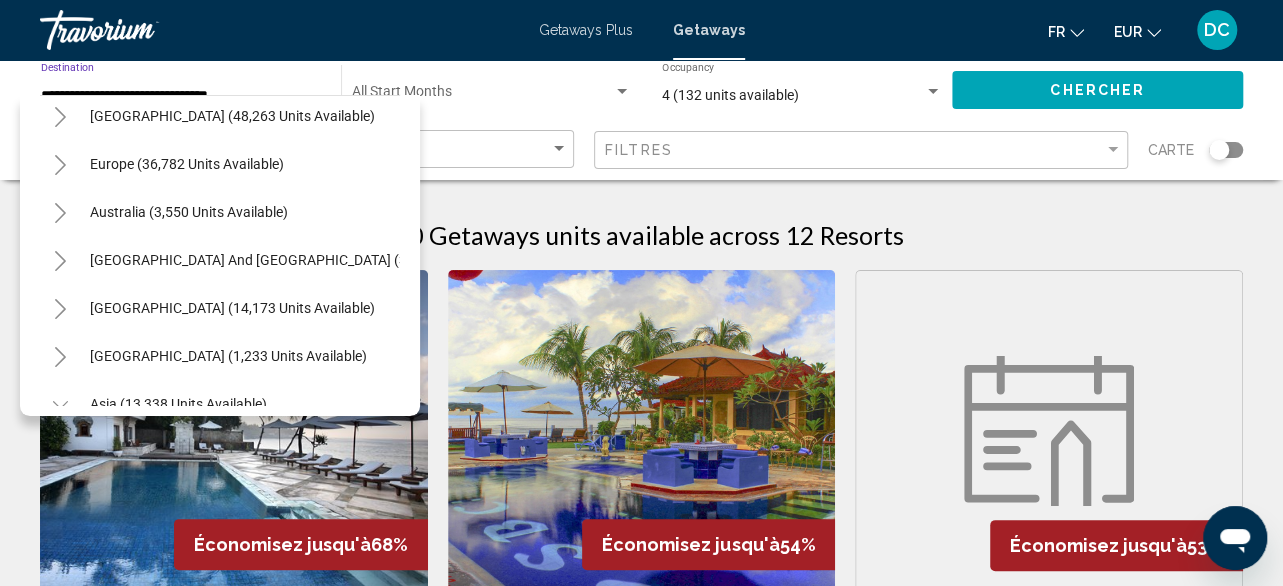 click 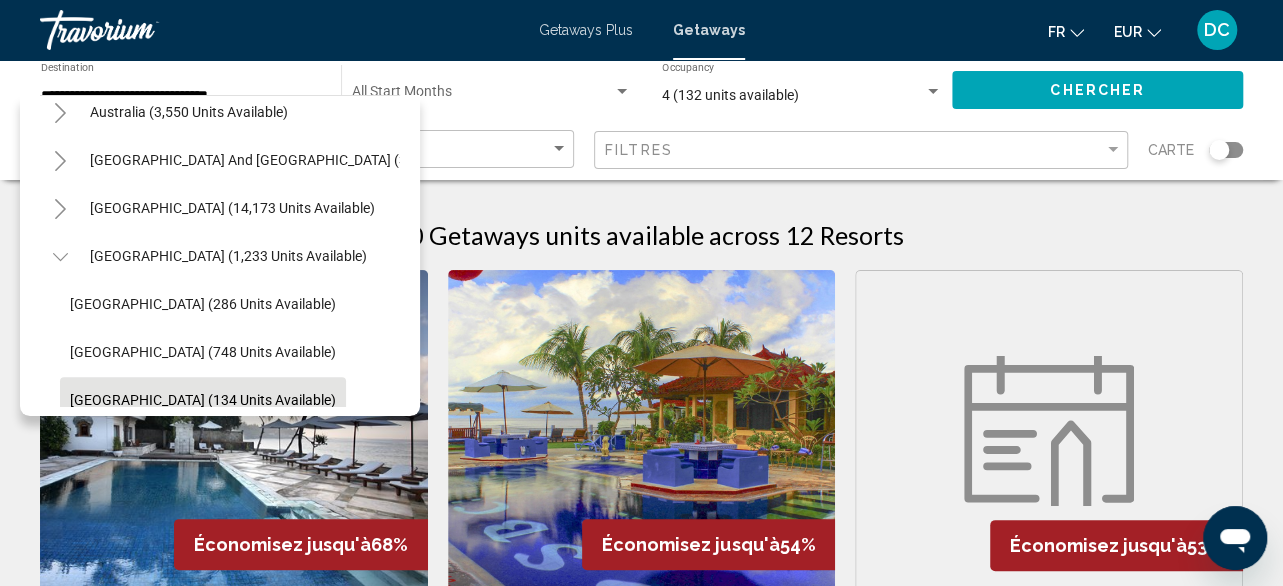 scroll, scrollTop: 206, scrollLeft: 0, axis: vertical 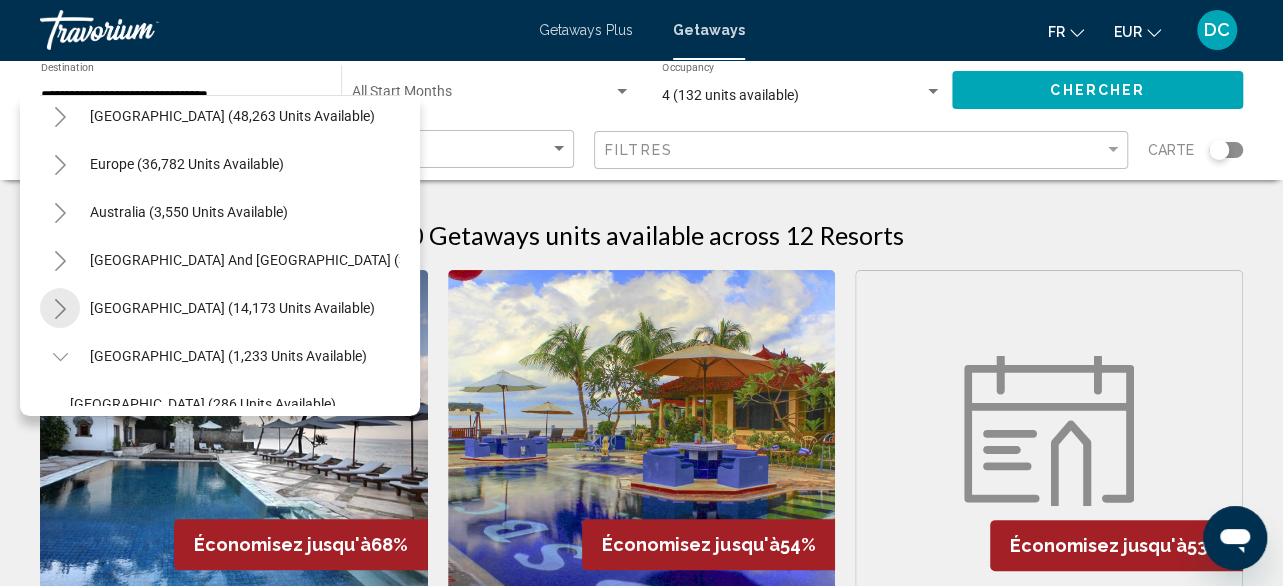 click 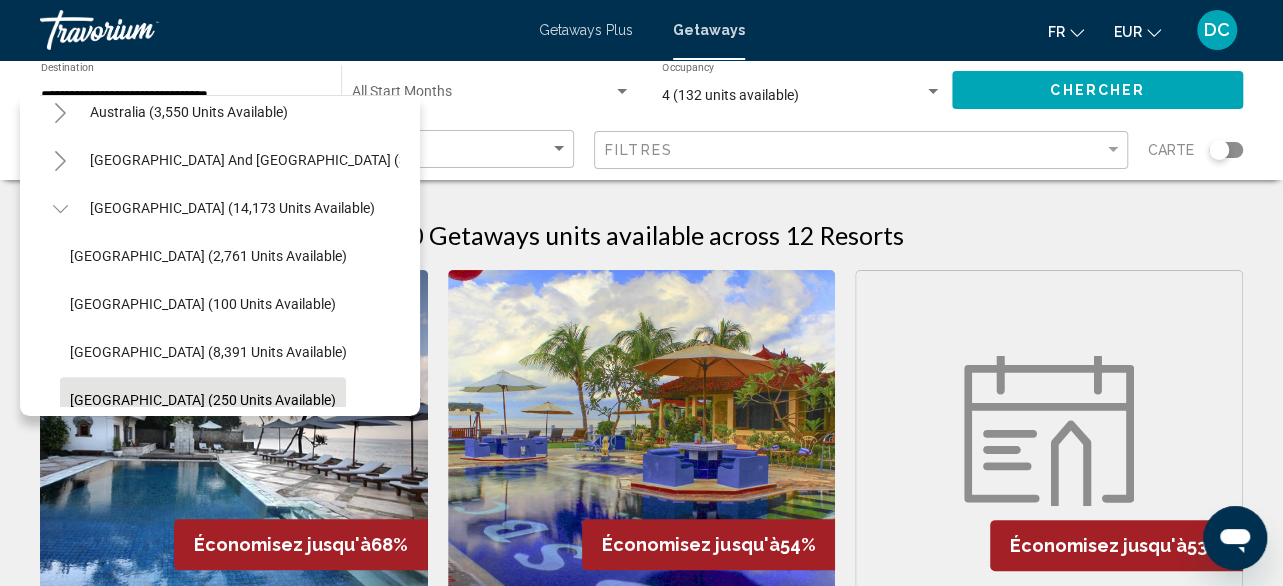 scroll, scrollTop: 206, scrollLeft: 0, axis: vertical 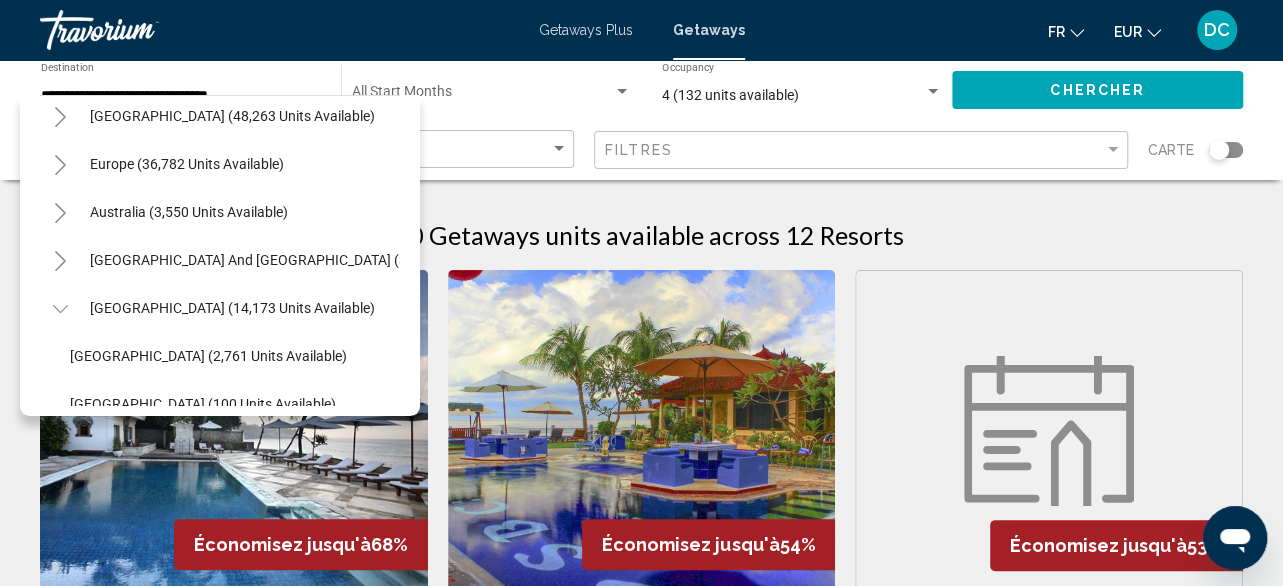 click 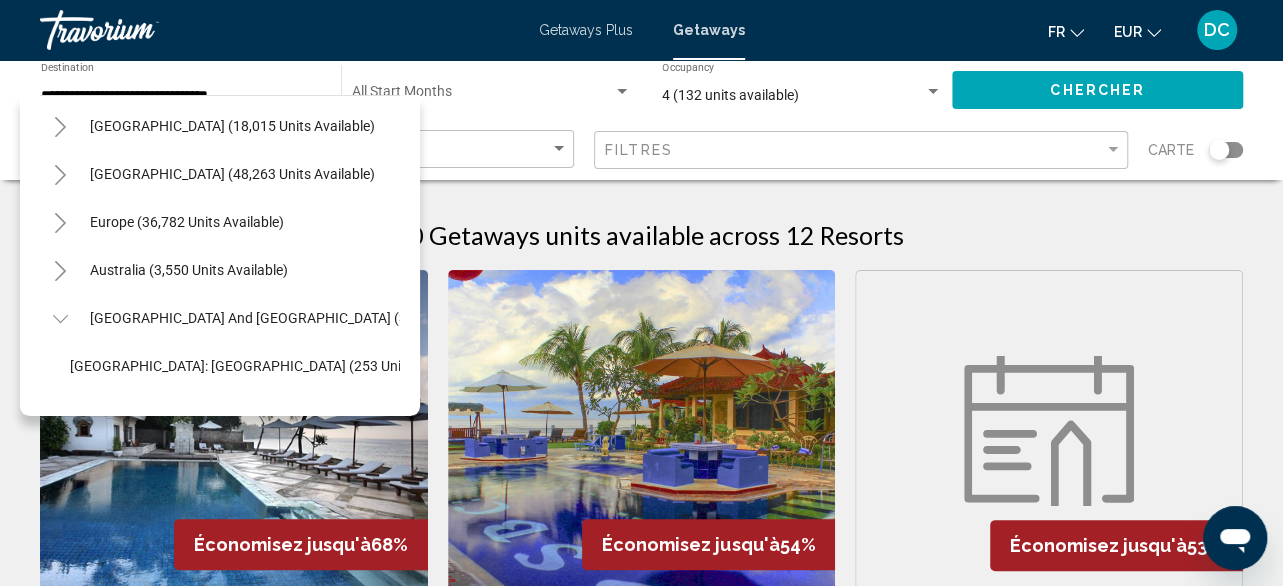 scroll, scrollTop: 106, scrollLeft: 0, axis: vertical 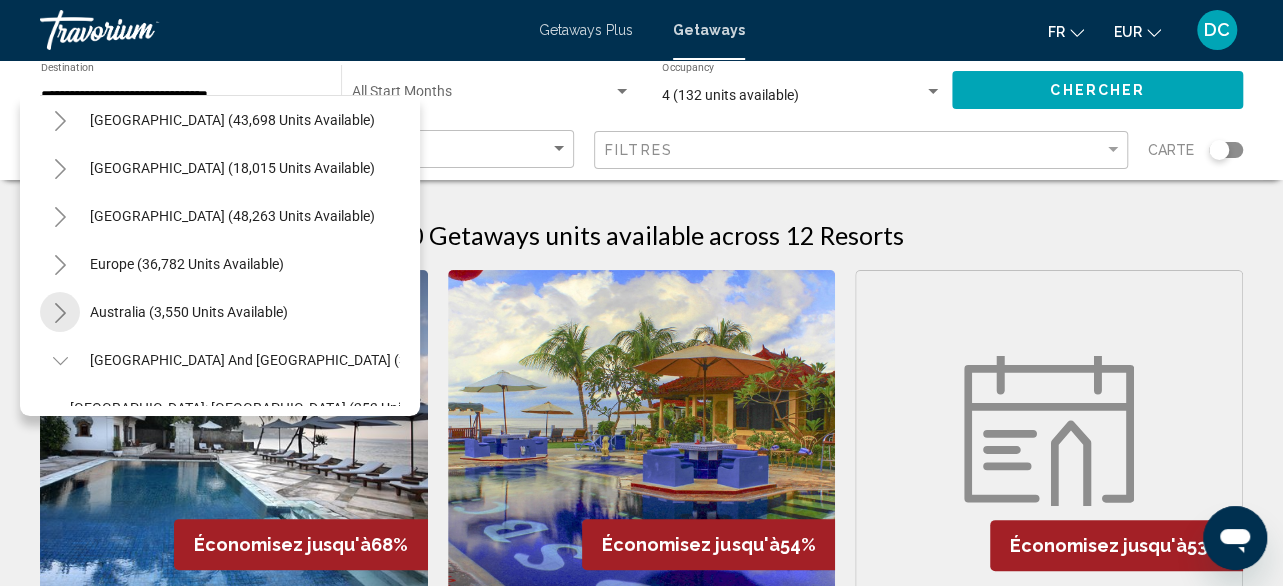 click 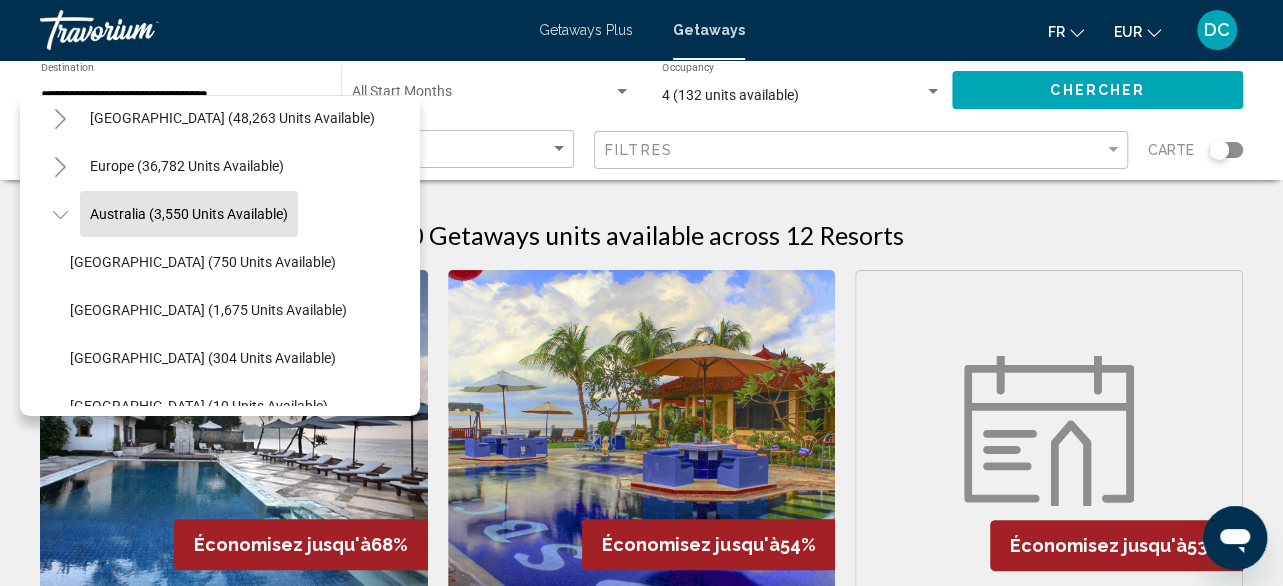 scroll, scrollTop: 106, scrollLeft: 0, axis: vertical 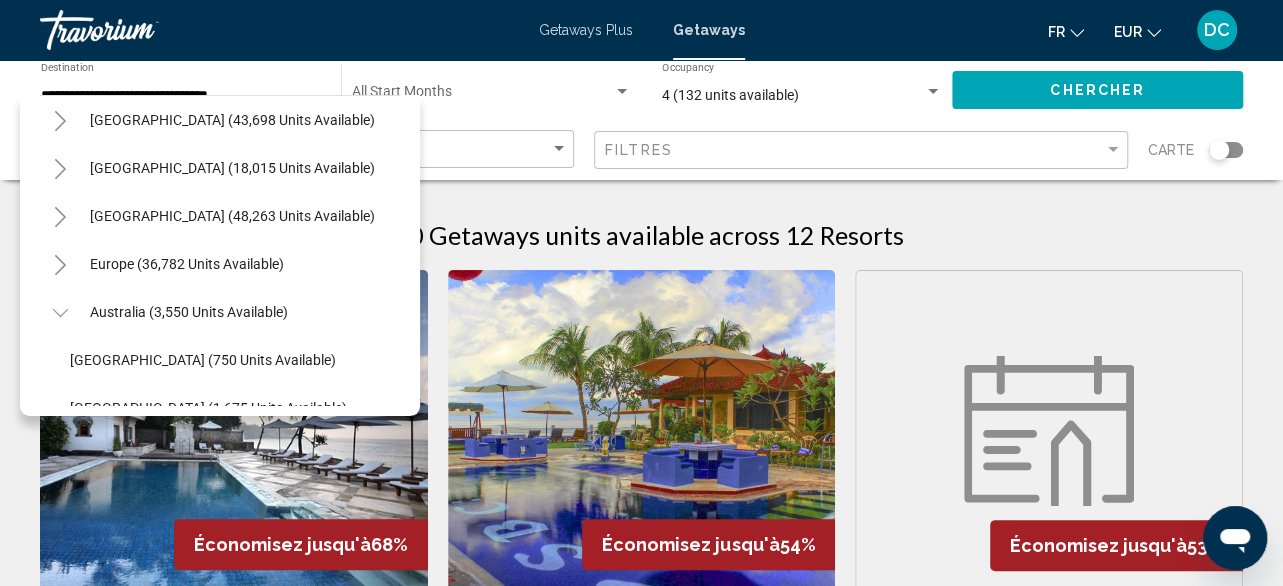 click 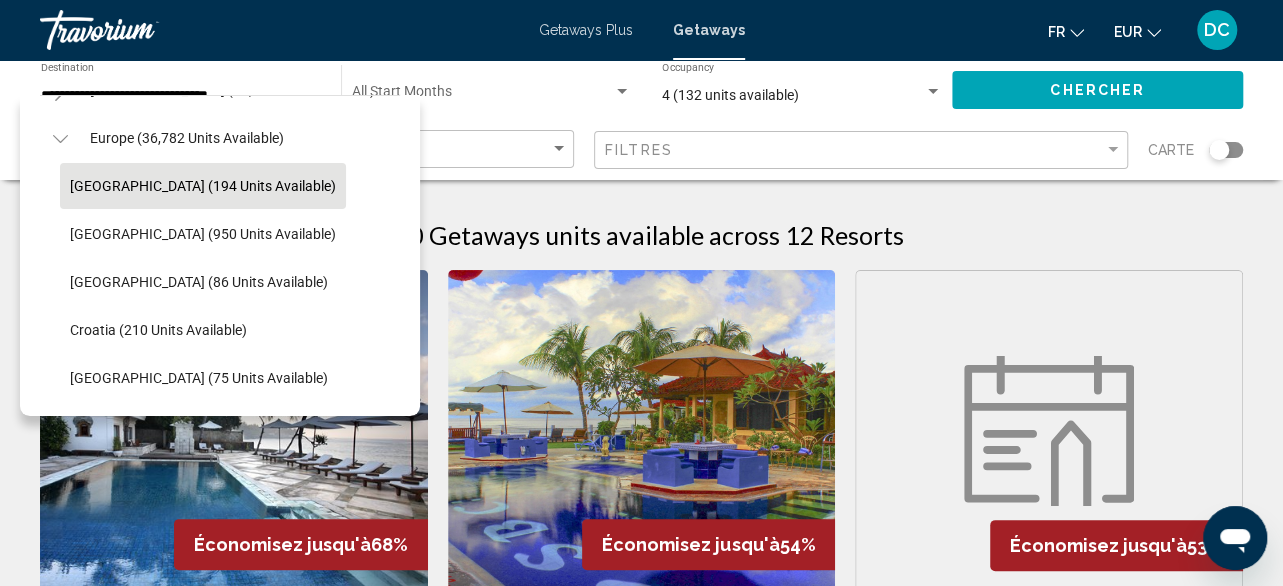 scroll, scrollTop: 106, scrollLeft: 0, axis: vertical 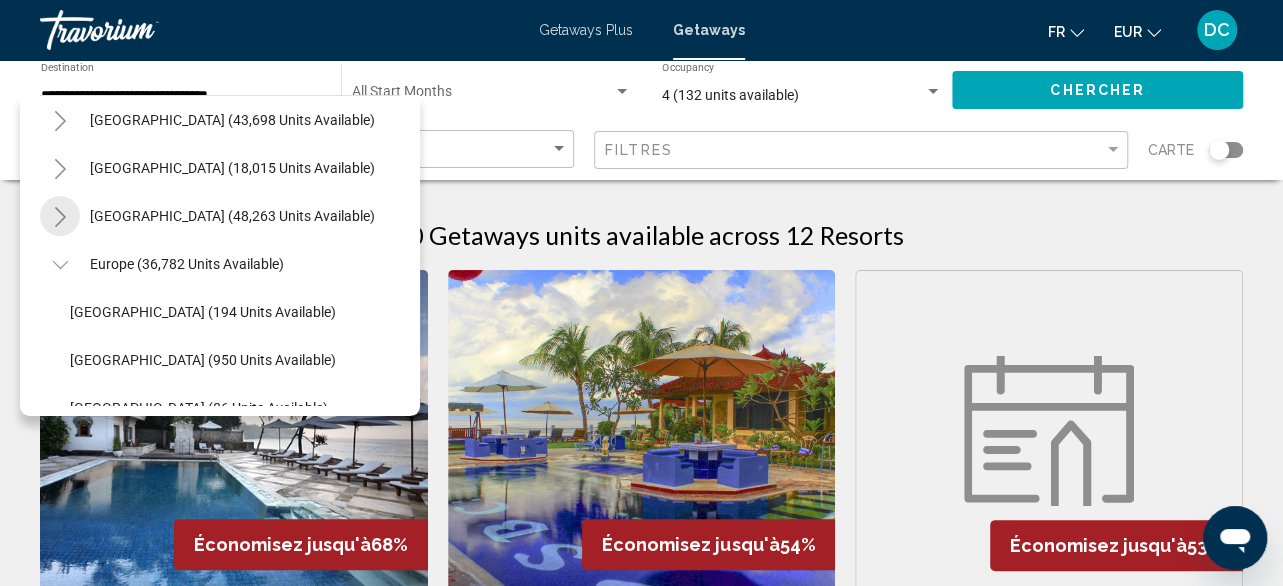click 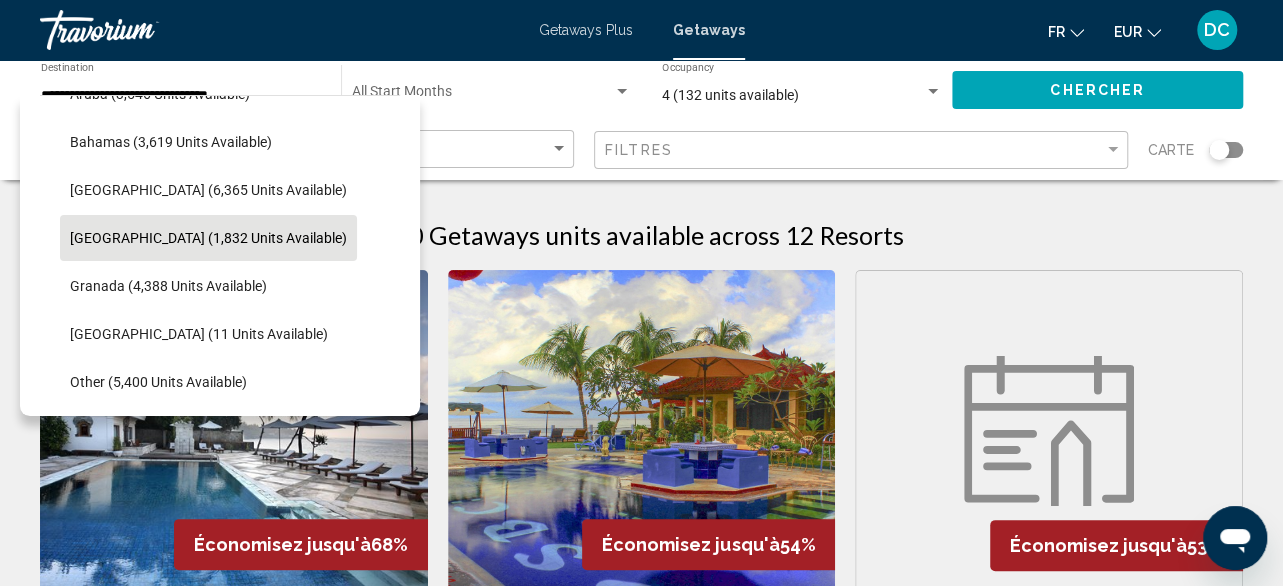 scroll, scrollTop: 306, scrollLeft: 0, axis: vertical 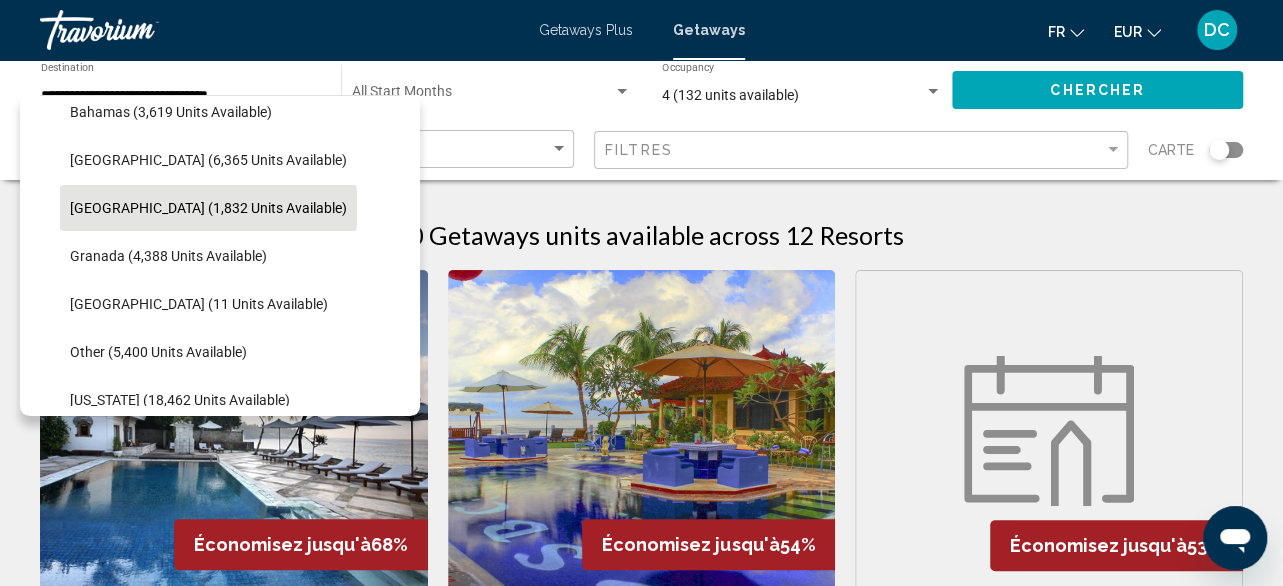 click on "Dominican Republic (1,832 units available)" at bounding box center [158, 880] 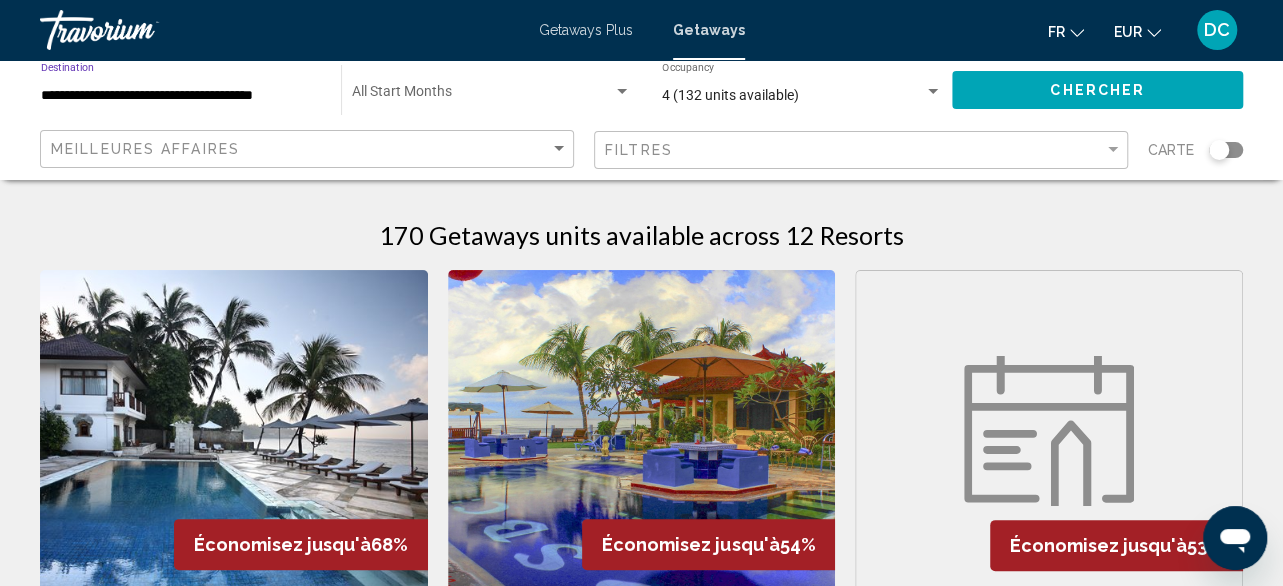 click on "Chercher" 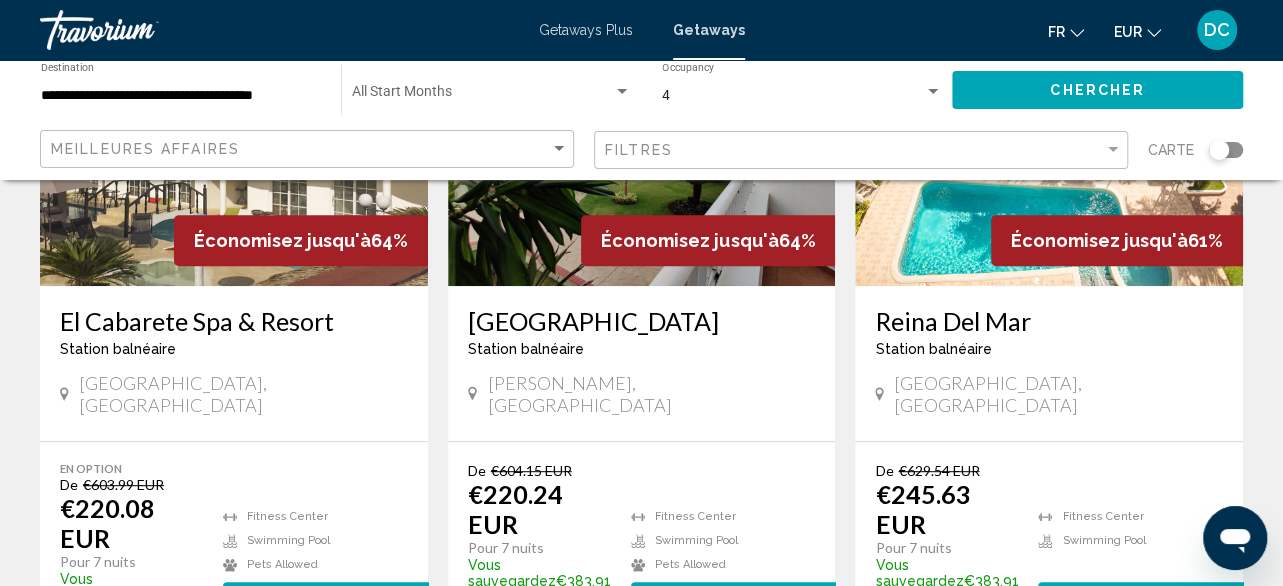 scroll, scrollTop: 300, scrollLeft: 0, axis: vertical 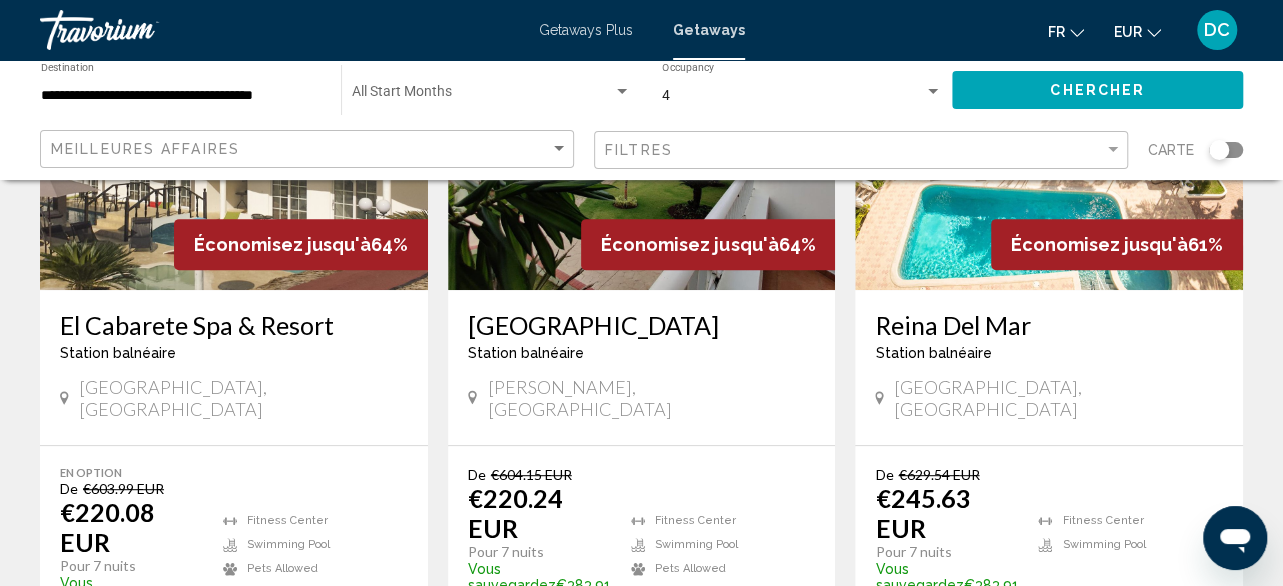 click on "**********" at bounding box center [181, 96] 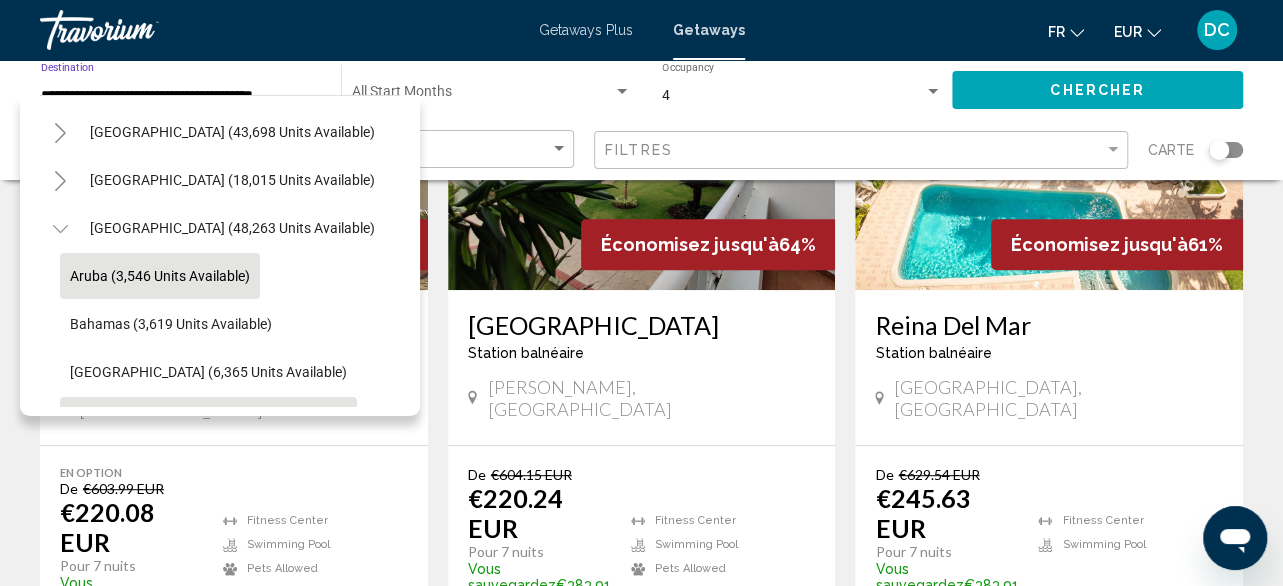 scroll, scrollTop: 0, scrollLeft: 0, axis: both 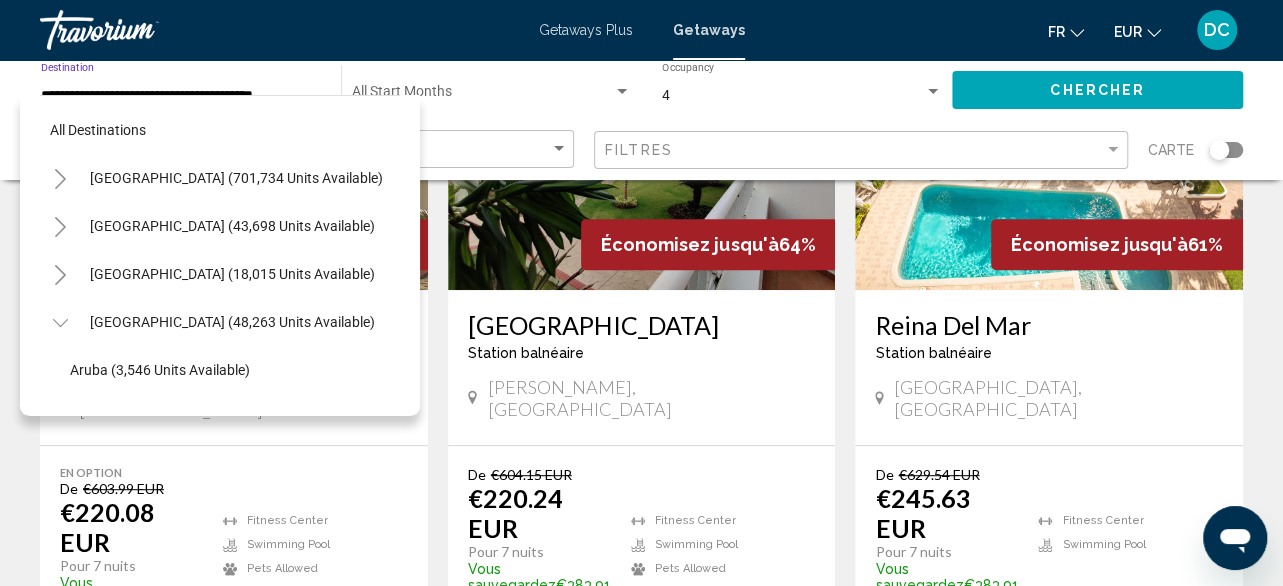 click 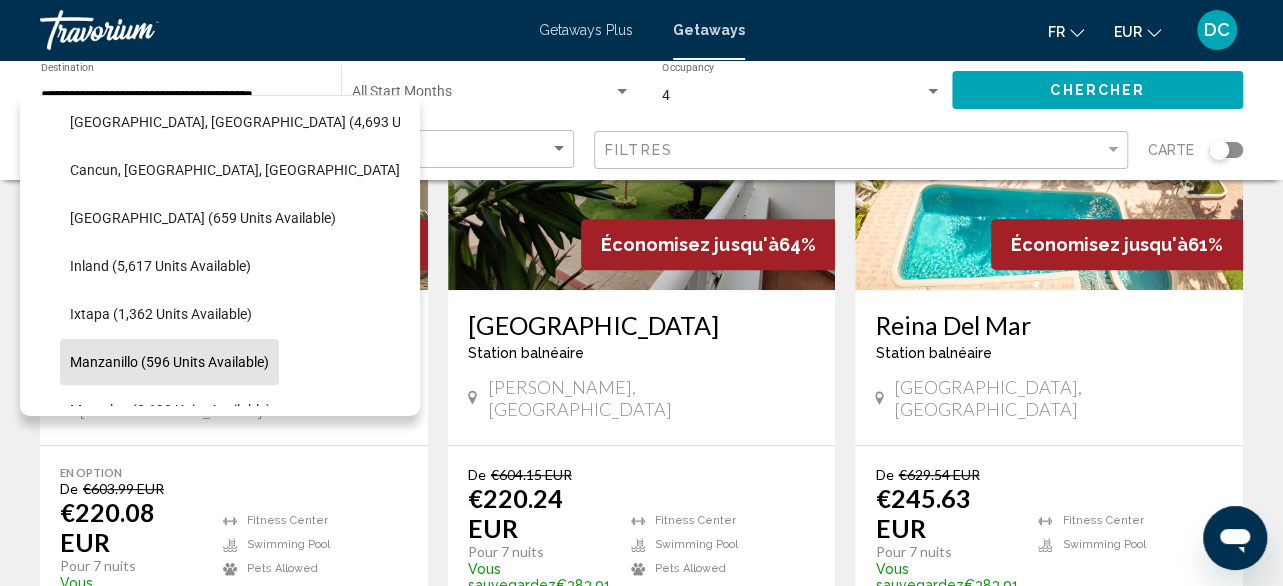 scroll, scrollTop: 100, scrollLeft: 0, axis: vertical 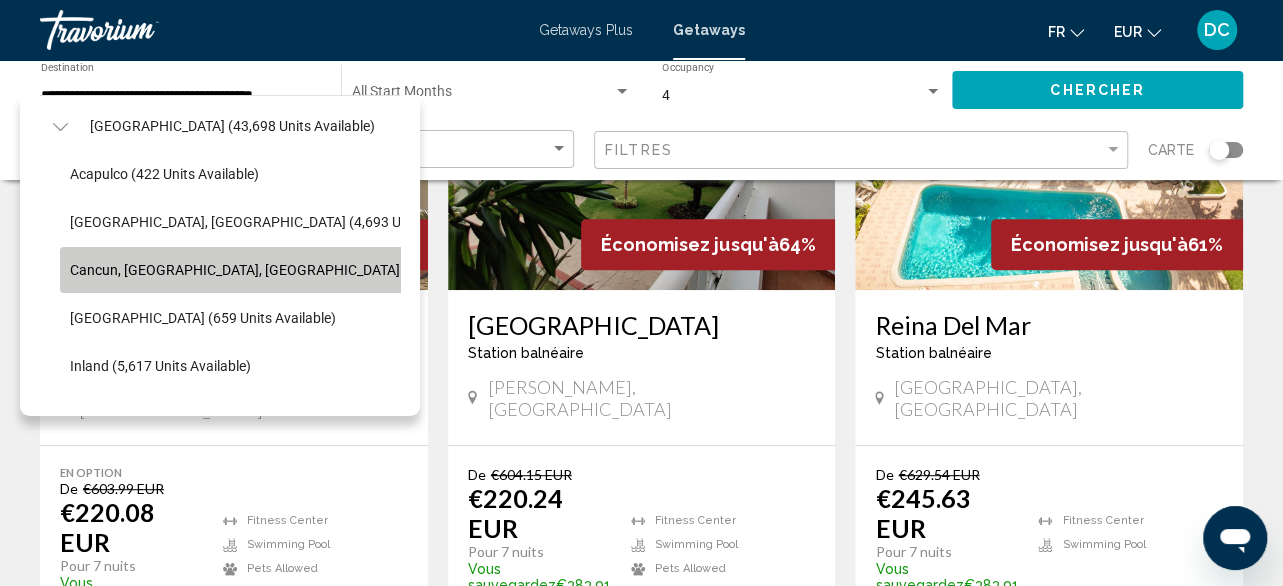 click on "Cancun, Cozumel, Riviera Maya (20,078 units available)" 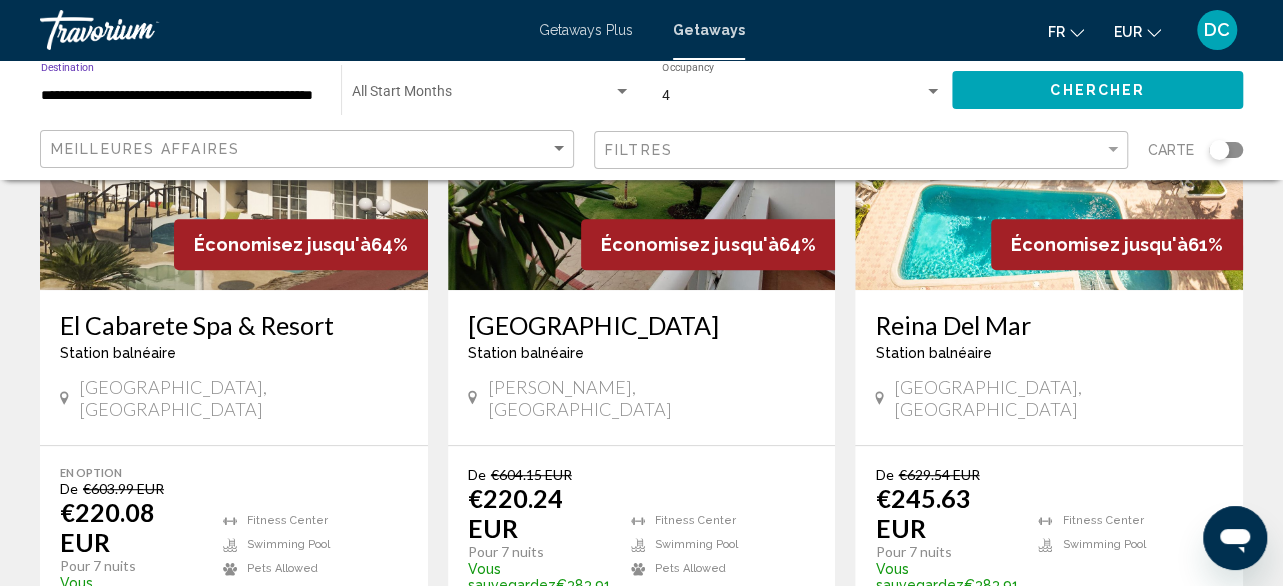click on "Chercher" 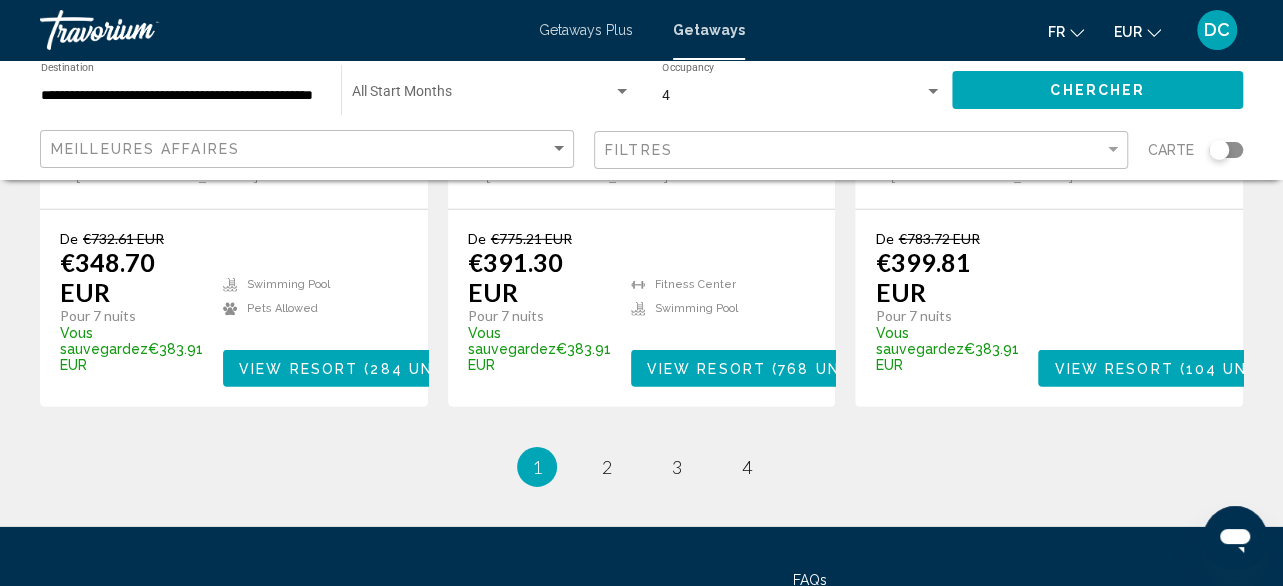 scroll, scrollTop: 3000, scrollLeft: 0, axis: vertical 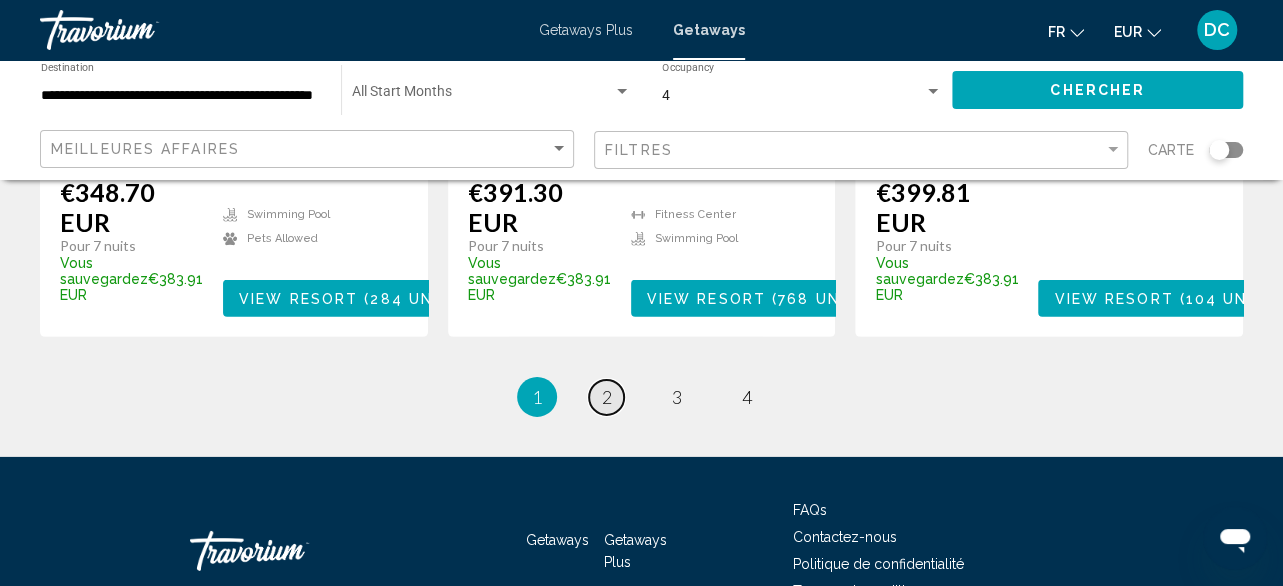 click on "2" at bounding box center (607, 397) 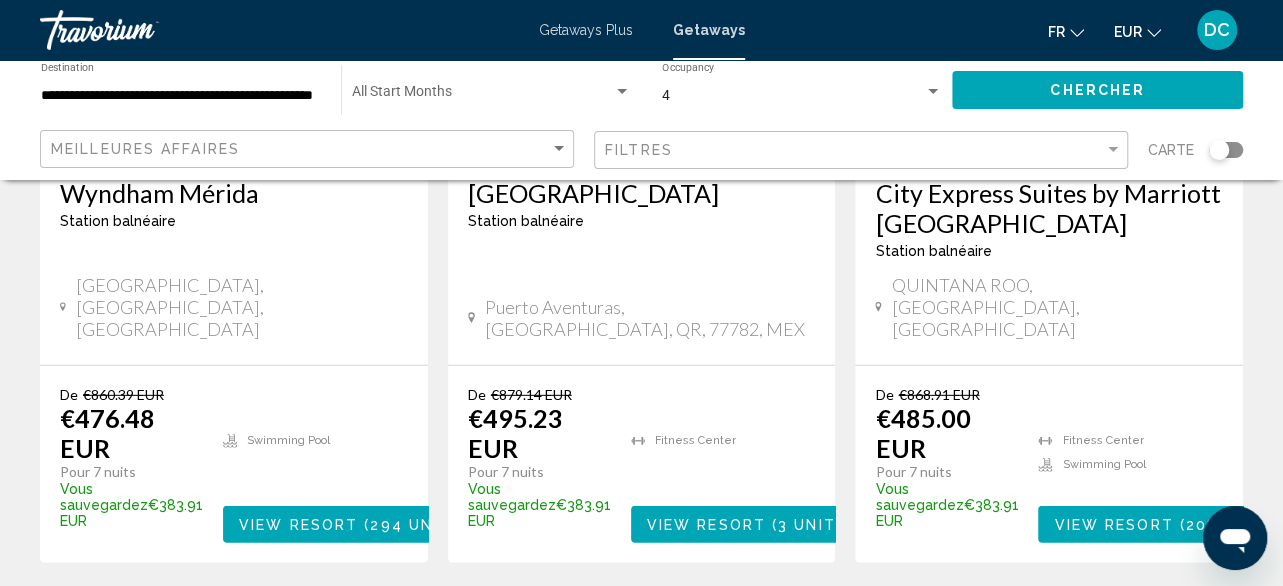 scroll, scrollTop: 2800, scrollLeft: 0, axis: vertical 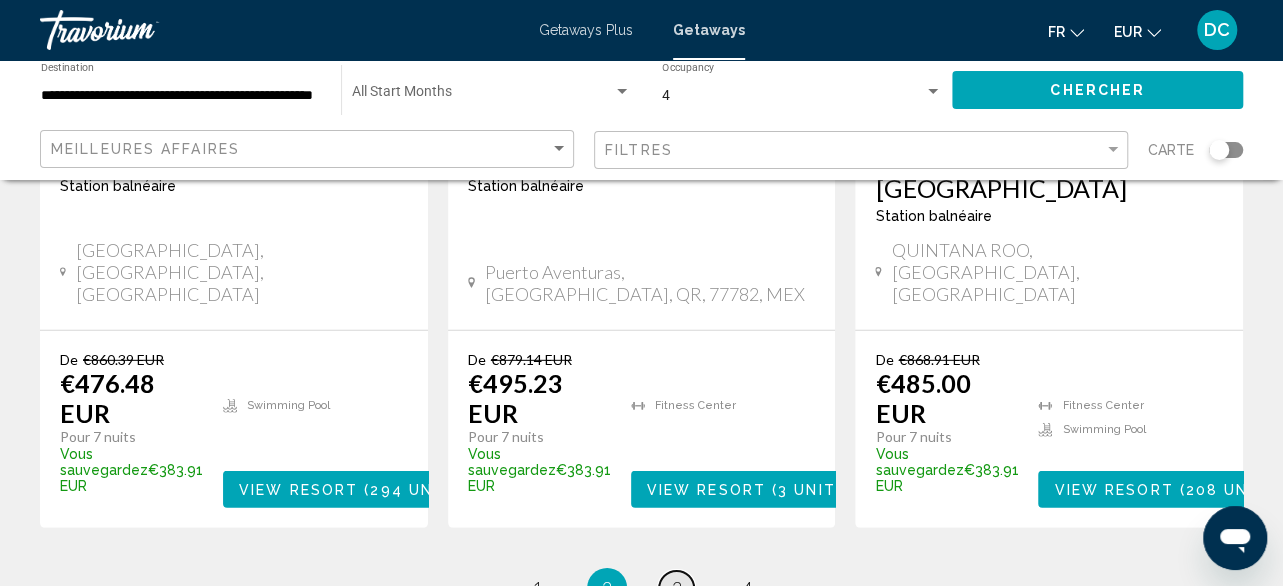 click on "3" at bounding box center [677, 588] 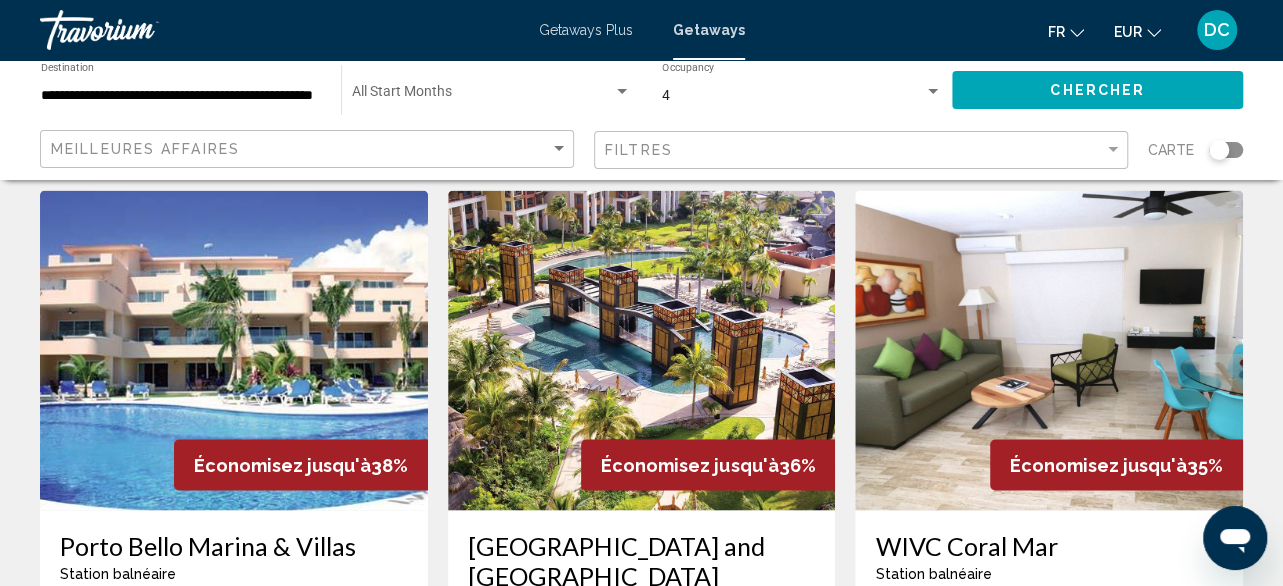scroll, scrollTop: 1700, scrollLeft: 0, axis: vertical 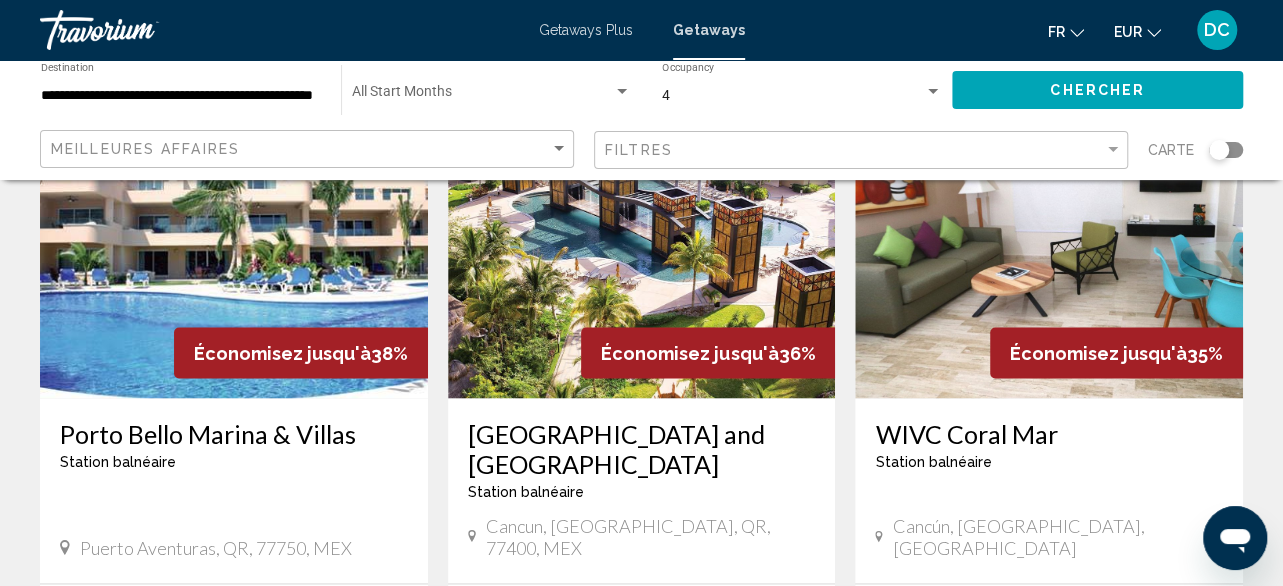 click on "Économisez jusqu'à  36%" at bounding box center [708, 352] 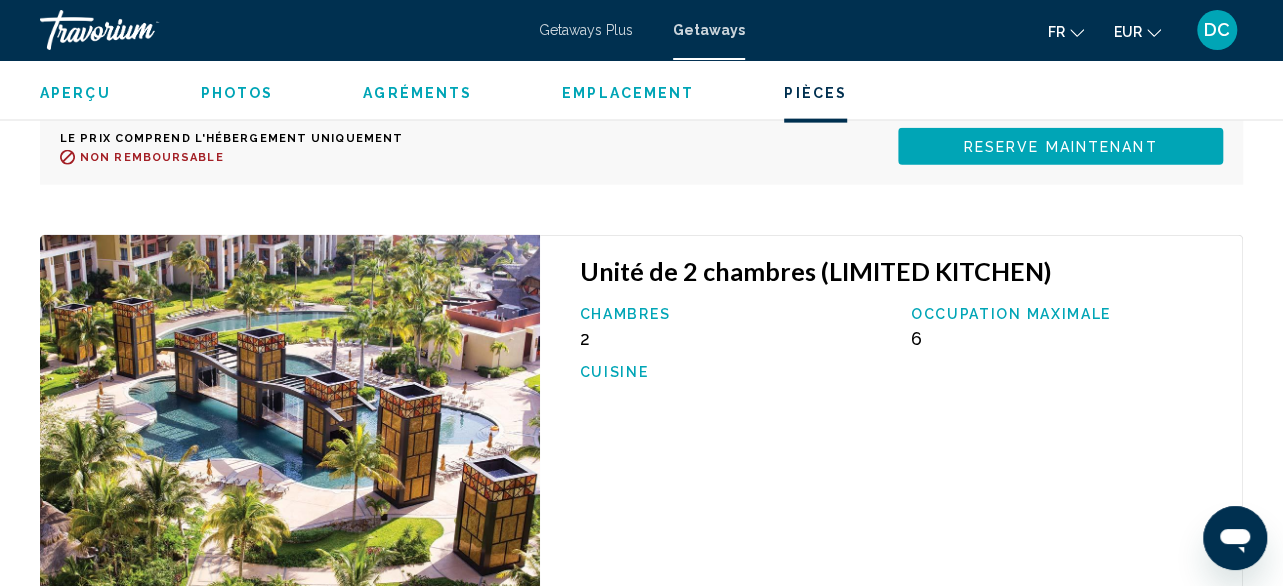 scroll, scrollTop: 6142, scrollLeft: 0, axis: vertical 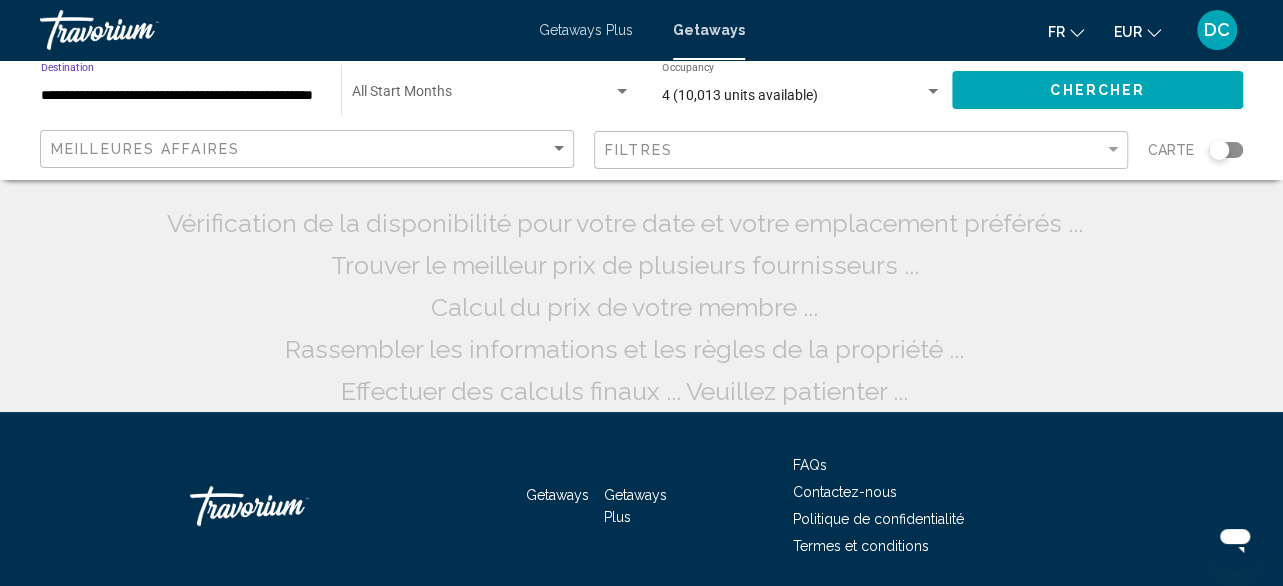 click on "**********" at bounding box center [181, 96] 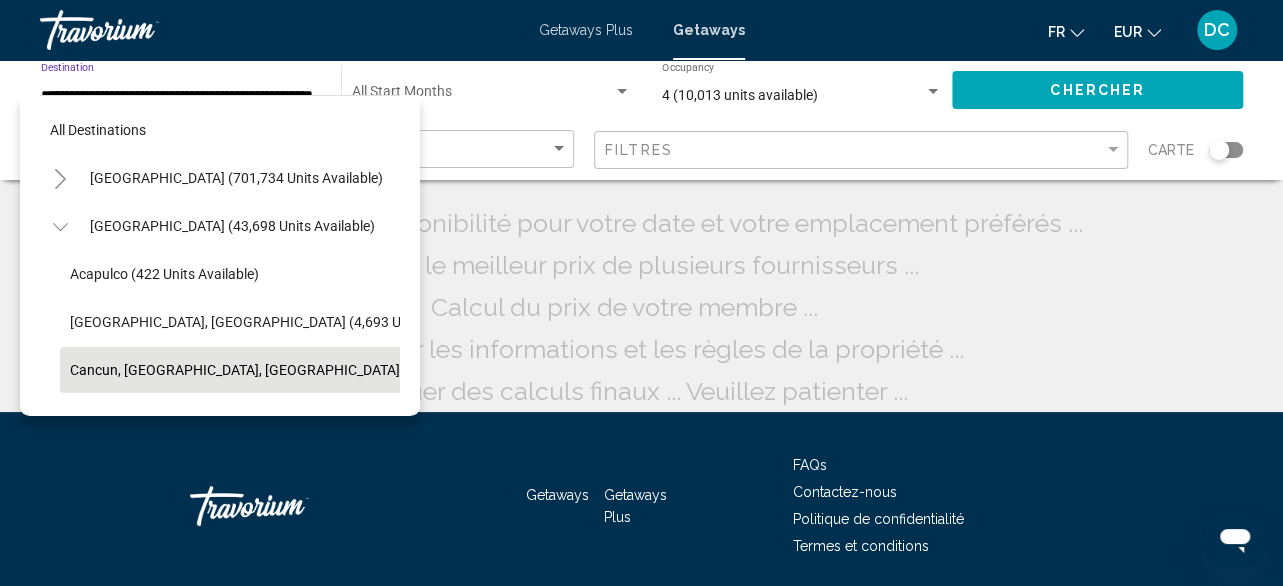 scroll, scrollTop: 126, scrollLeft: 20, axis: both 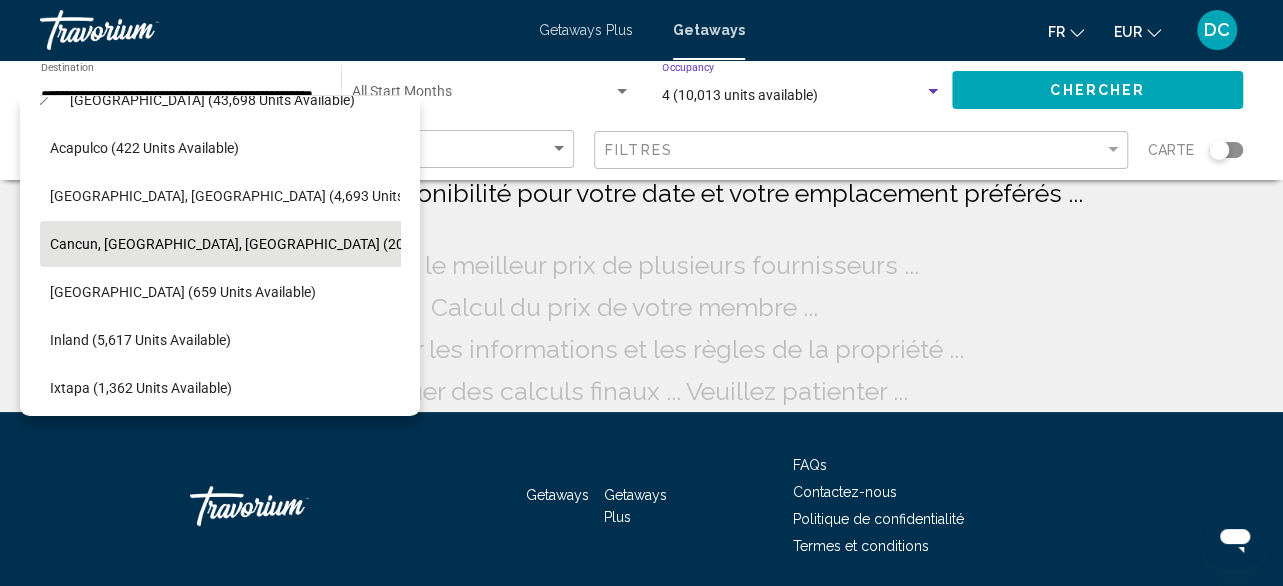 click on "4 (10,013 units available)" at bounding box center [740, 95] 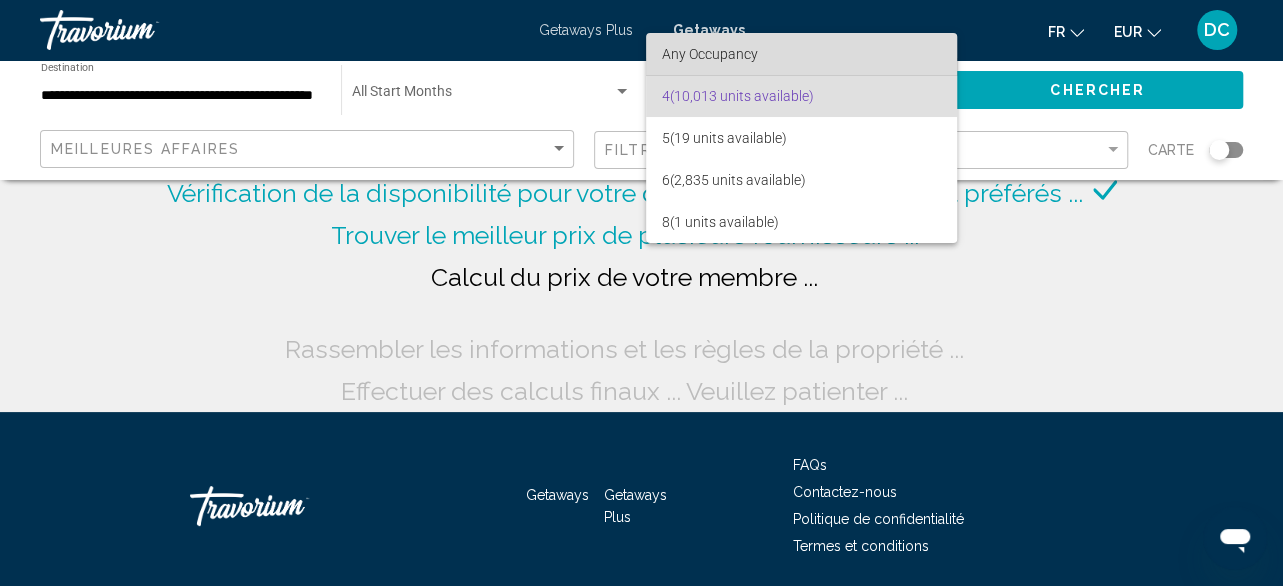 click on "Any Occupancy" at bounding box center [710, 54] 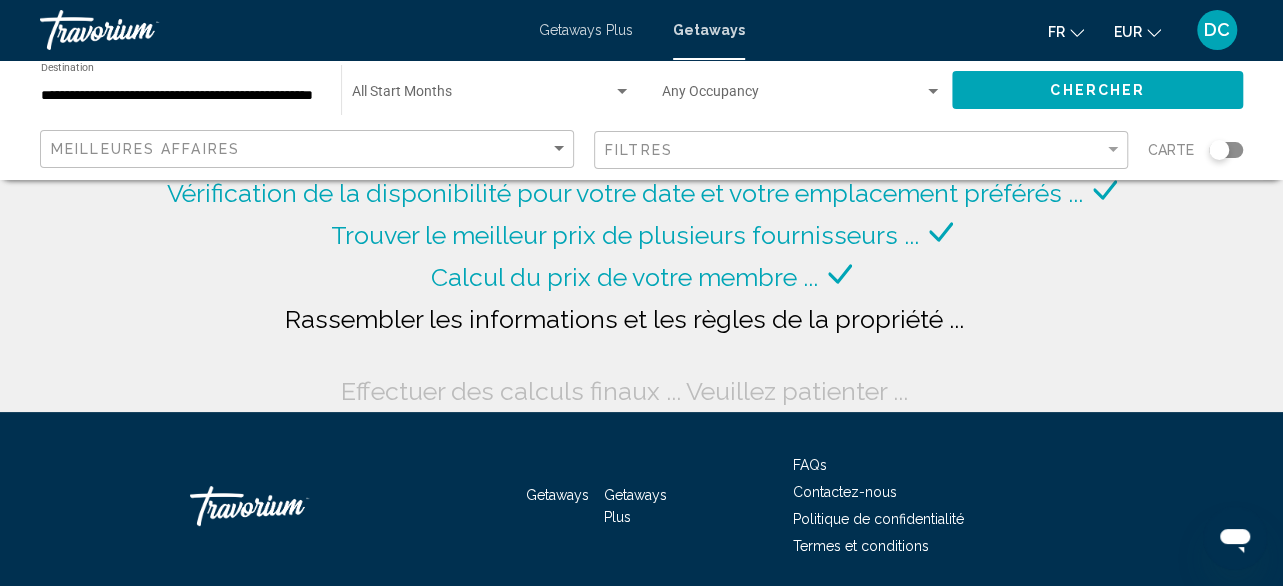 click on "**********" 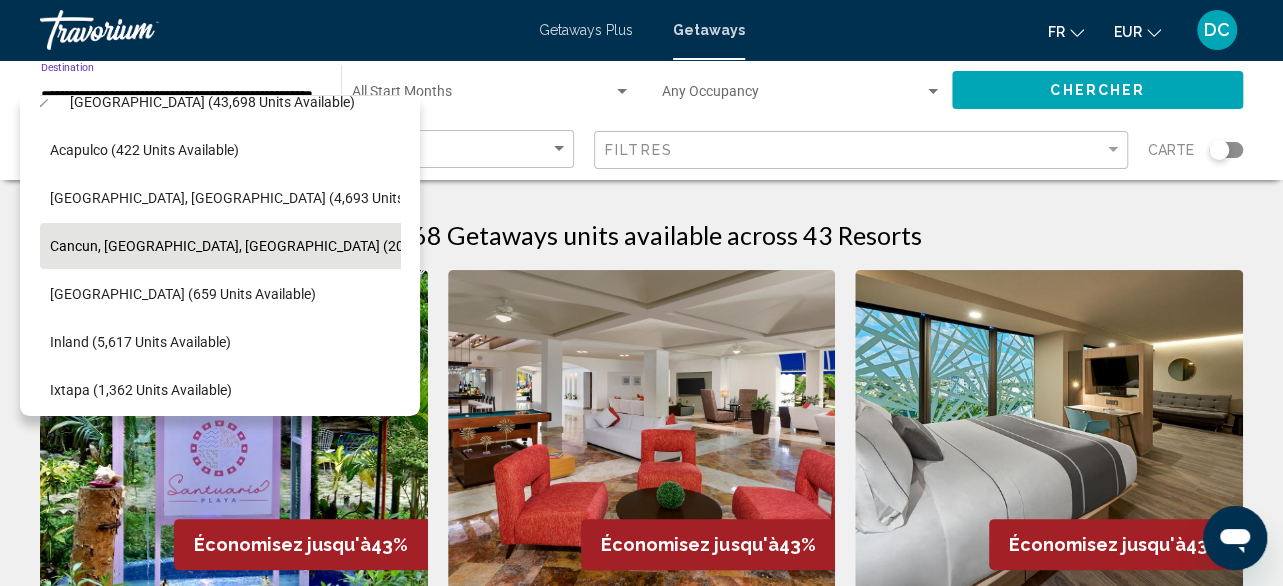 scroll, scrollTop: 0, scrollLeft: 20, axis: horizontal 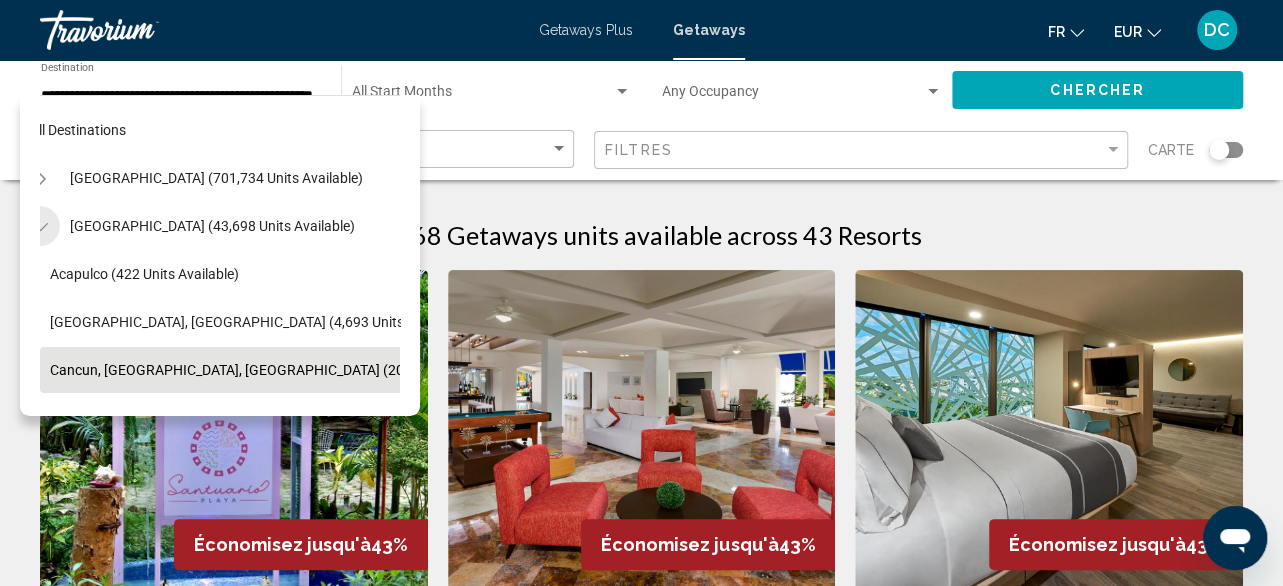 click 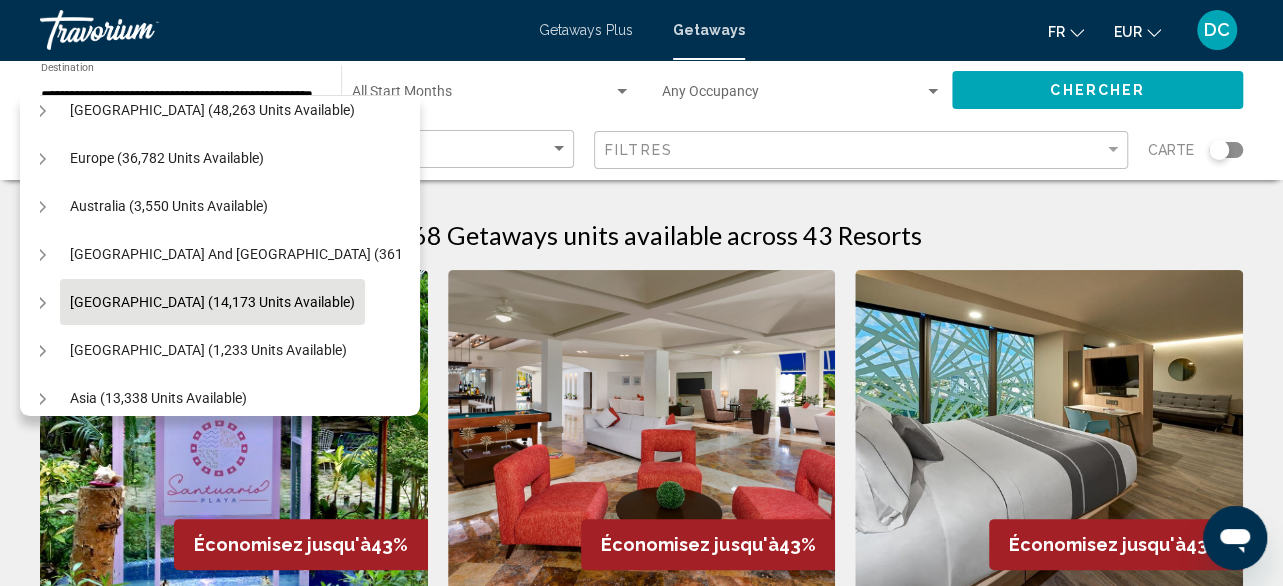 scroll, scrollTop: 339, scrollLeft: 20, axis: both 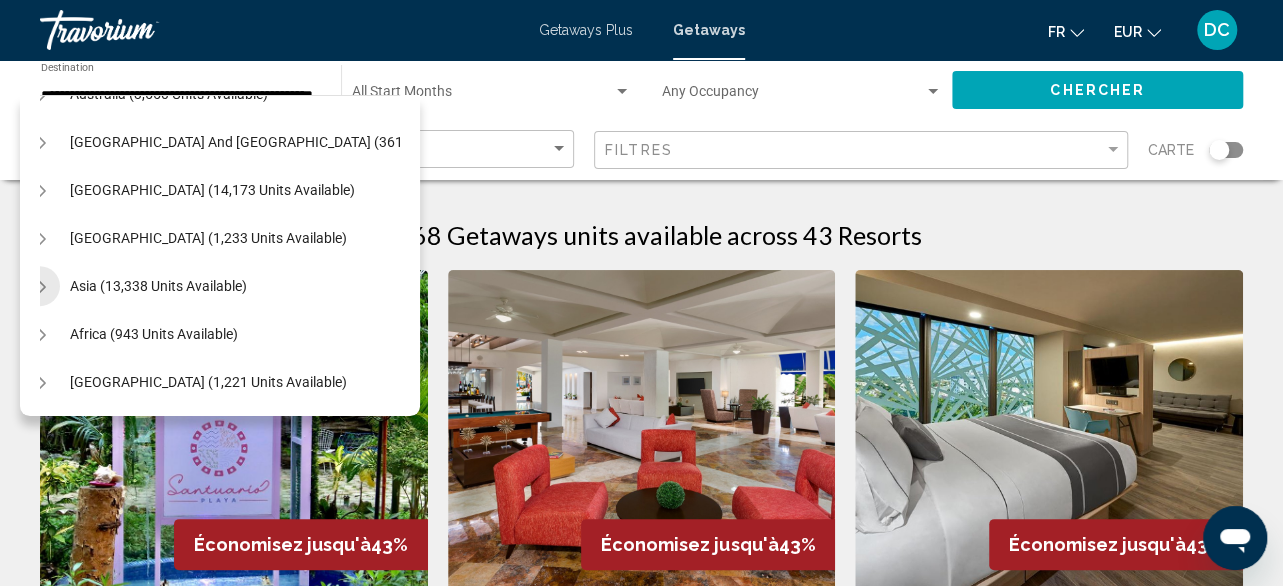 click 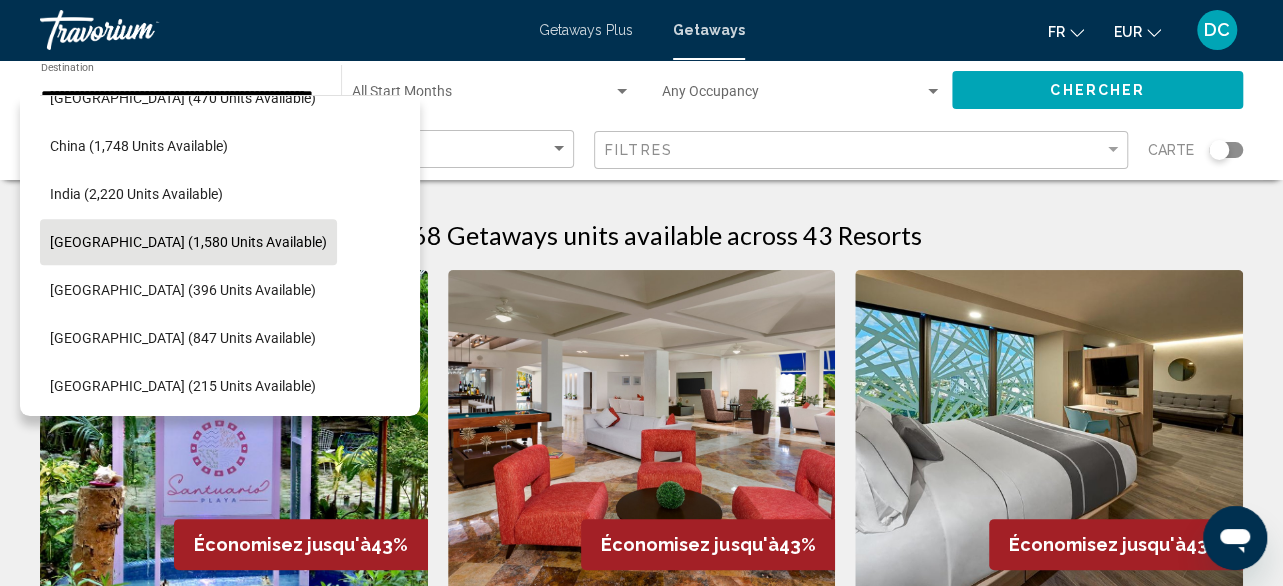 scroll, scrollTop: 639, scrollLeft: 20, axis: both 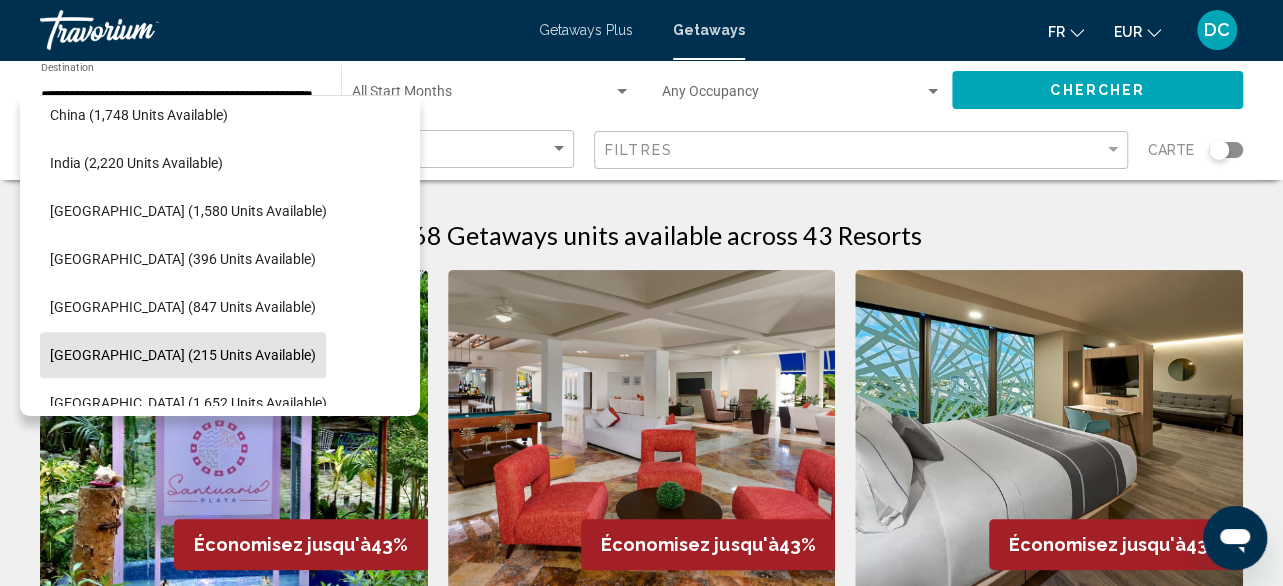 click on "Maldives (215 units available)" 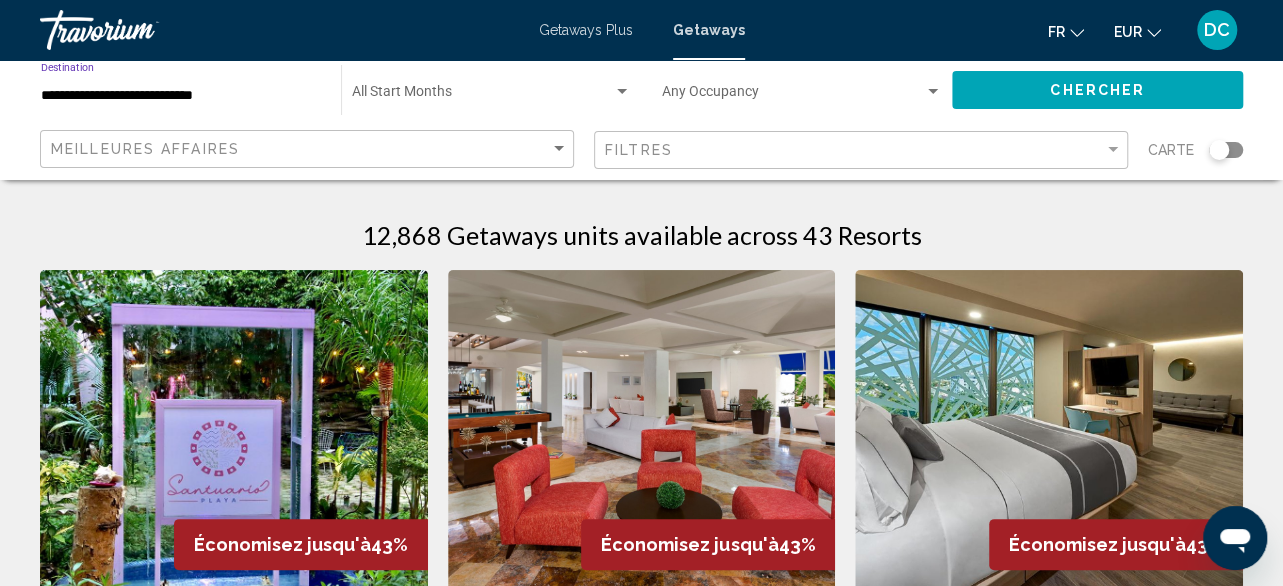 click on "Chercher" 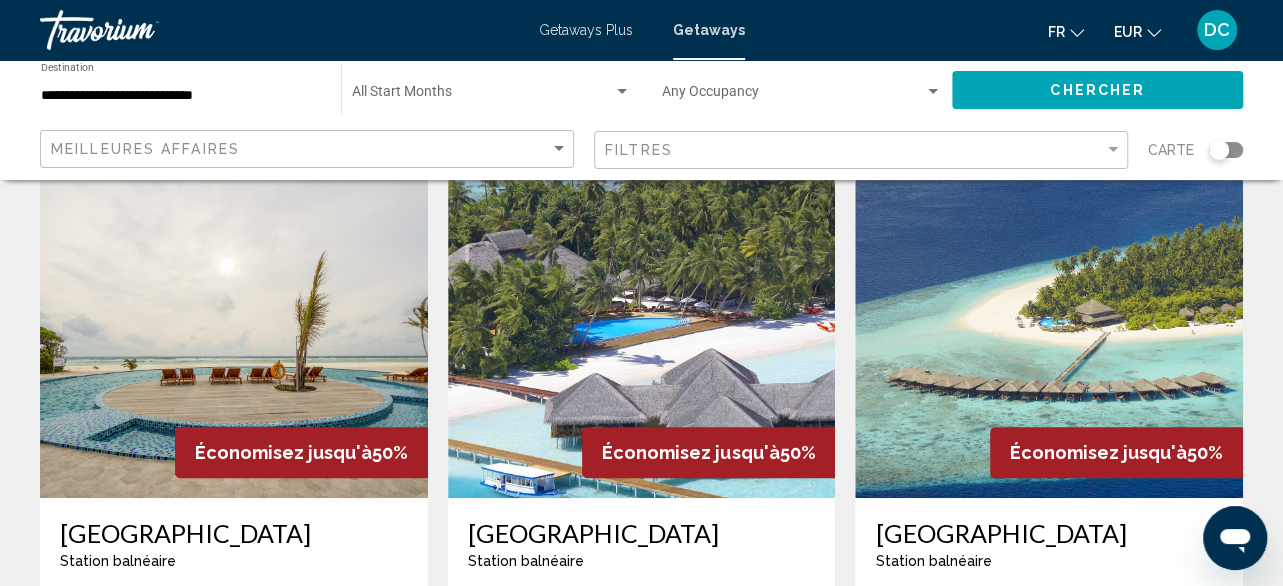 scroll, scrollTop: 200, scrollLeft: 0, axis: vertical 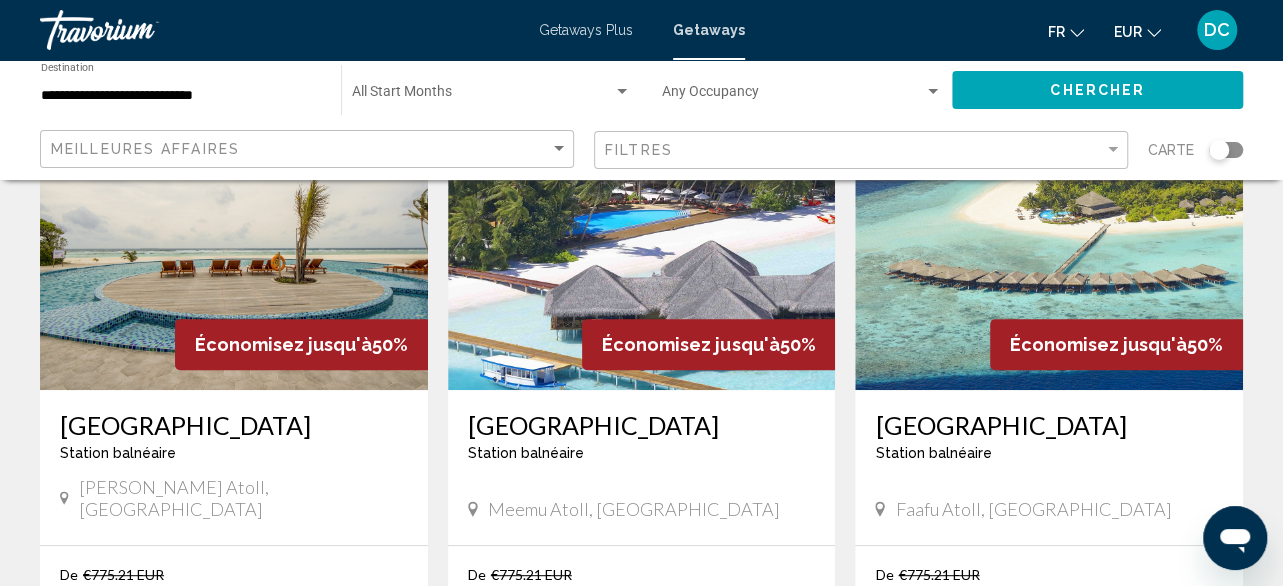 click on "Filitheyo Island Resort" at bounding box center [1049, 425] 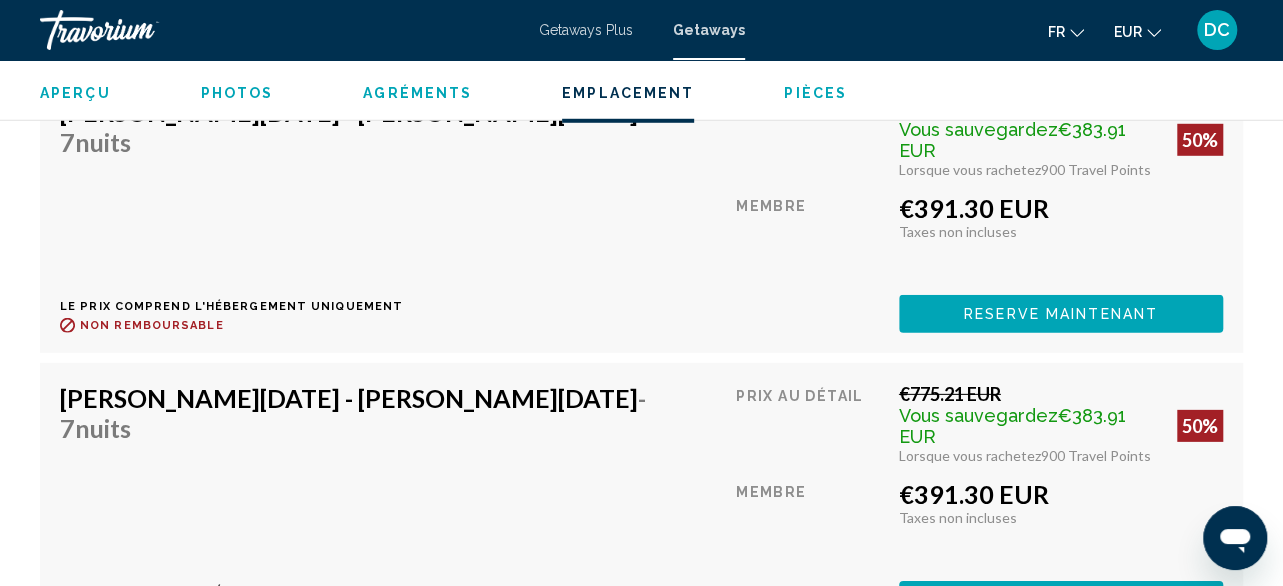 scroll, scrollTop: 10542, scrollLeft: 0, axis: vertical 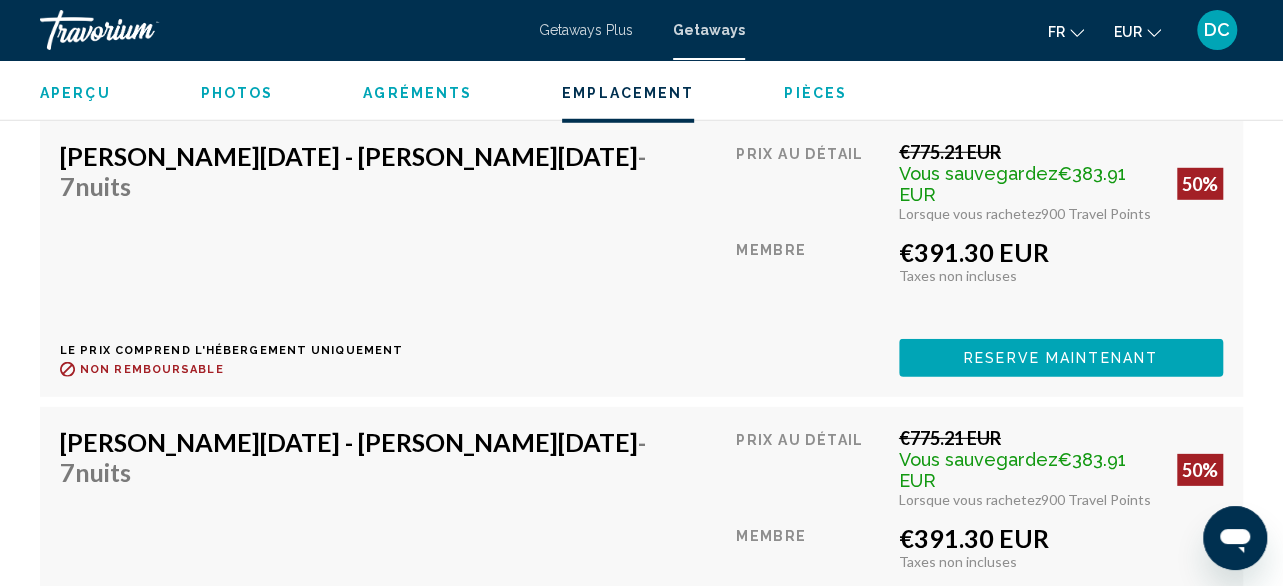 click on "Reserve maintenant" at bounding box center (1060, -5711) 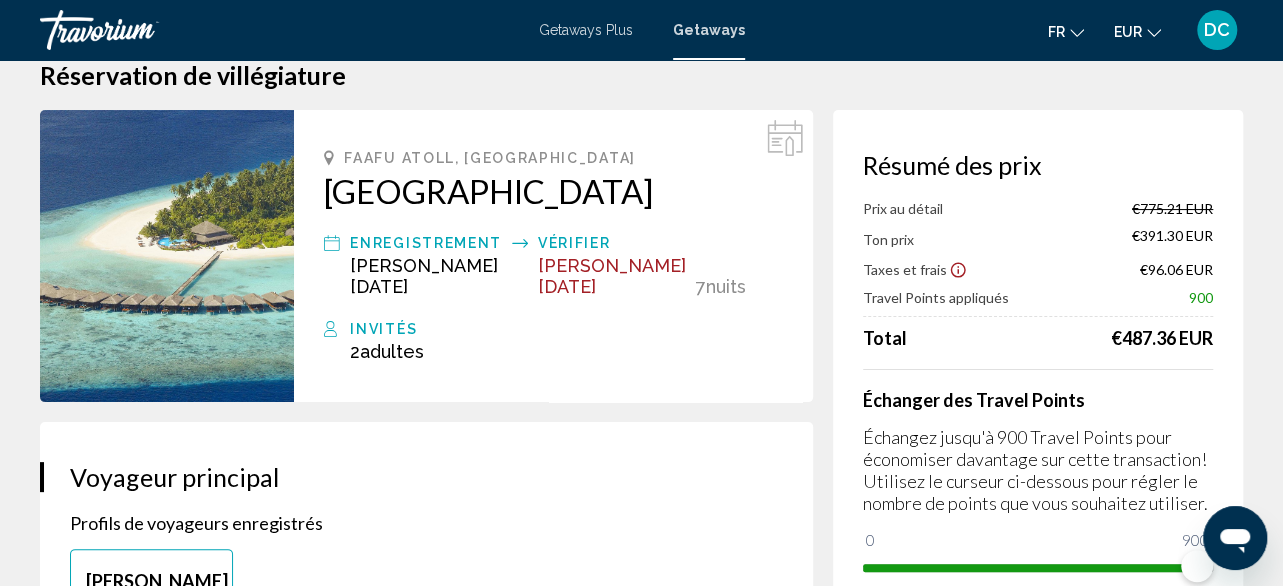 scroll, scrollTop: 0, scrollLeft: 0, axis: both 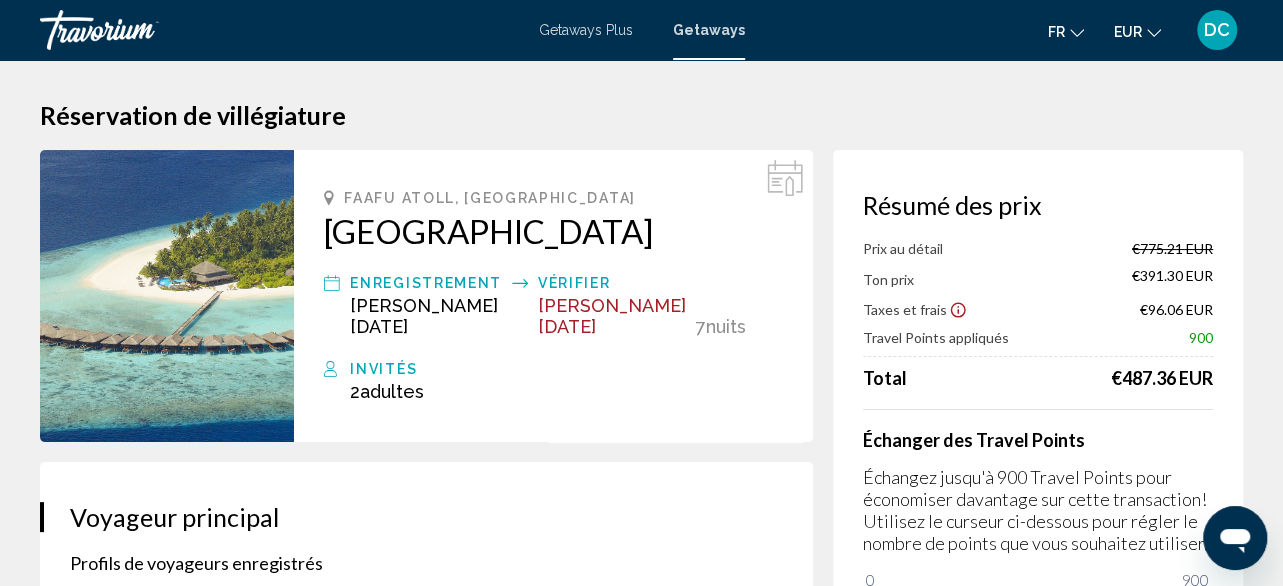 click on "Getaways Plus" at bounding box center [586, 30] 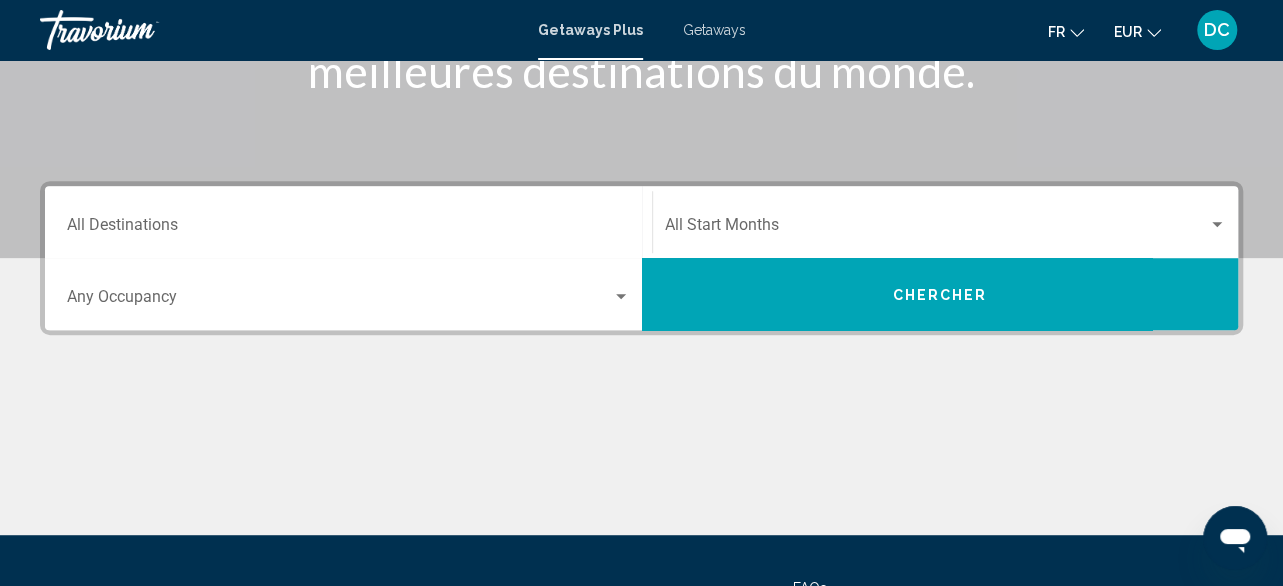 scroll, scrollTop: 335, scrollLeft: 0, axis: vertical 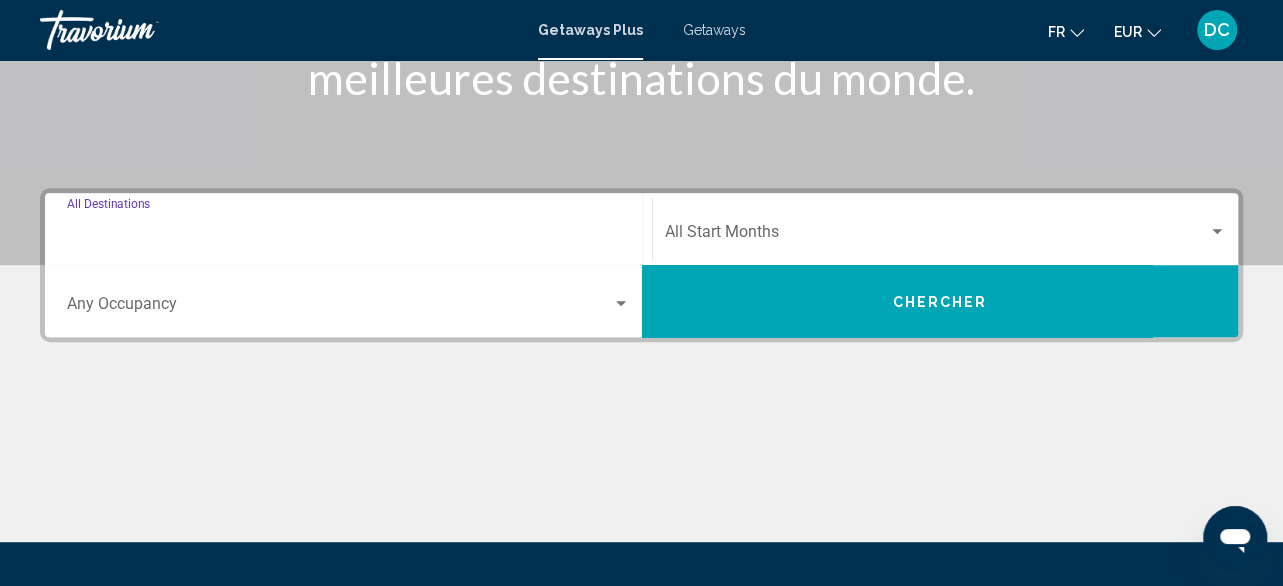 click on "Destination All Destinations" at bounding box center (348, 236) 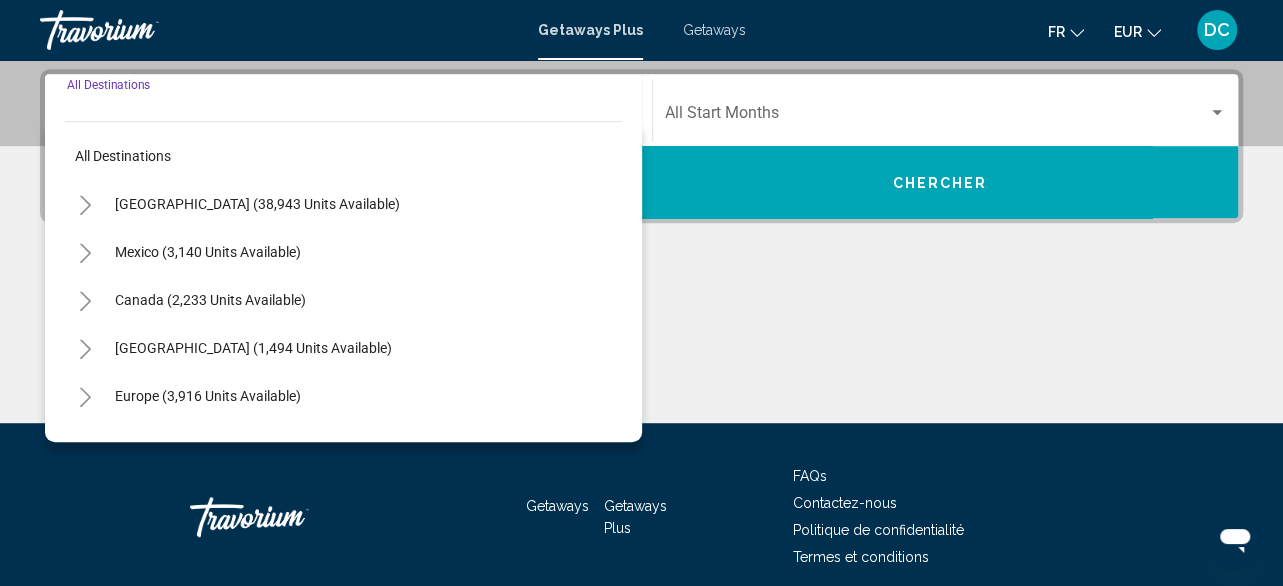 scroll, scrollTop: 458, scrollLeft: 0, axis: vertical 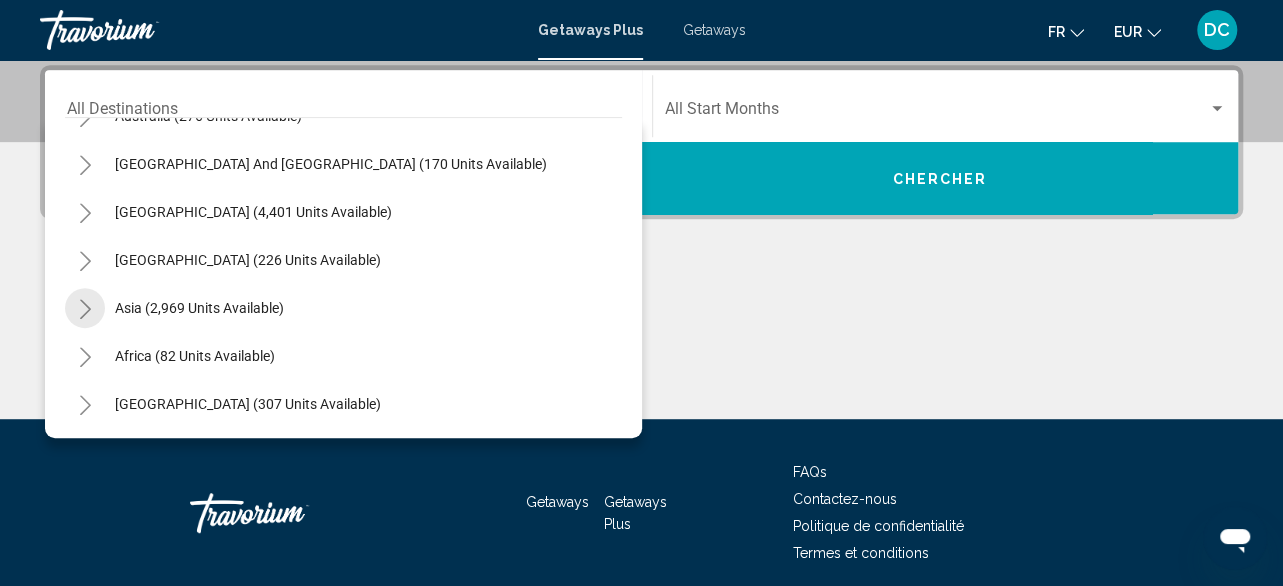 click 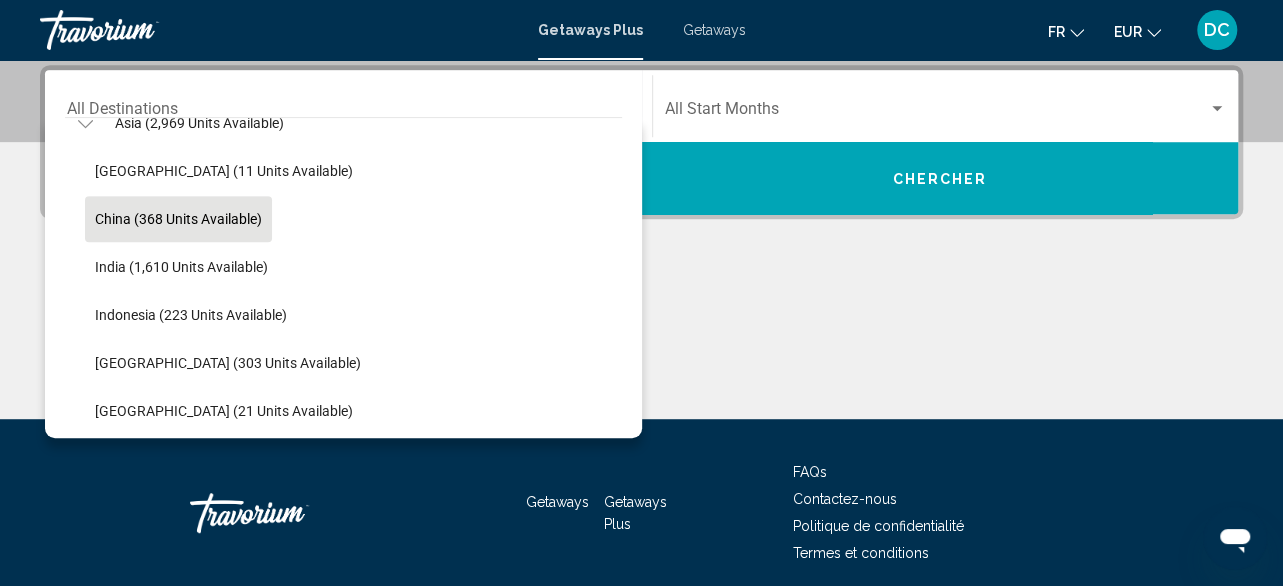 scroll, scrollTop: 624, scrollLeft: 0, axis: vertical 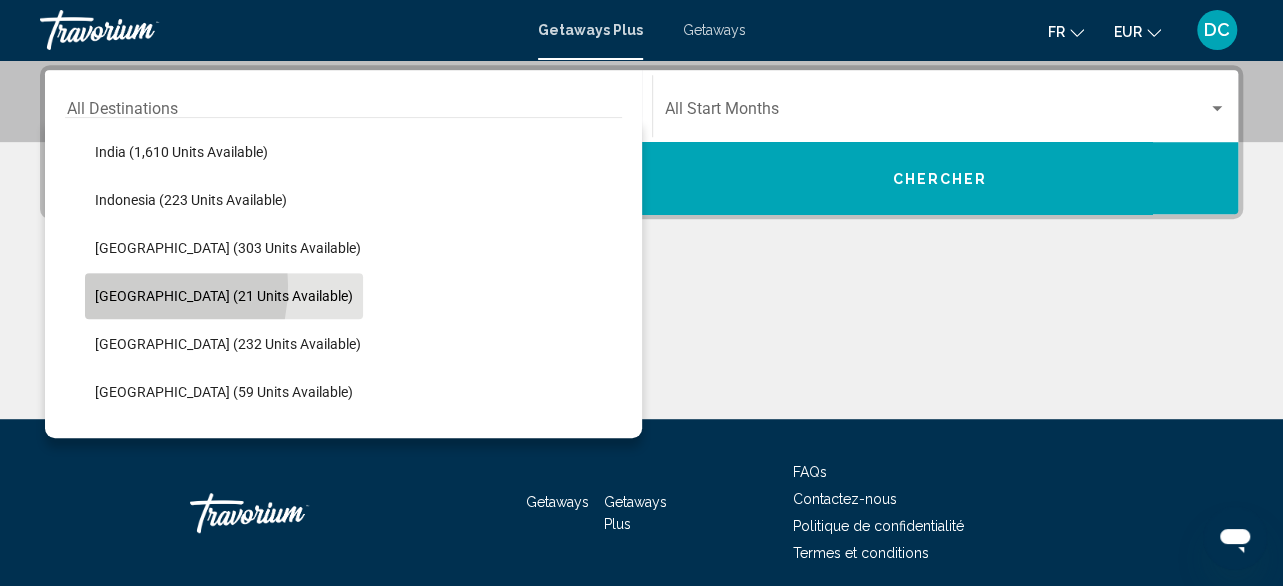 click on "Maldives (21 units available)" 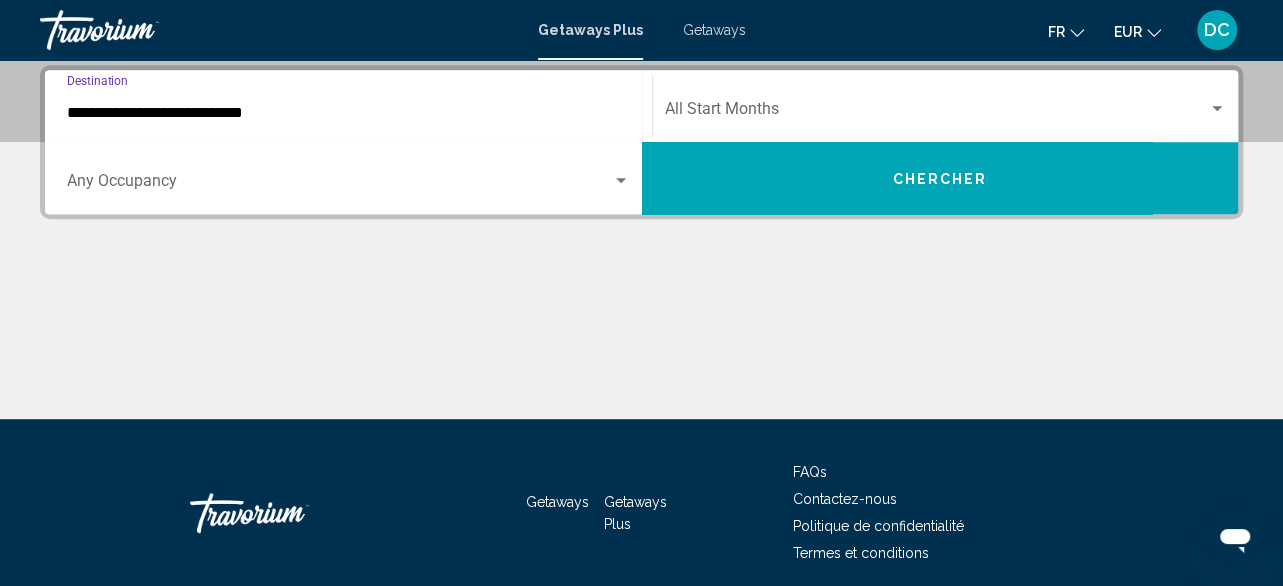 click on "Chercher" at bounding box center [940, 178] 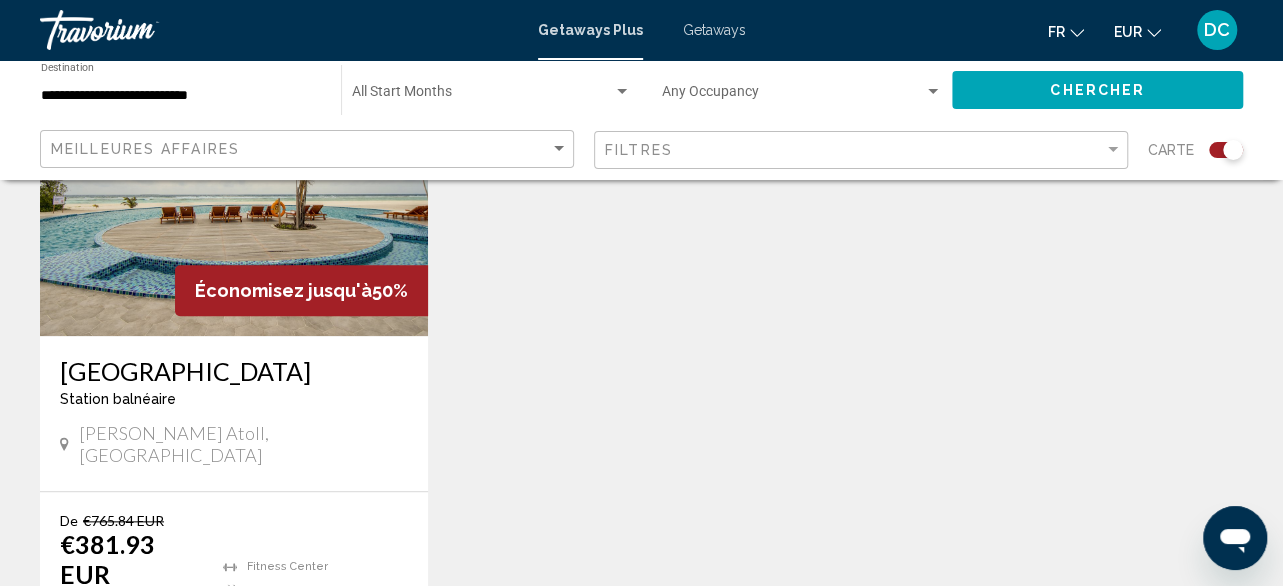 scroll, scrollTop: 1000, scrollLeft: 0, axis: vertical 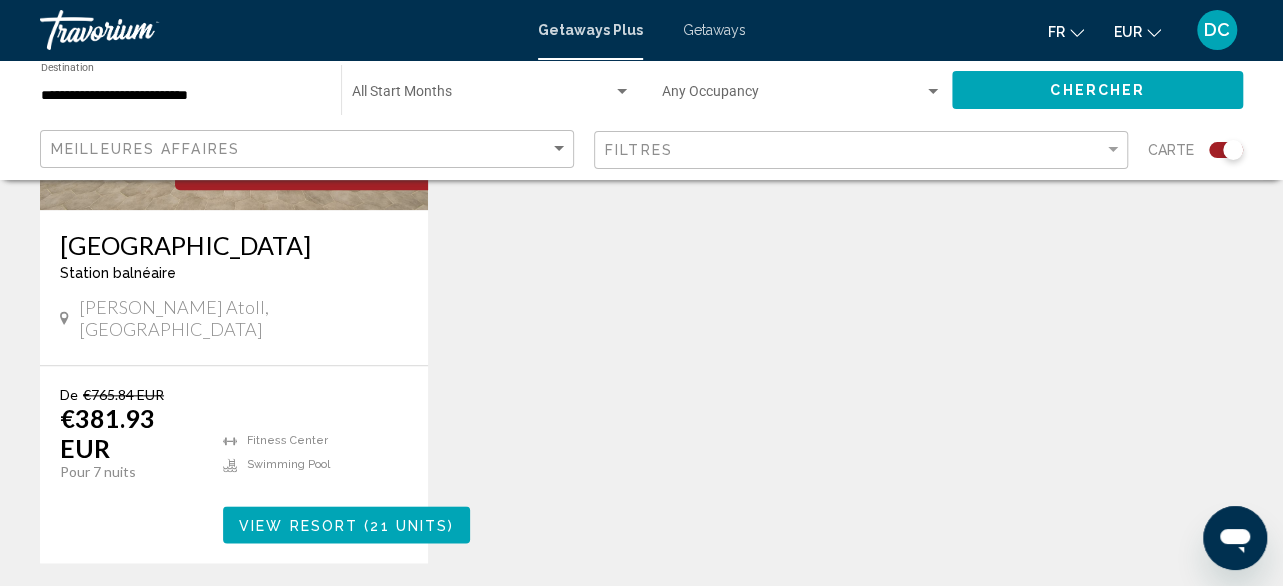click on "Fitness Center
Swimming Pool View Resort    ( 21 units )" at bounding box center [346, 464] 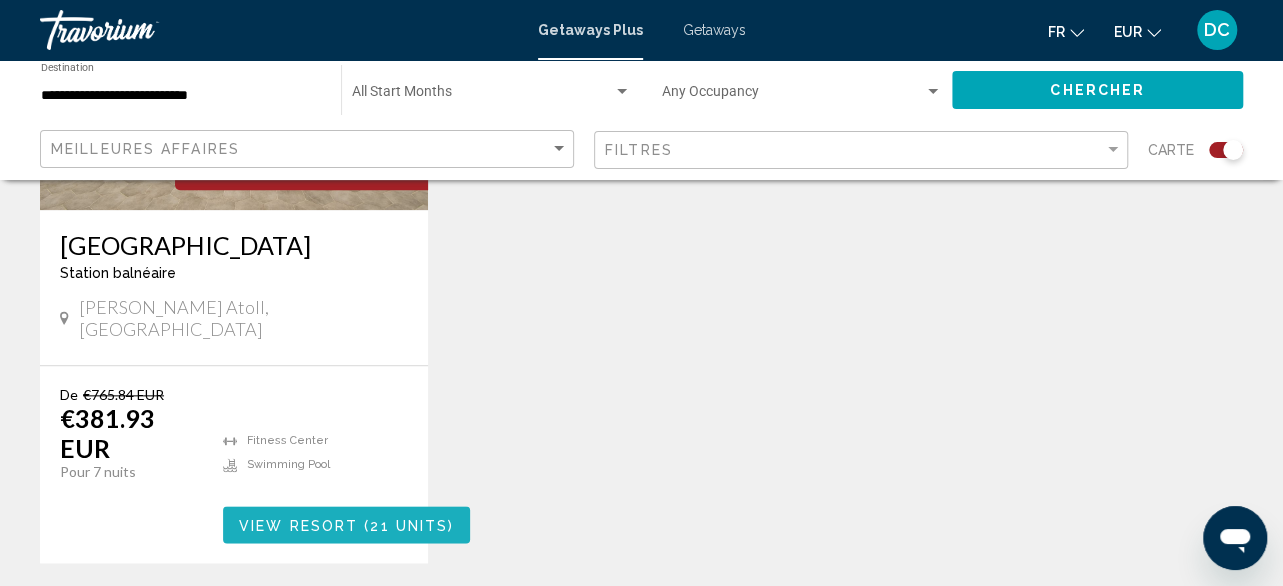 click on "View Resort" at bounding box center [298, 525] 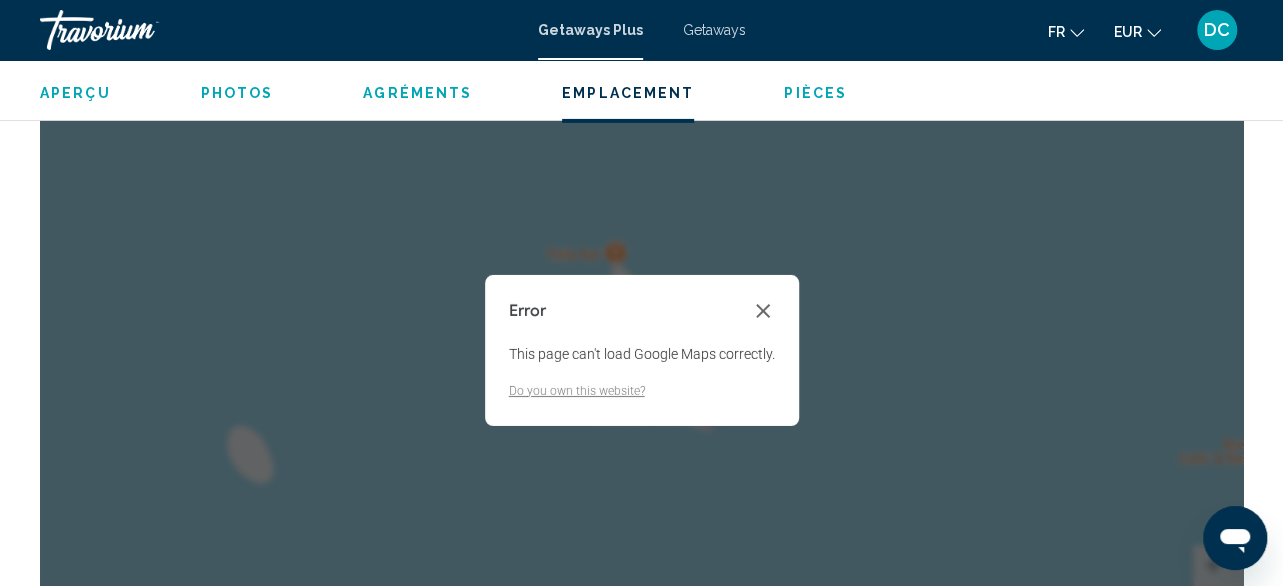 scroll, scrollTop: 3392, scrollLeft: 0, axis: vertical 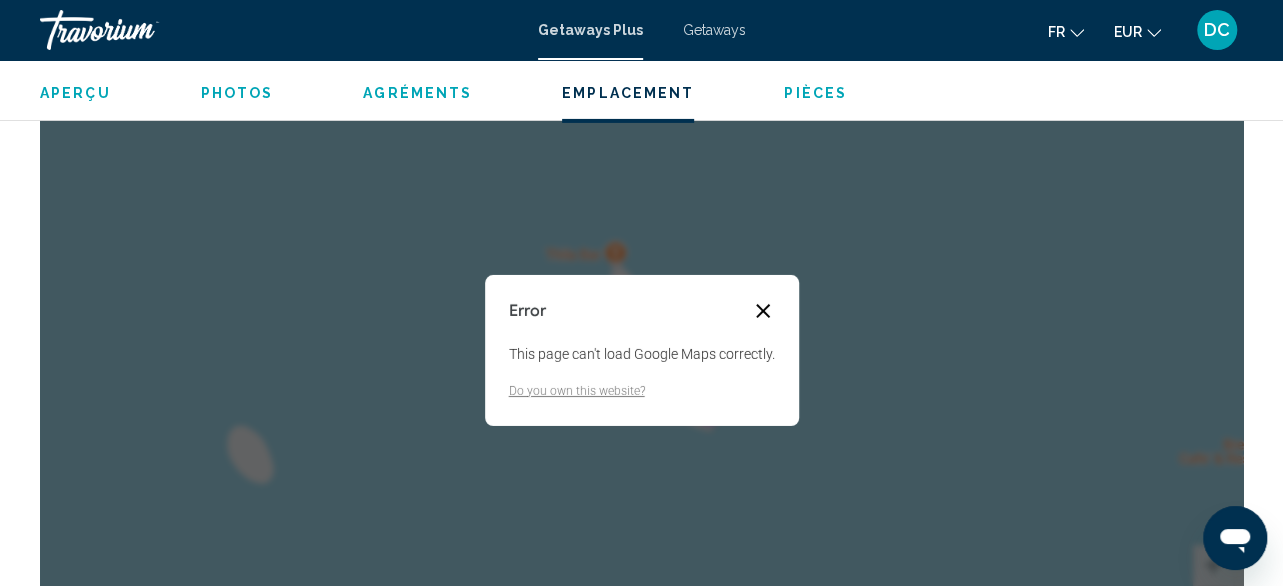 click at bounding box center (763, 311) 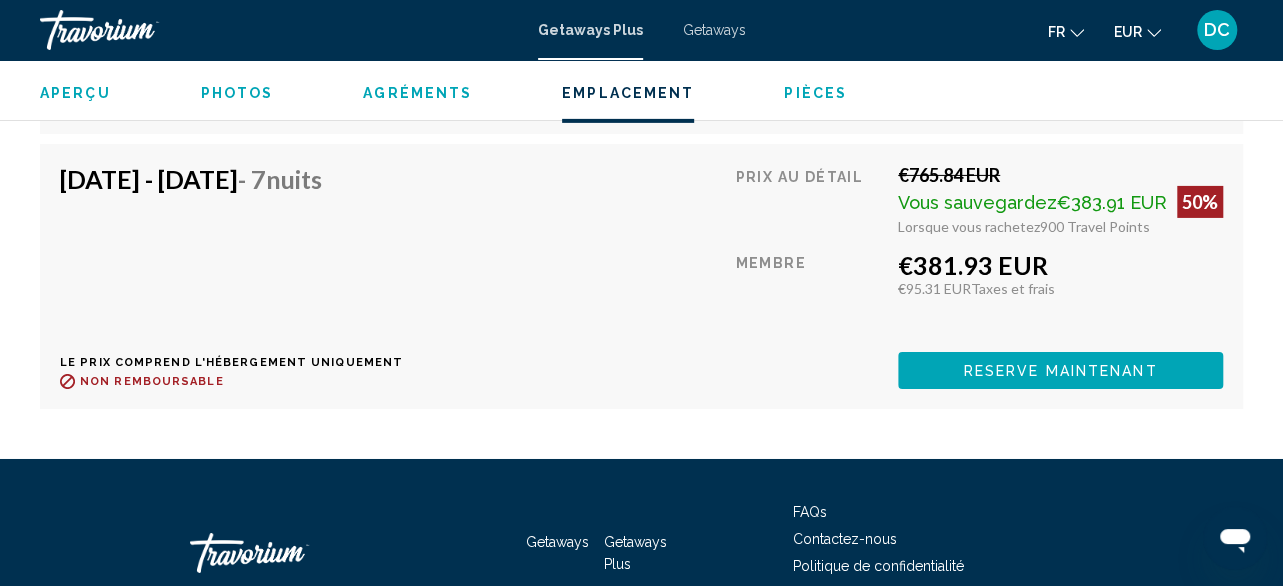 scroll, scrollTop: 7239, scrollLeft: 0, axis: vertical 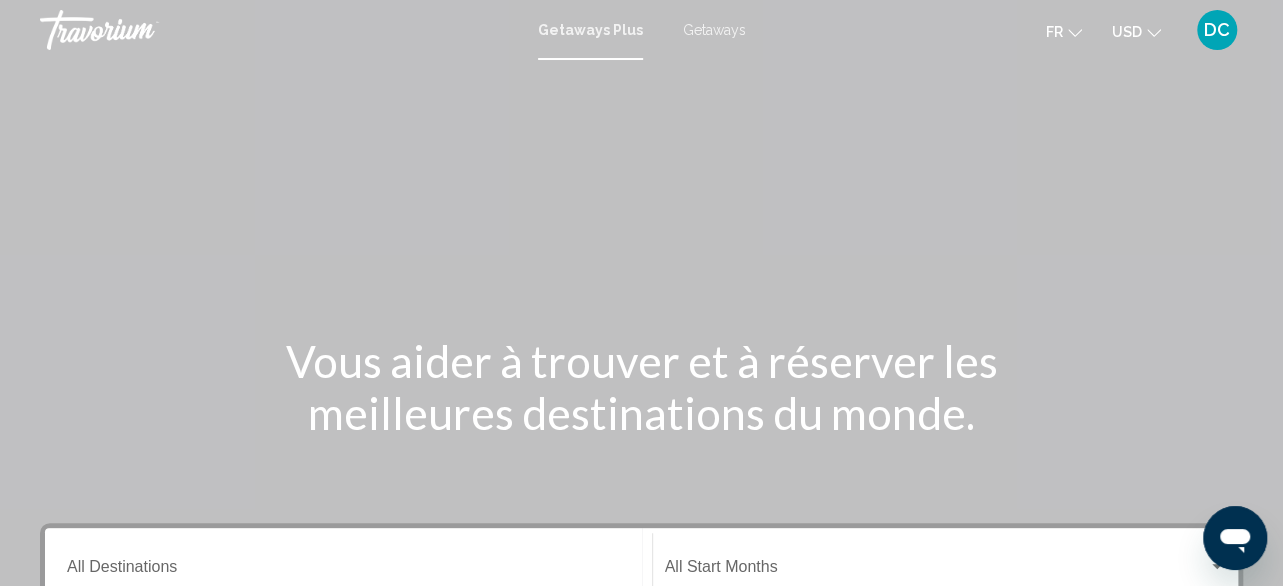 click on "Getaways" at bounding box center [714, 30] 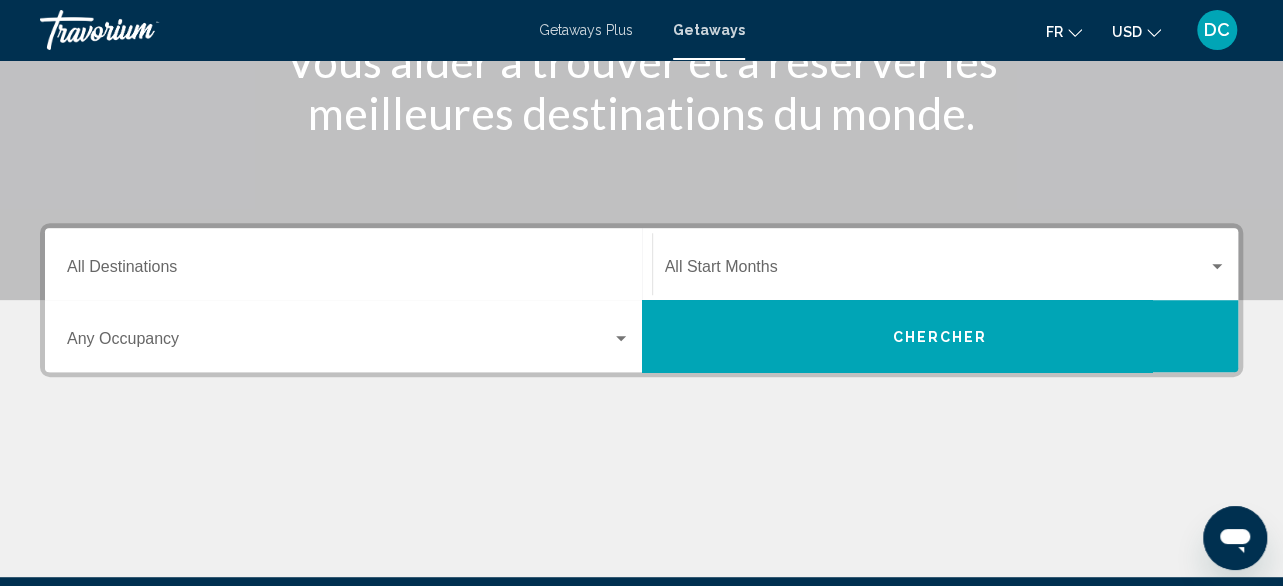 click on "Destination All Destinations" at bounding box center [348, 271] 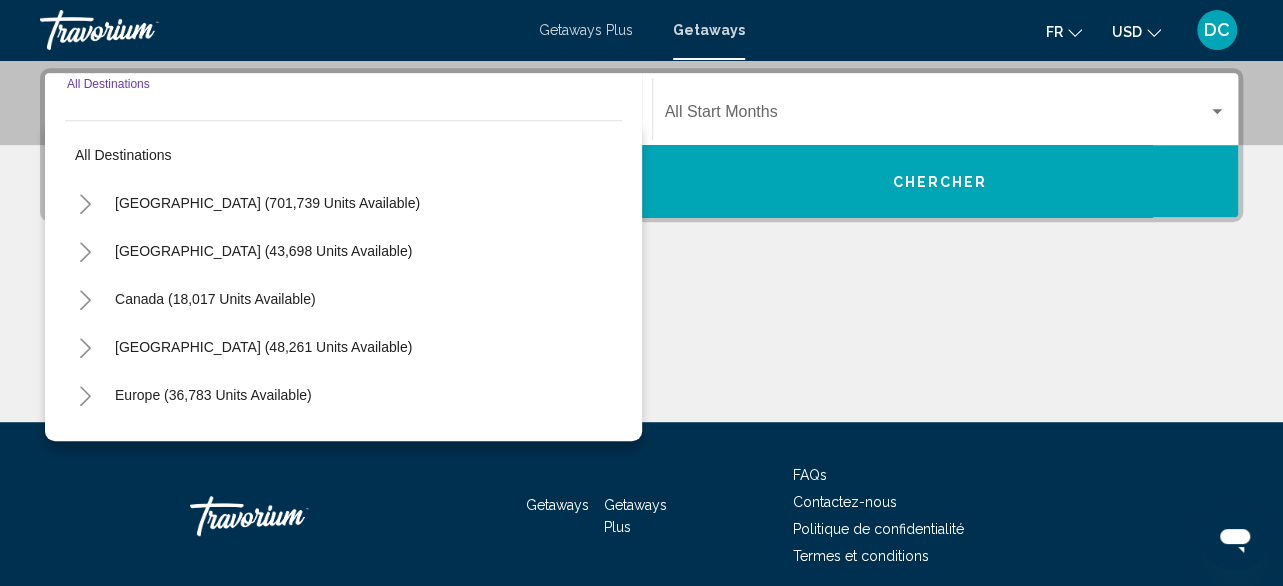 scroll, scrollTop: 458, scrollLeft: 0, axis: vertical 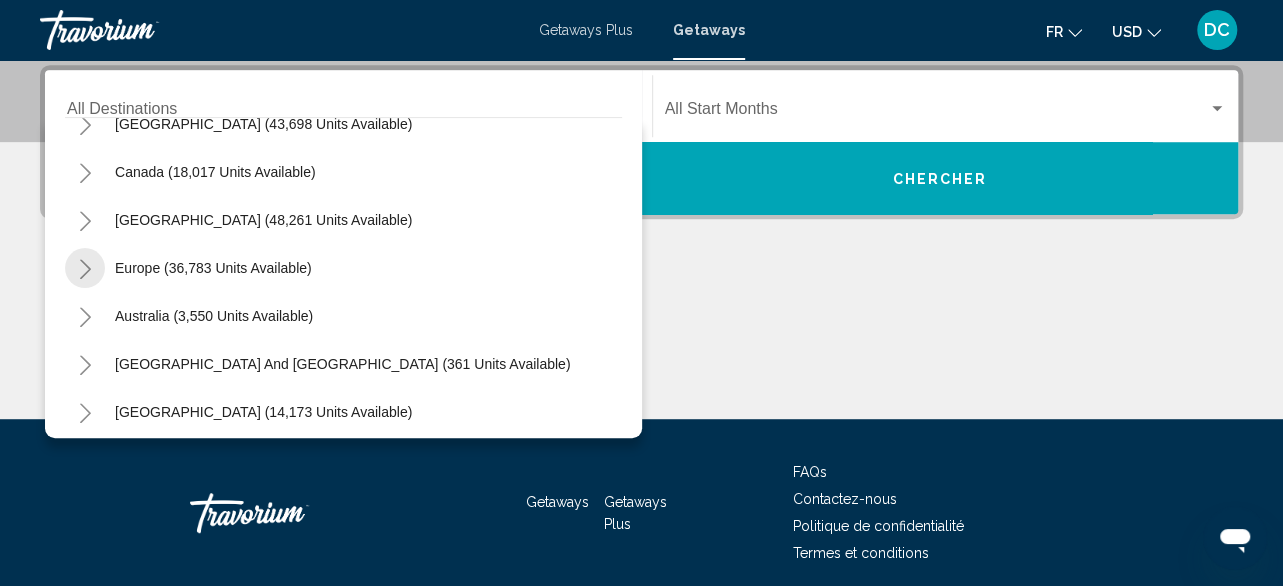 click 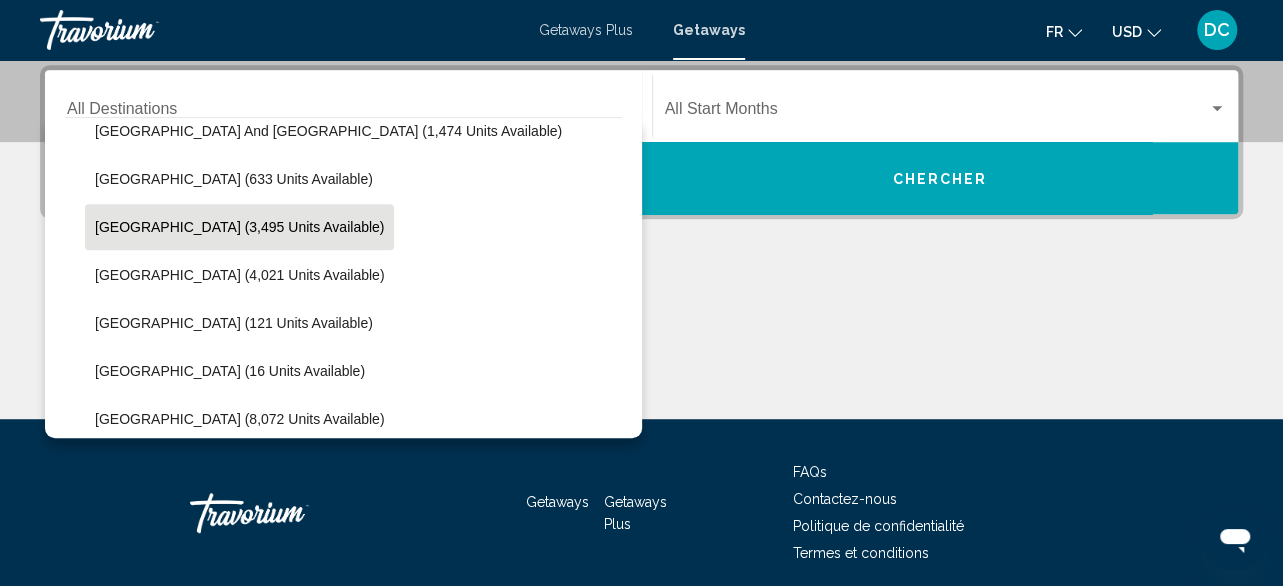 scroll, scrollTop: 724, scrollLeft: 0, axis: vertical 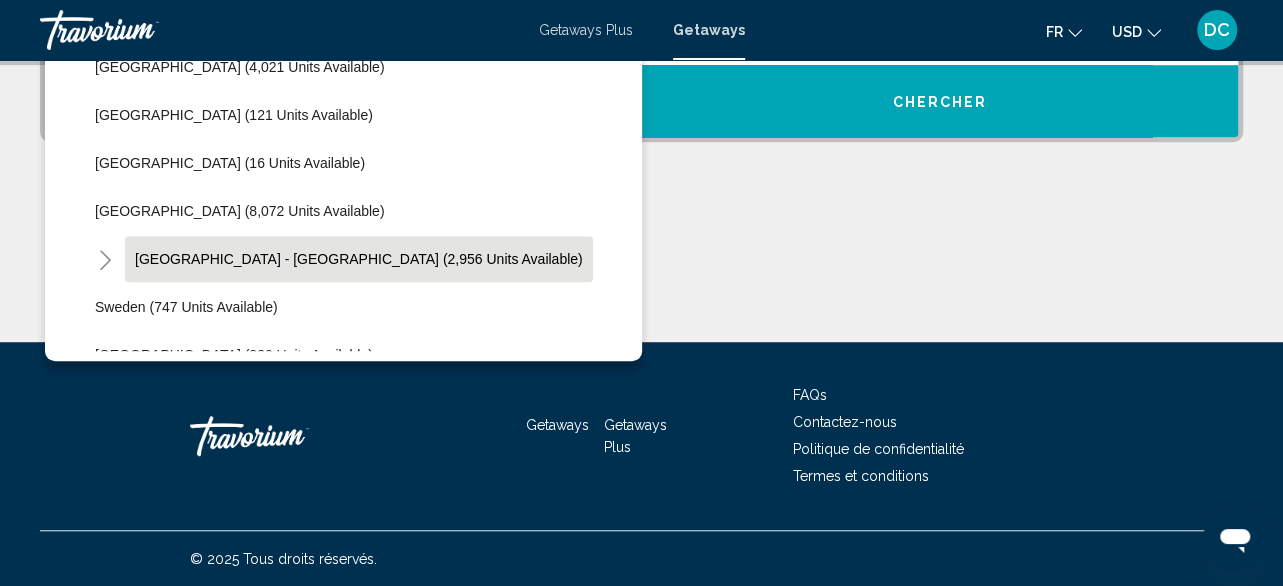 click on "[GEOGRAPHIC_DATA] - [GEOGRAPHIC_DATA] (2,956 units available)" 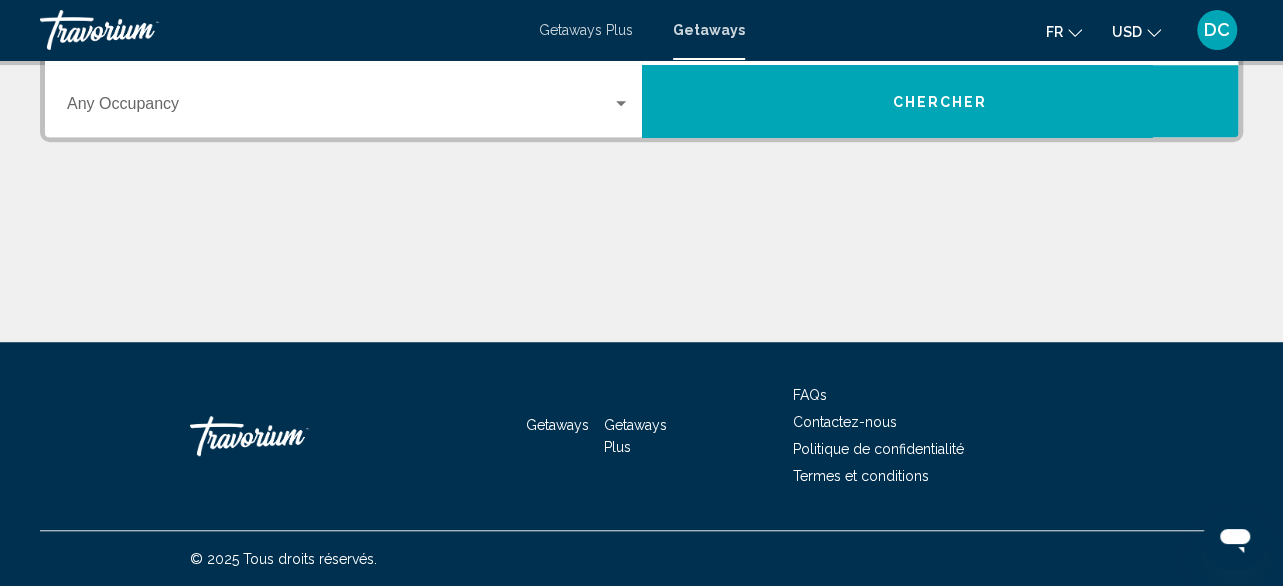 scroll, scrollTop: 458, scrollLeft: 0, axis: vertical 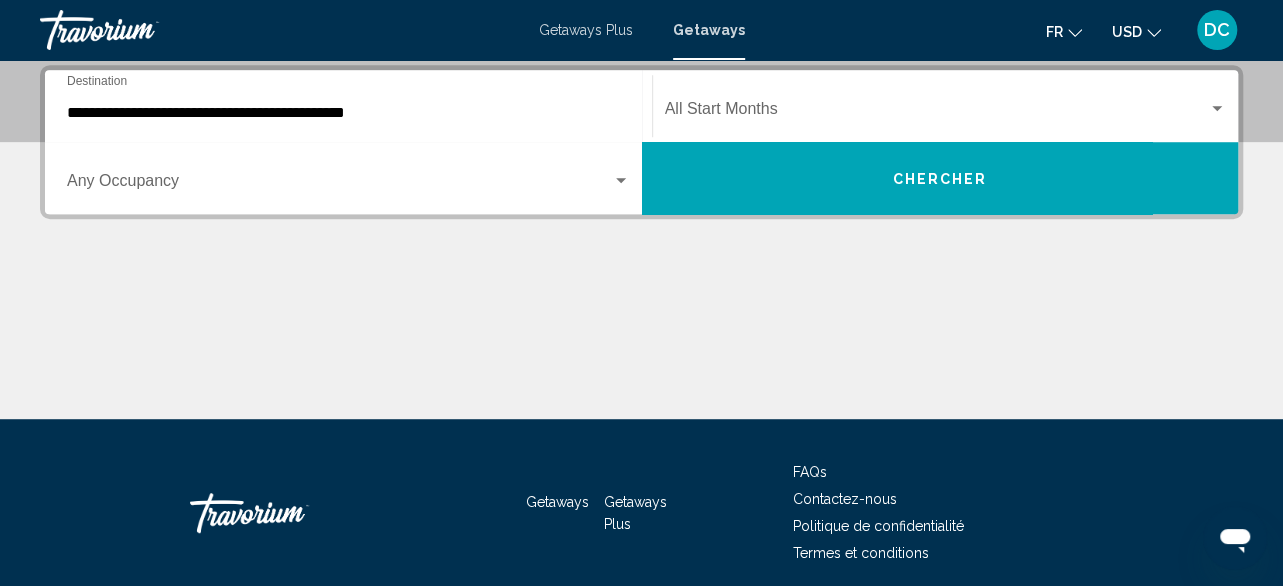 click on "**********" at bounding box center [641, 242] 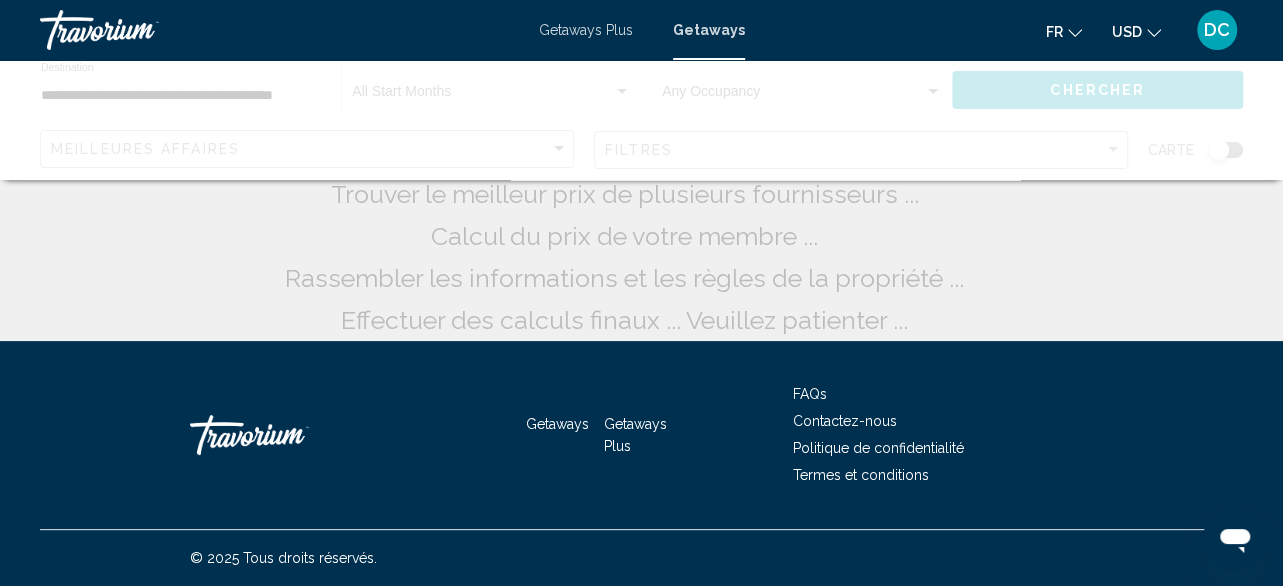 scroll, scrollTop: 0, scrollLeft: 0, axis: both 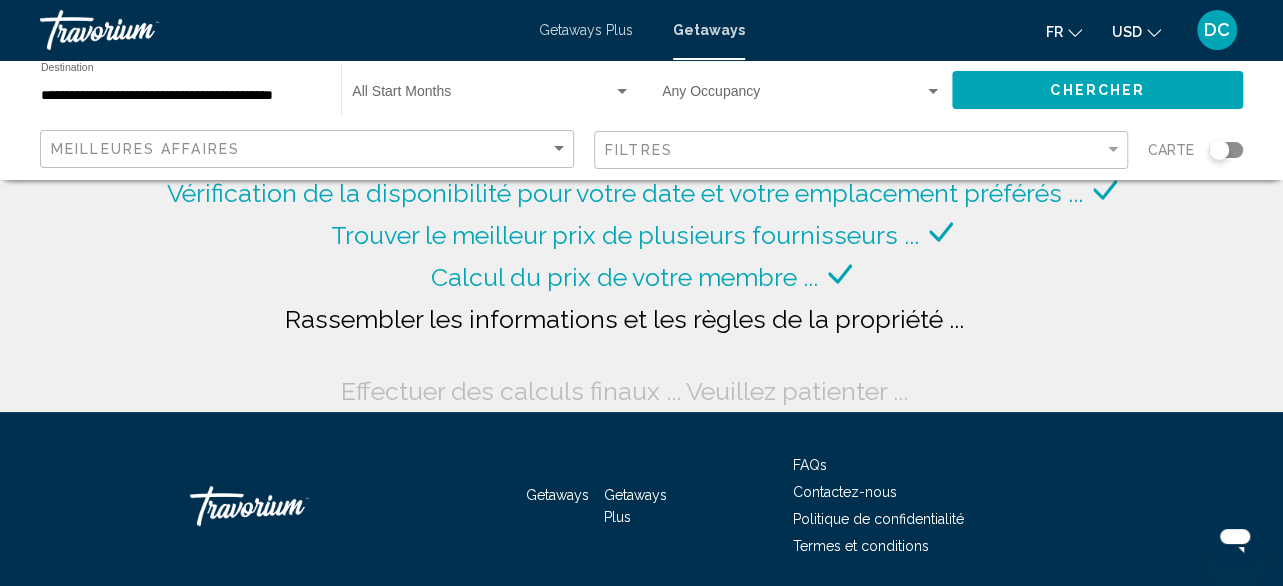 click 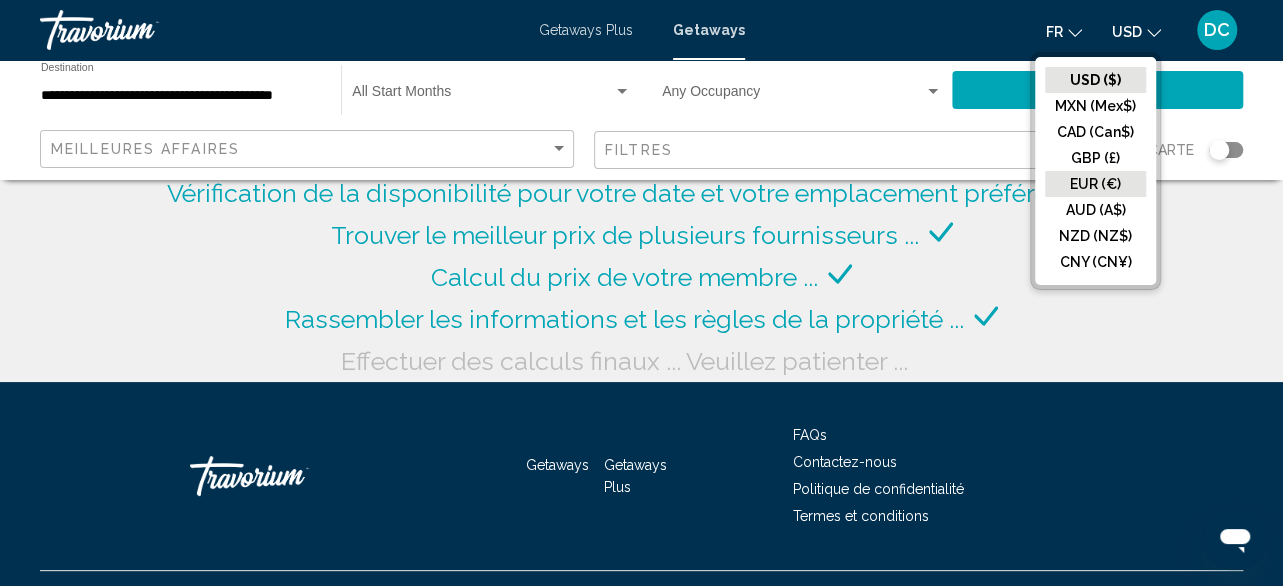 click on "EUR (€)" 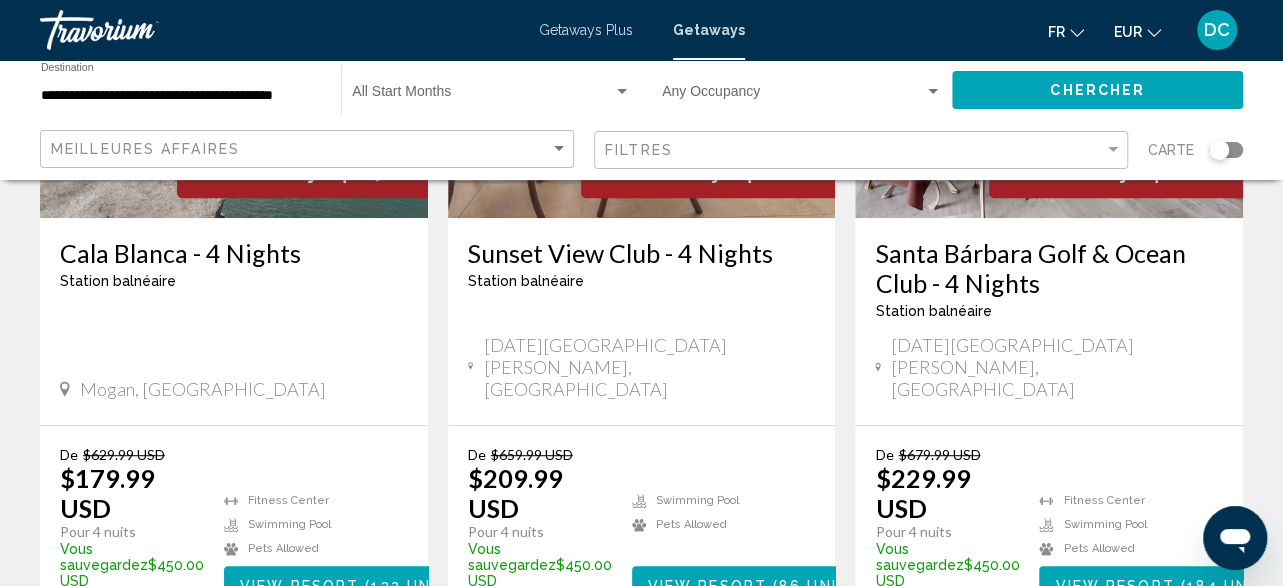scroll, scrollTop: 400, scrollLeft: 0, axis: vertical 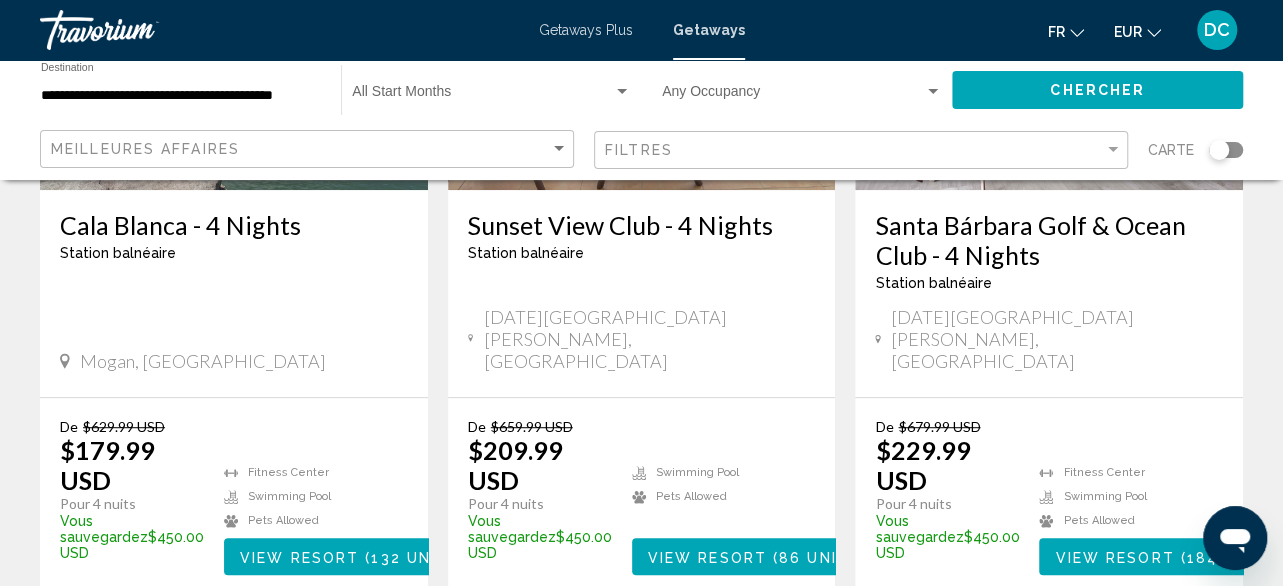 click on "EUR
USD ($) MXN (Mex$) CAD (Can$) GBP (£) EUR (€) AUD (A$) NZD (NZ$) CNY (CN¥)" 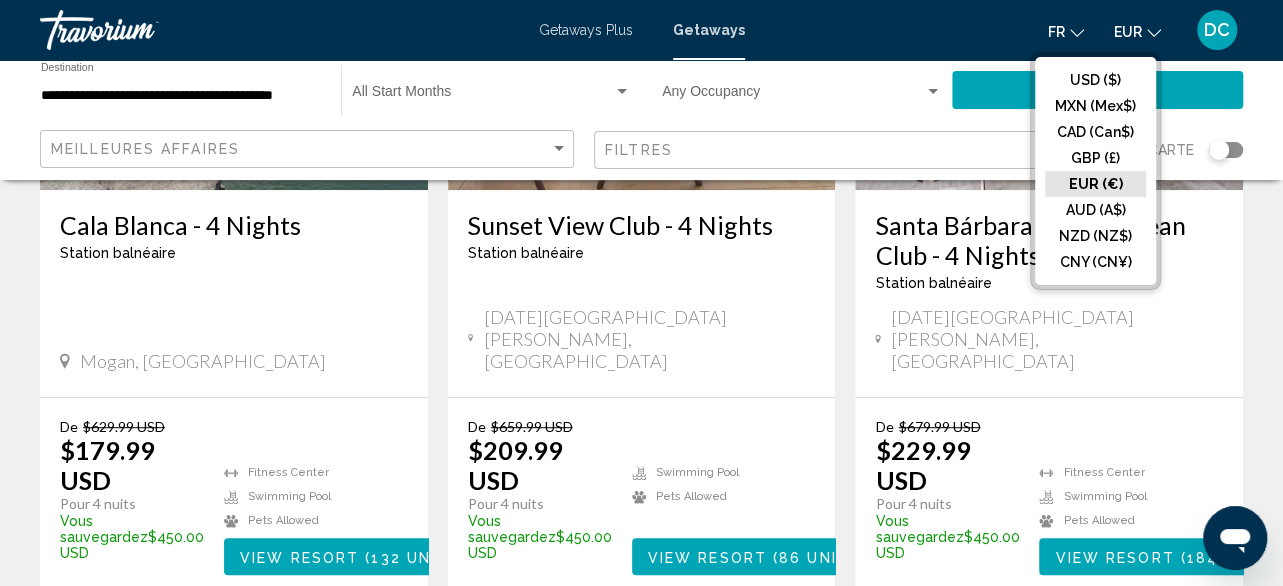click on "EUR (€)" 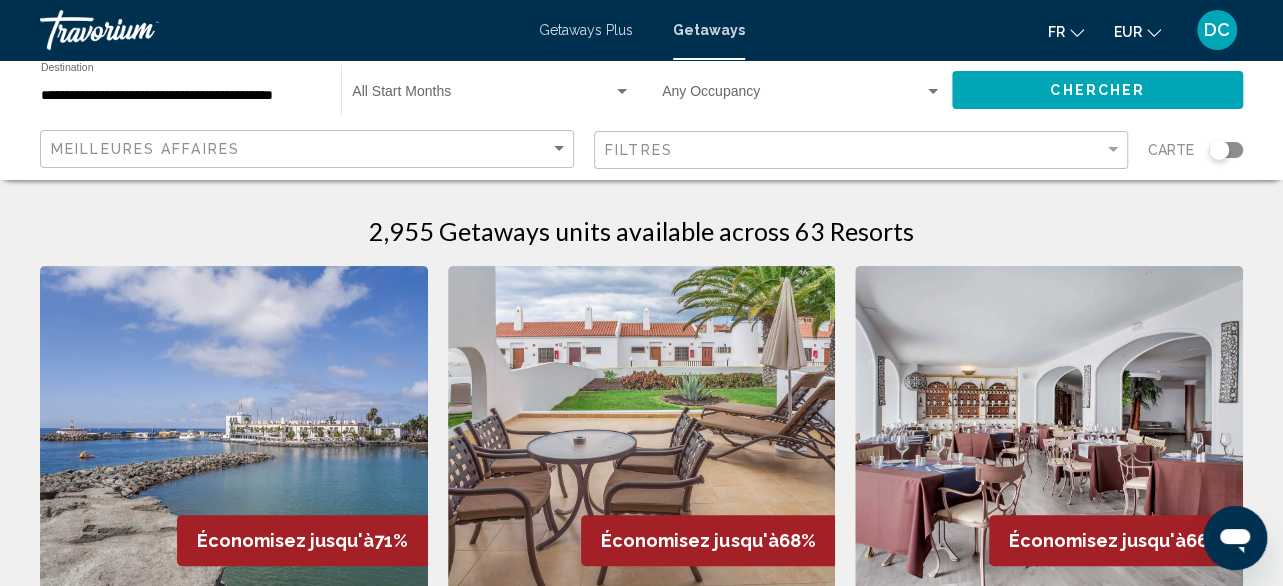 scroll, scrollTop: 0, scrollLeft: 0, axis: both 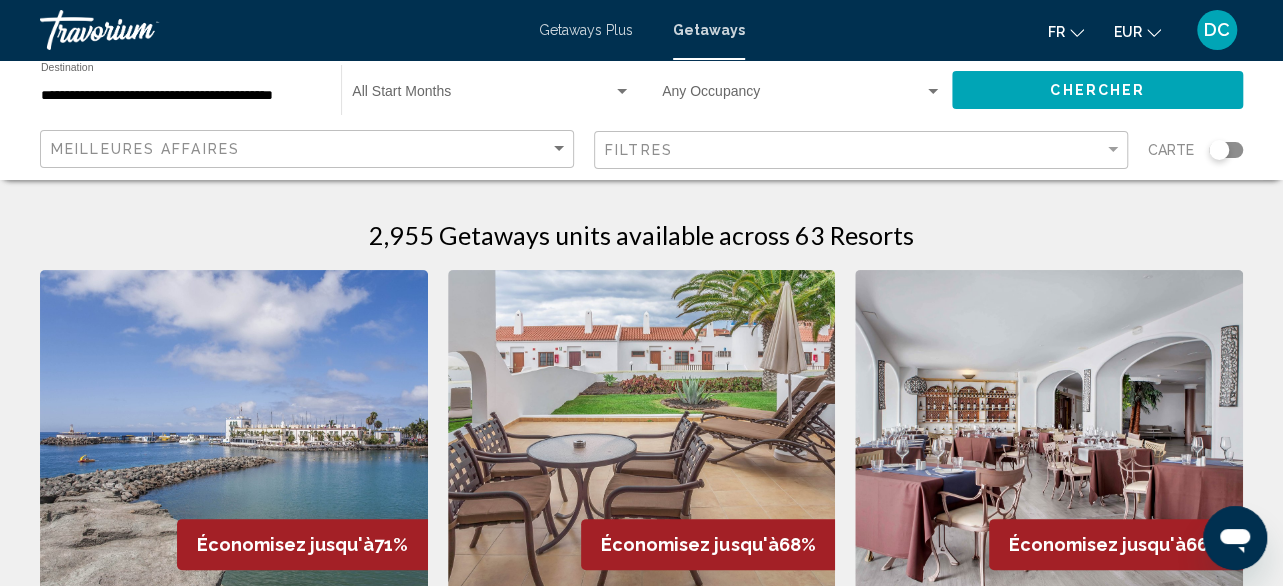 click on "EUR" 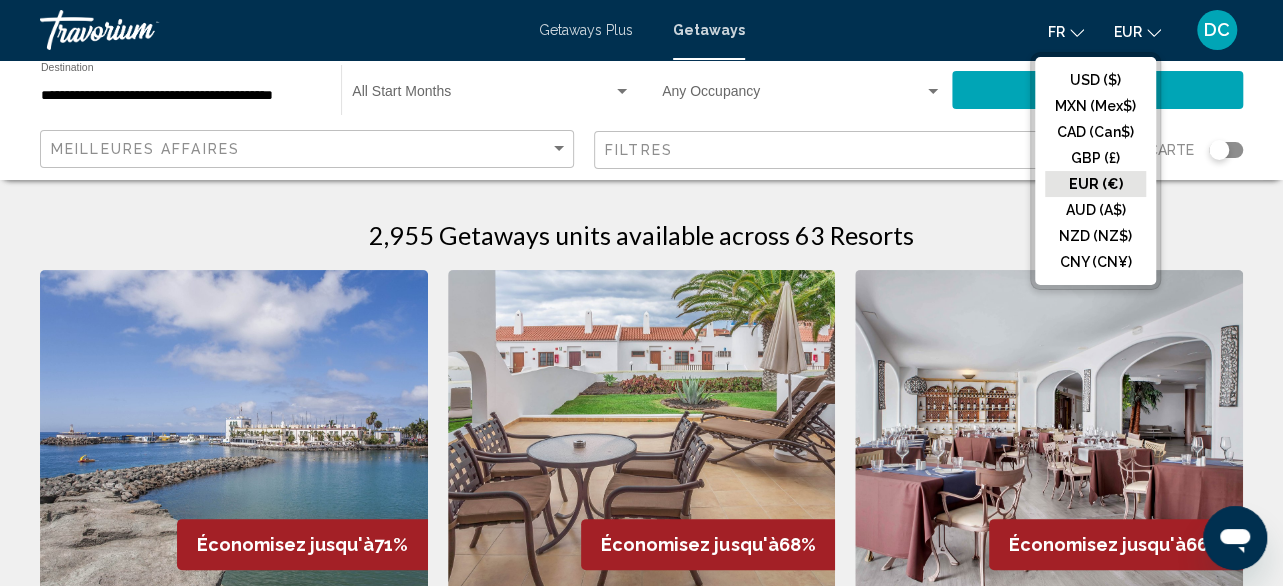 click on "EUR (€)" 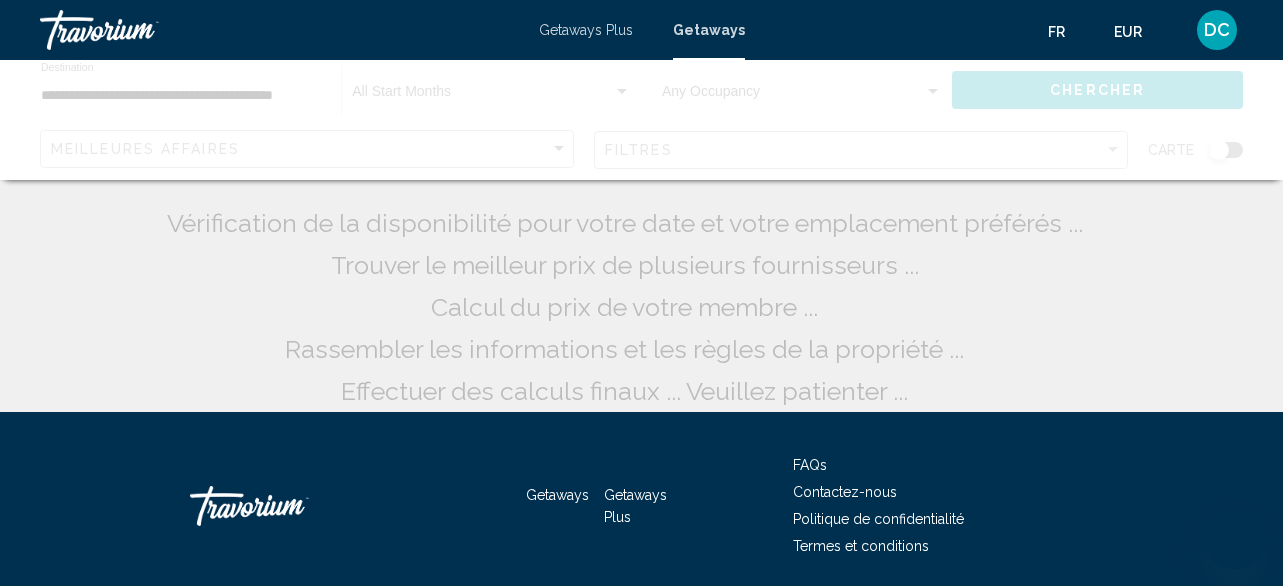 scroll, scrollTop: 0, scrollLeft: 0, axis: both 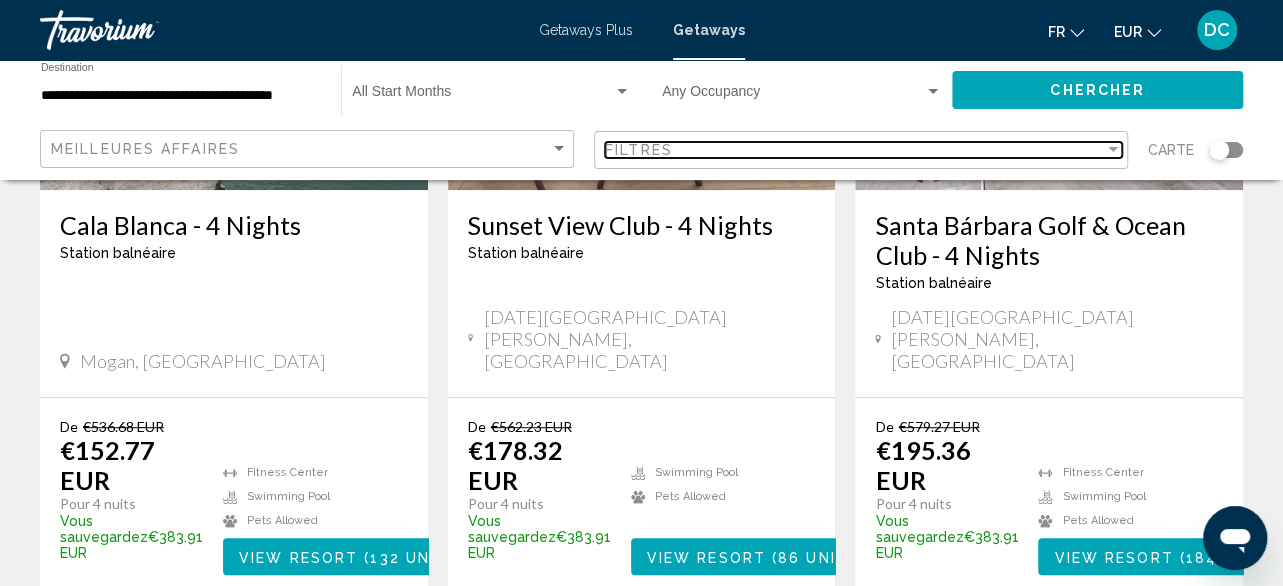 click on "Filtres" at bounding box center (854, 150) 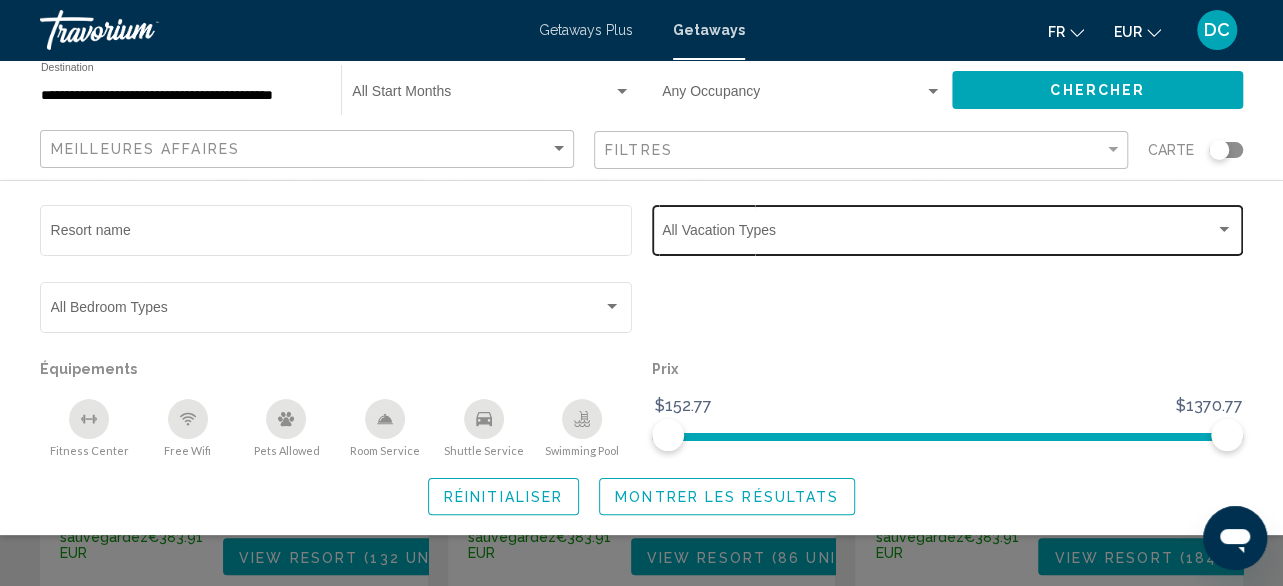 click on "Vacation Types All Vacation Types" 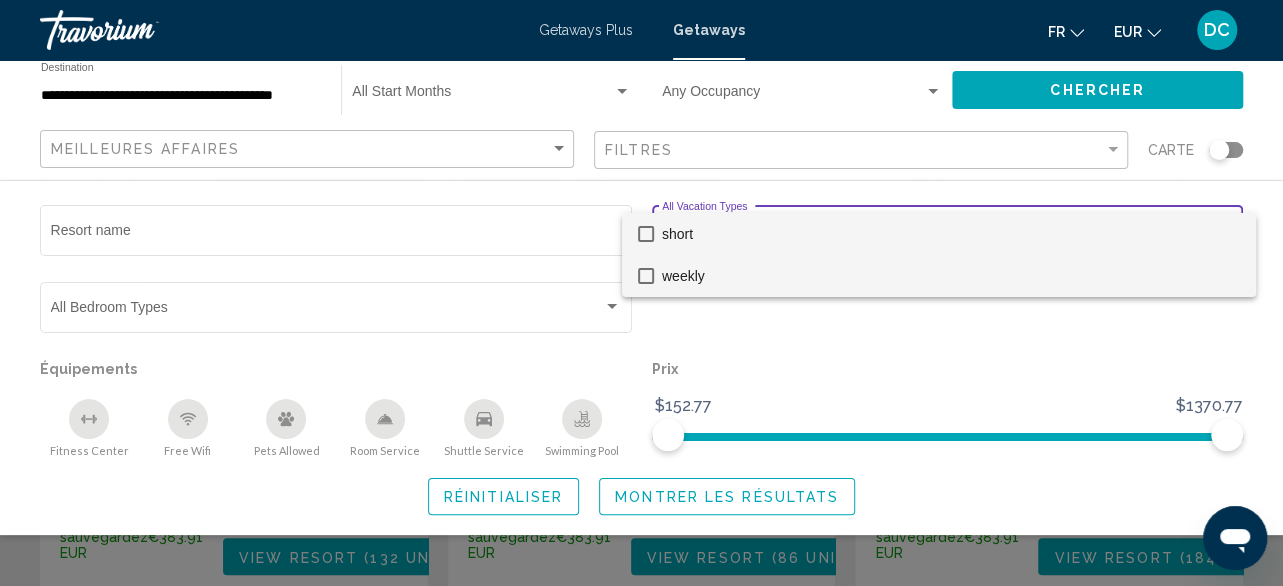 click on "weekly" at bounding box center [951, 276] 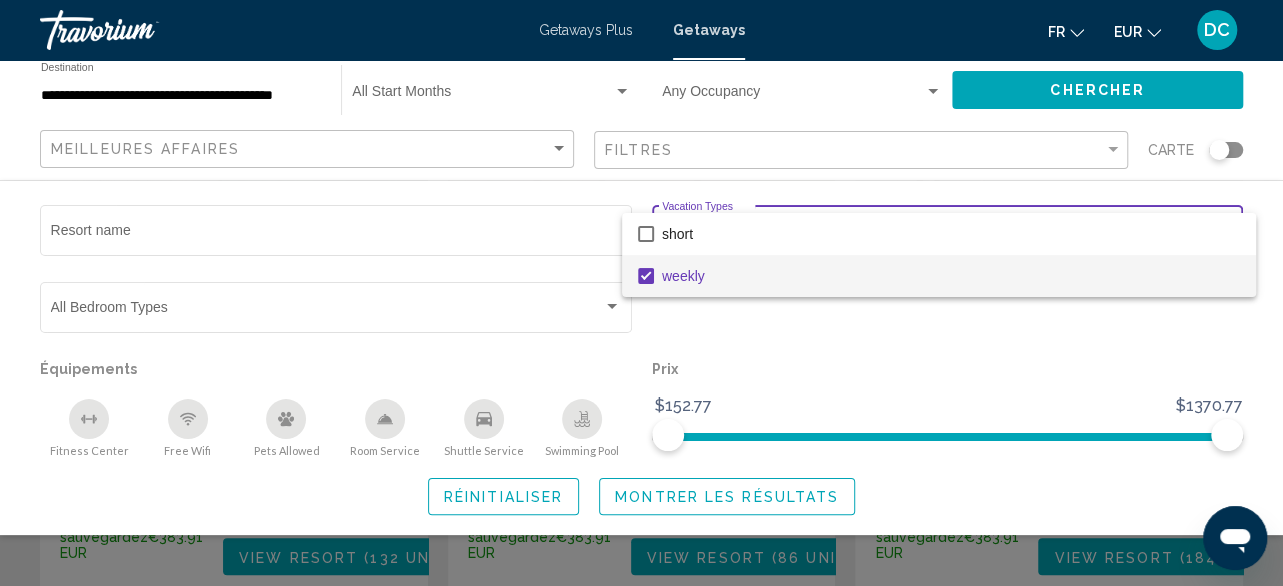 click at bounding box center (641, 293) 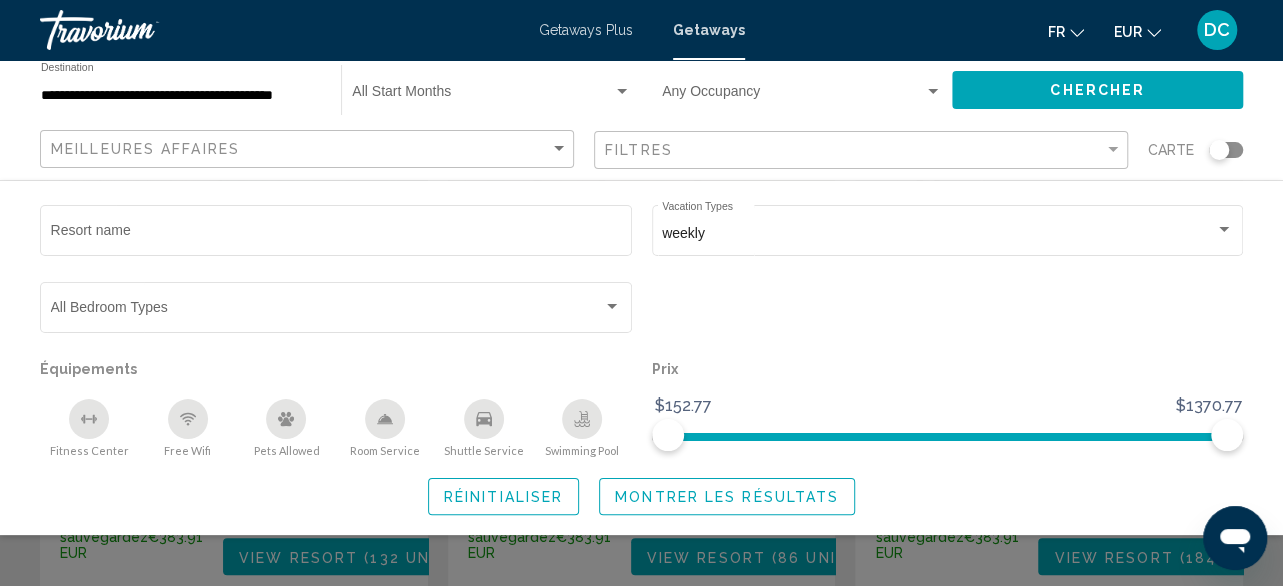 click on "Chercher" 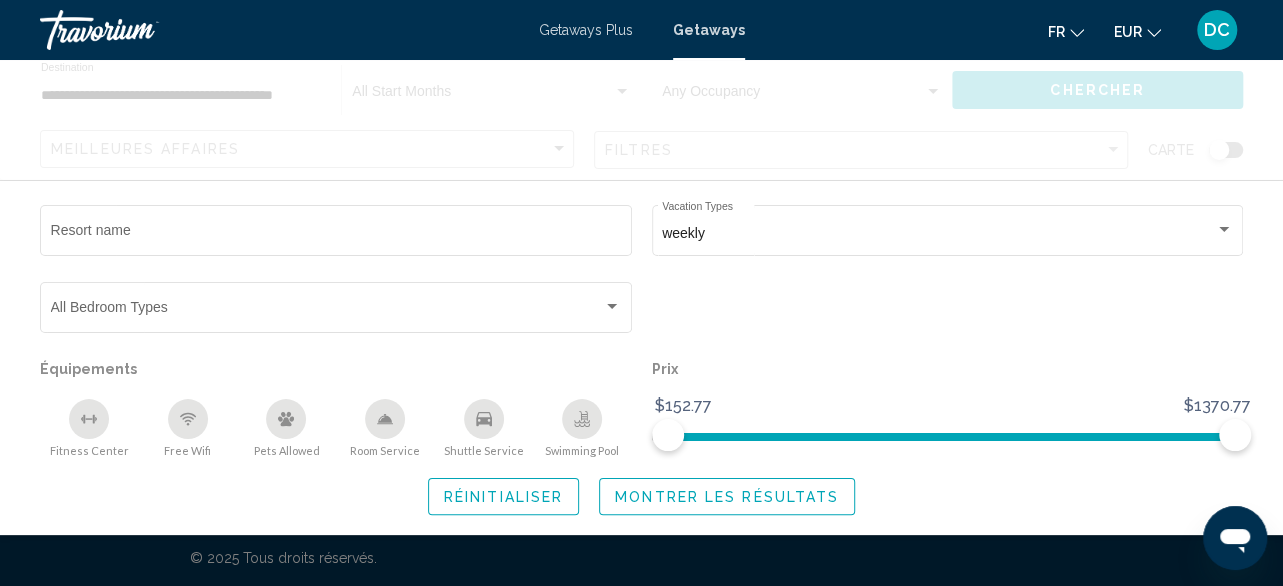 scroll, scrollTop: 0, scrollLeft: 0, axis: both 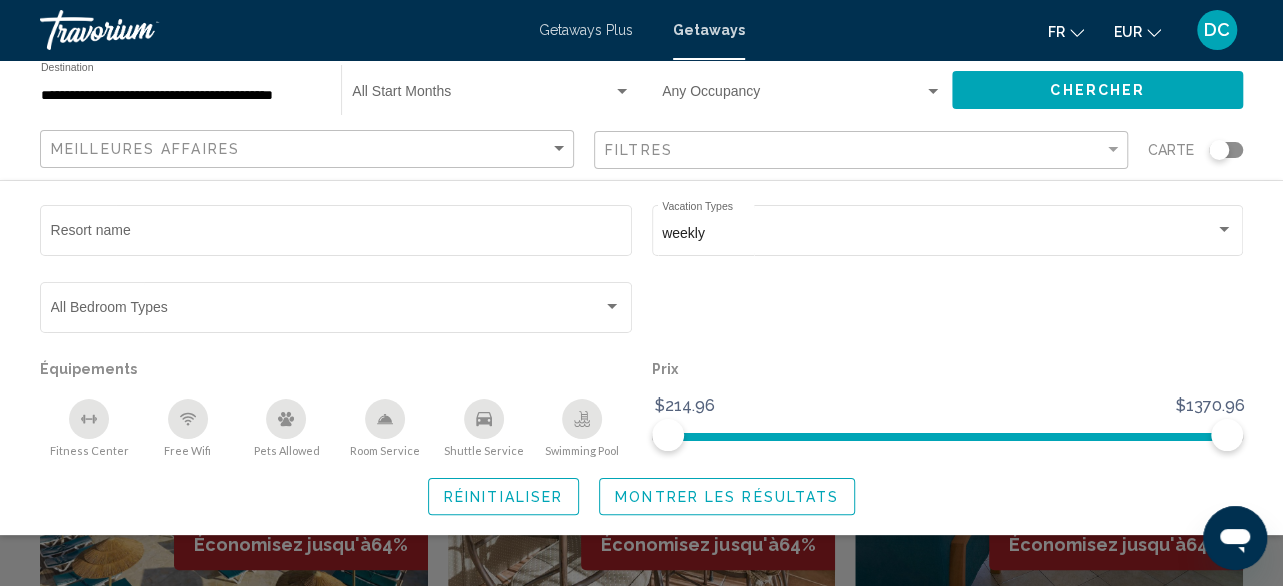 click on "Montrer les résultats" 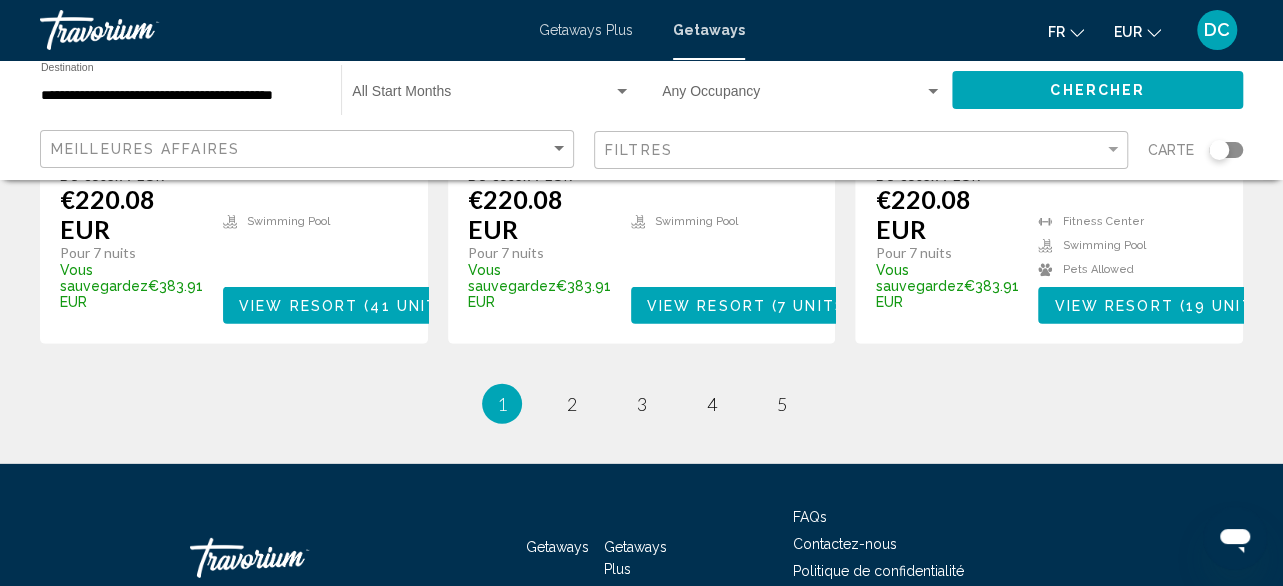 scroll, scrollTop: 2869, scrollLeft: 0, axis: vertical 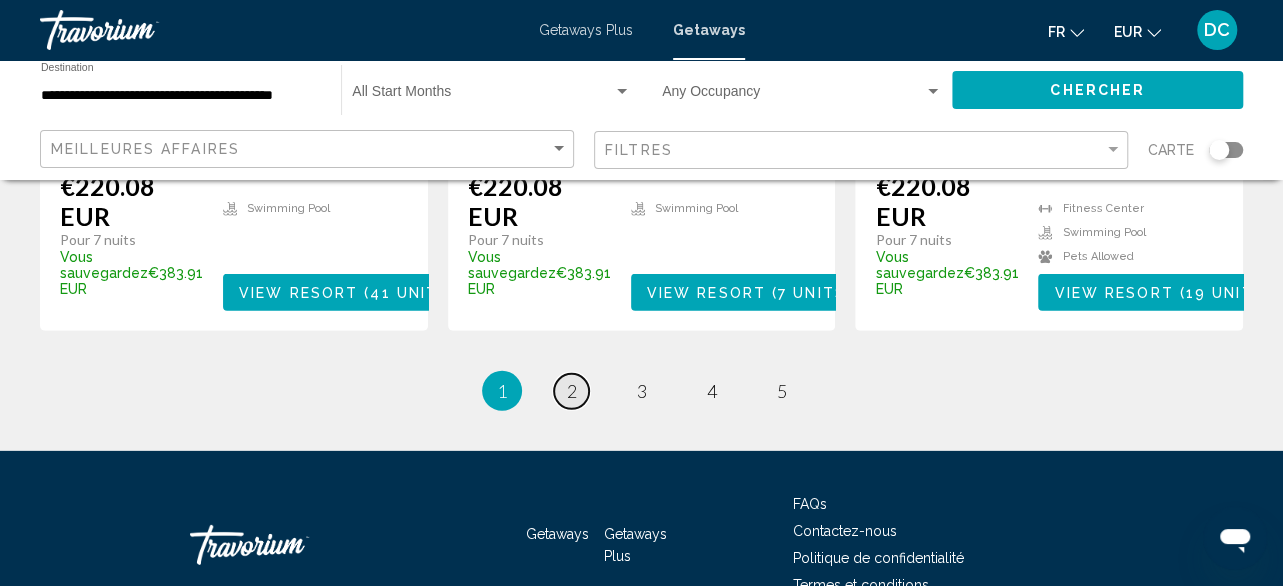 click on "page  2" at bounding box center (571, 391) 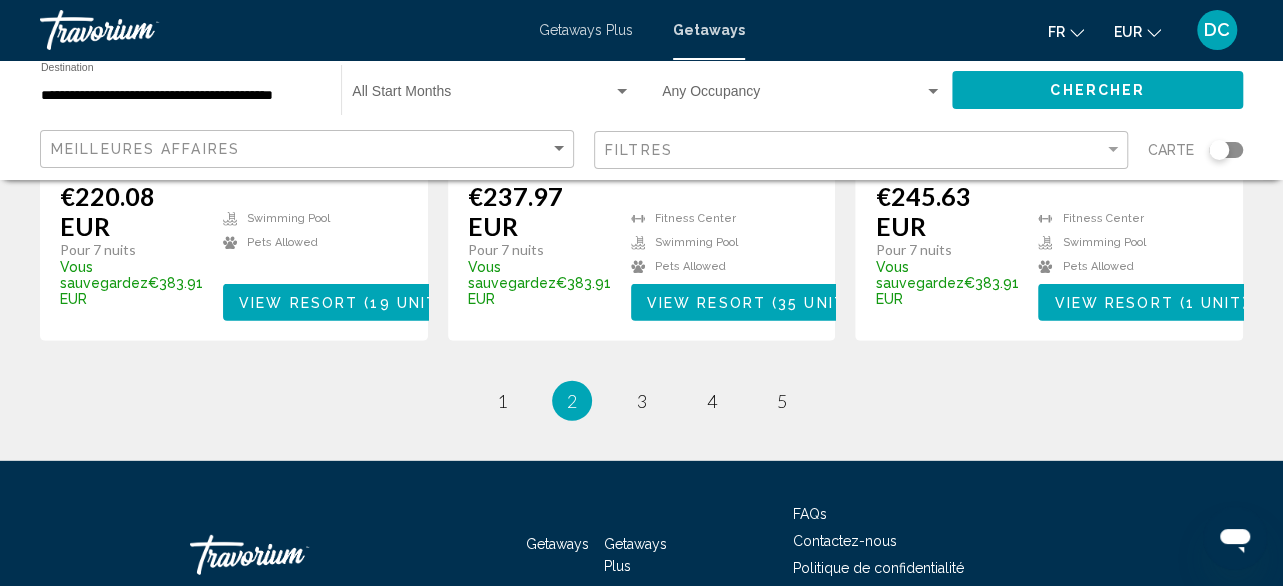 scroll, scrollTop: 2800, scrollLeft: 0, axis: vertical 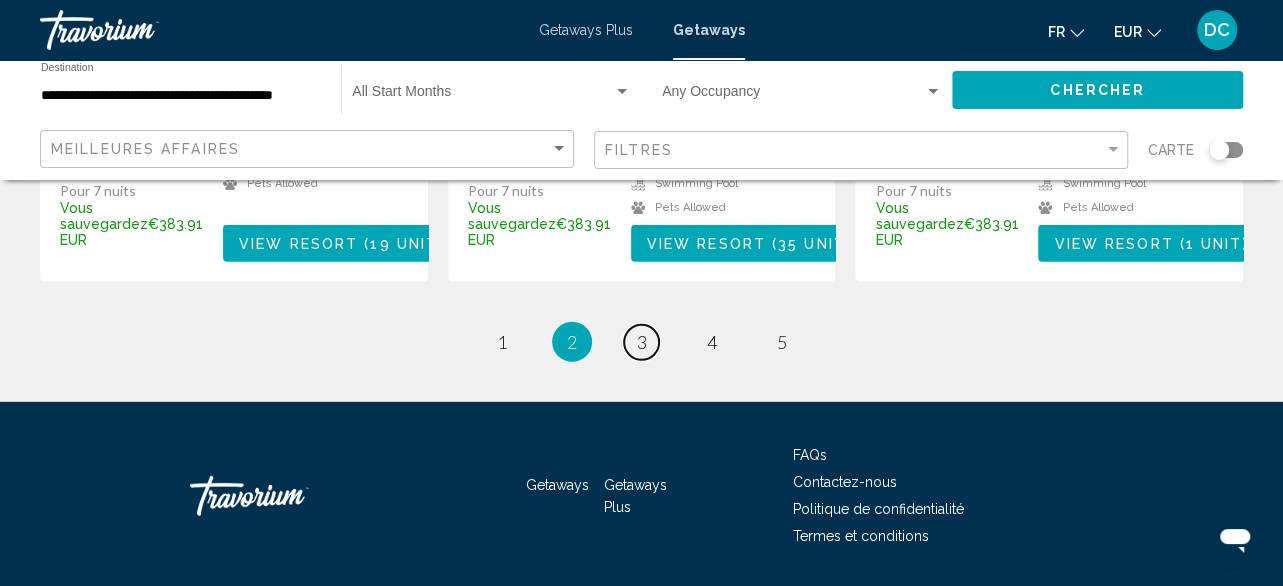 click on "page  3" at bounding box center (641, 342) 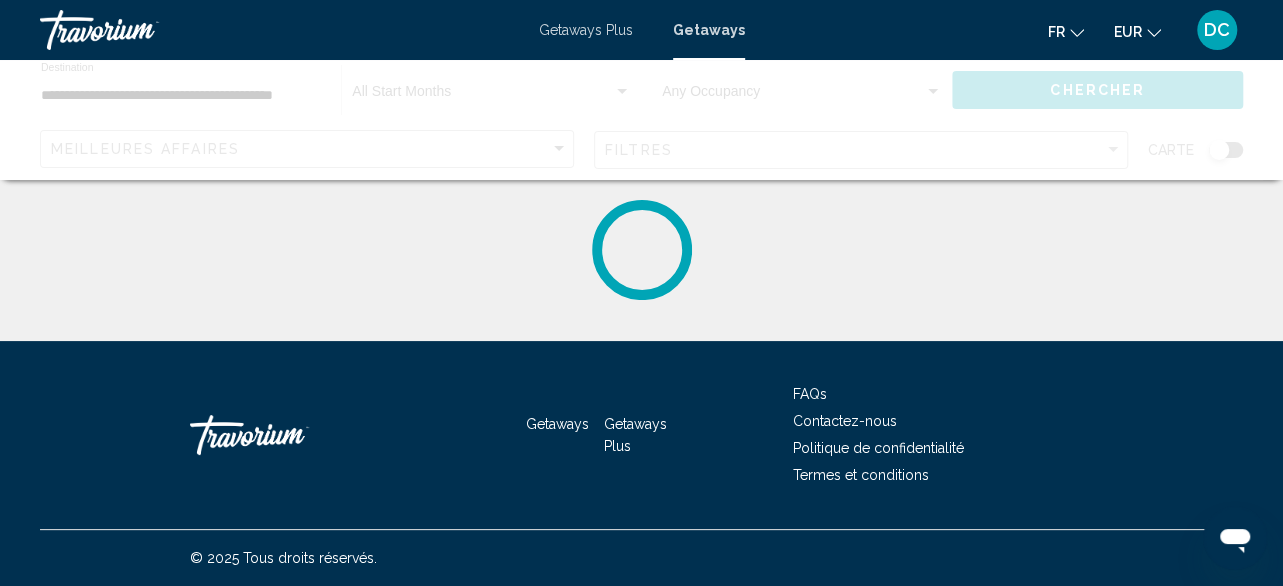 scroll, scrollTop: 0, scrollLeft: 0, axis: both 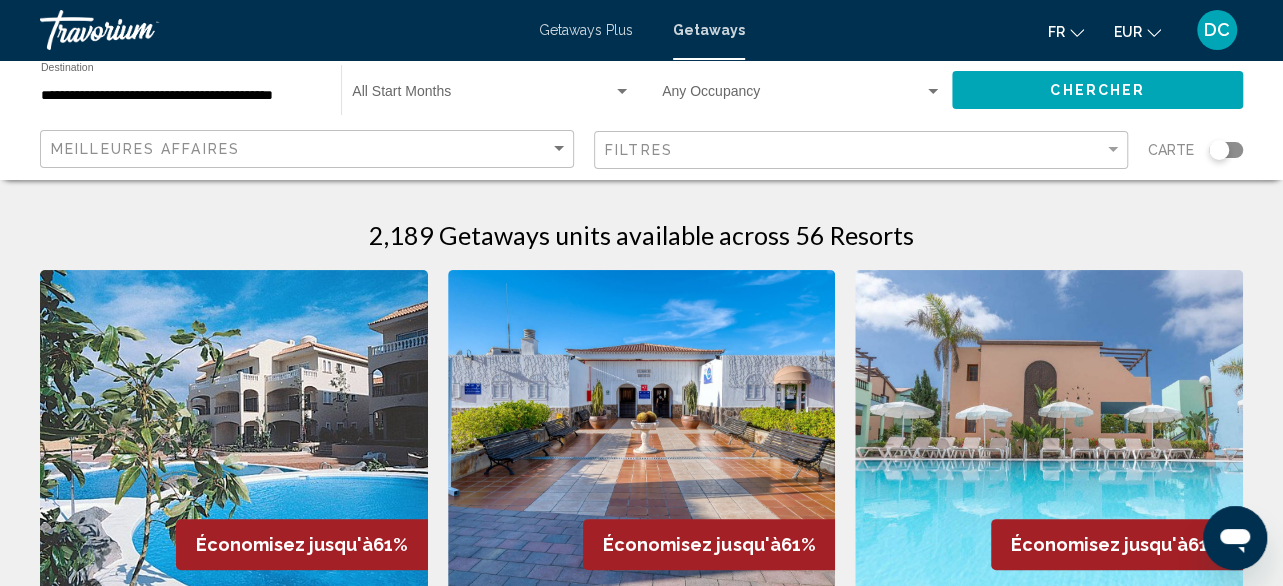 click on "**********" at bounding box center [181, 96] 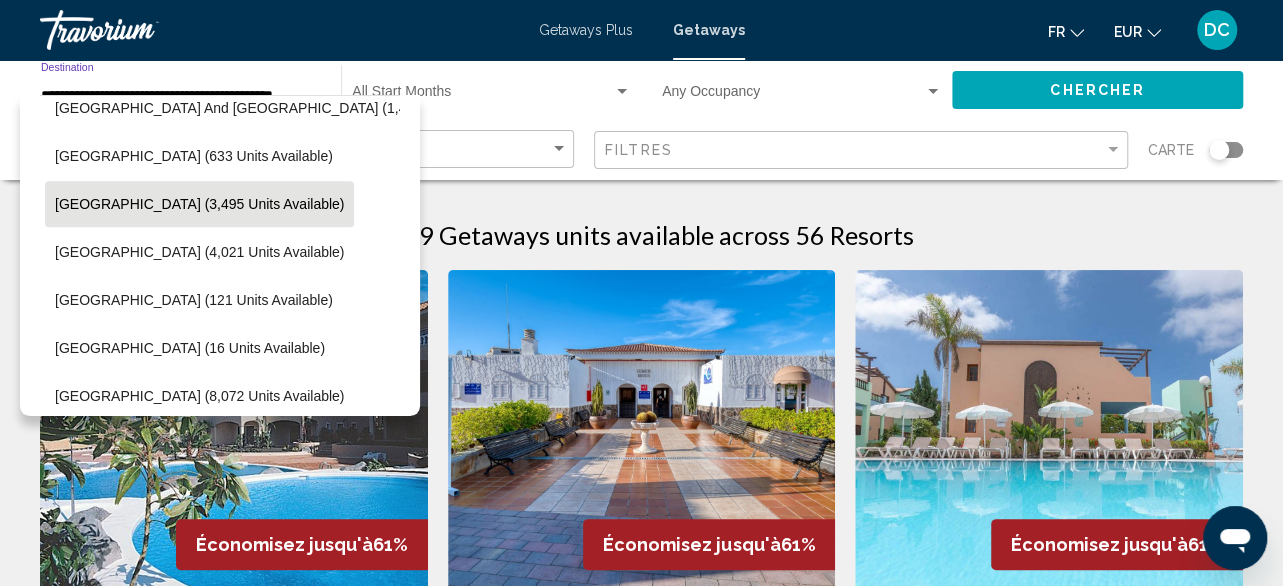 scroll, scrollTop: 594, scrollLeft: 15, axis: both 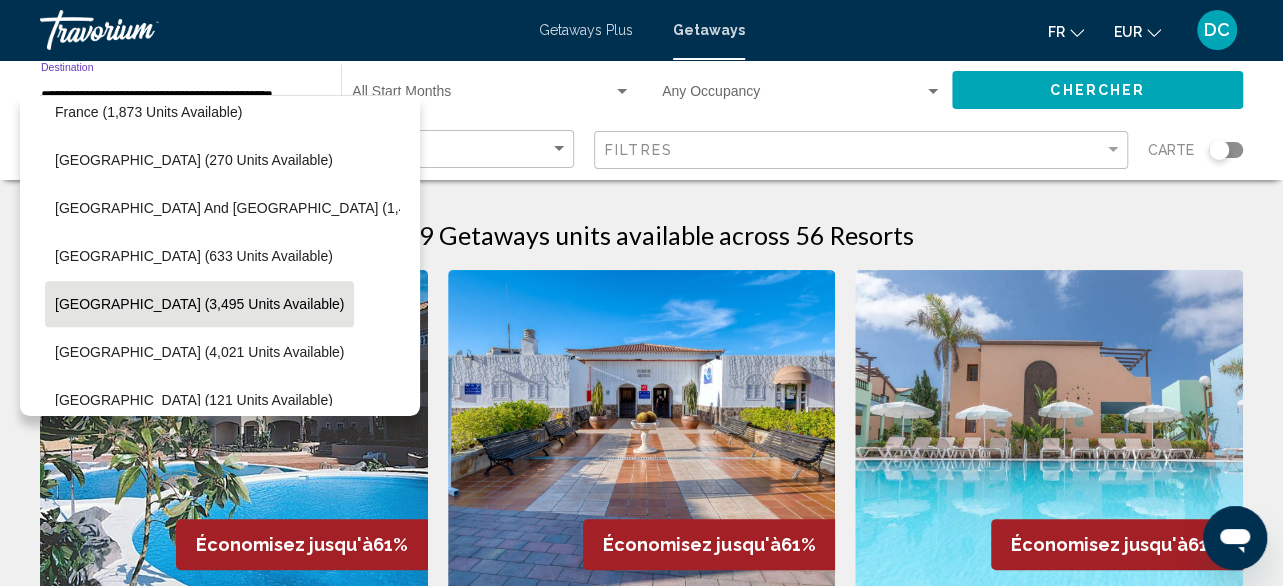 click on "[GEOGRAPHIC_DATA] and [GEOGRAPHIC_DATA] (1,474 units available)" 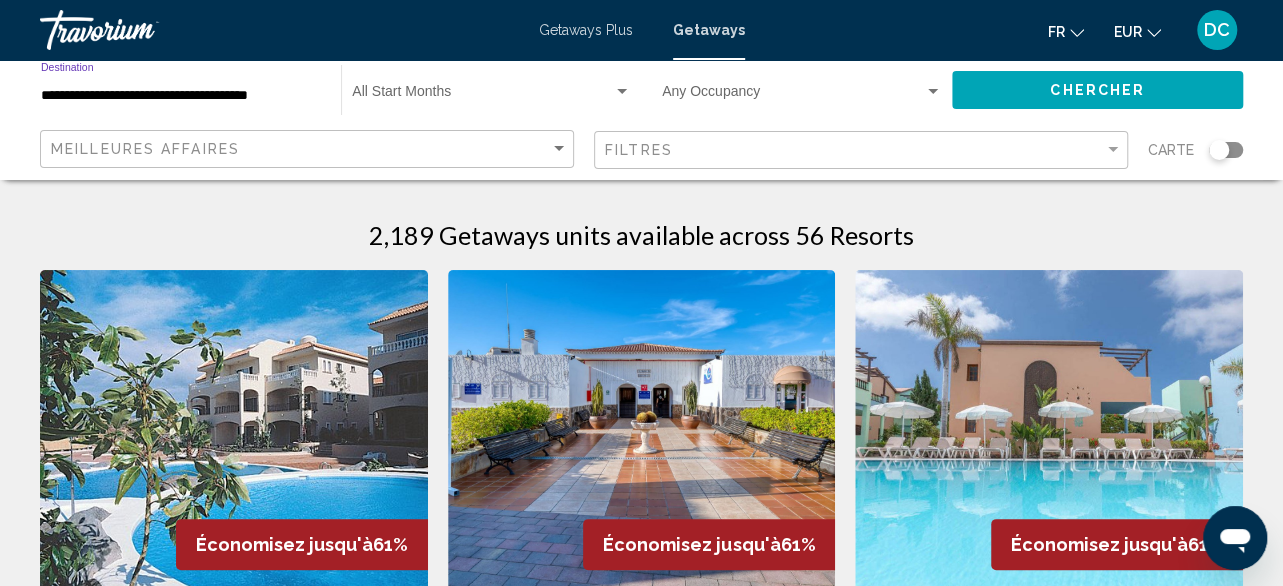 click on "Chercher" 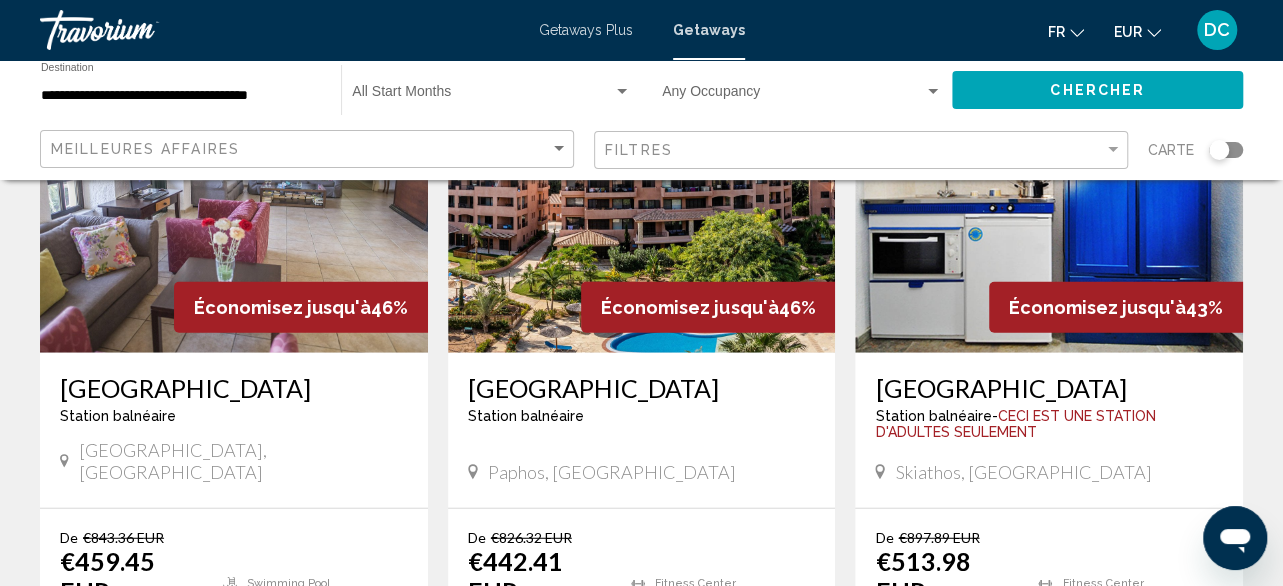 scroll, scrollTop: 2700, scrollLeft: 0, axis: vertical 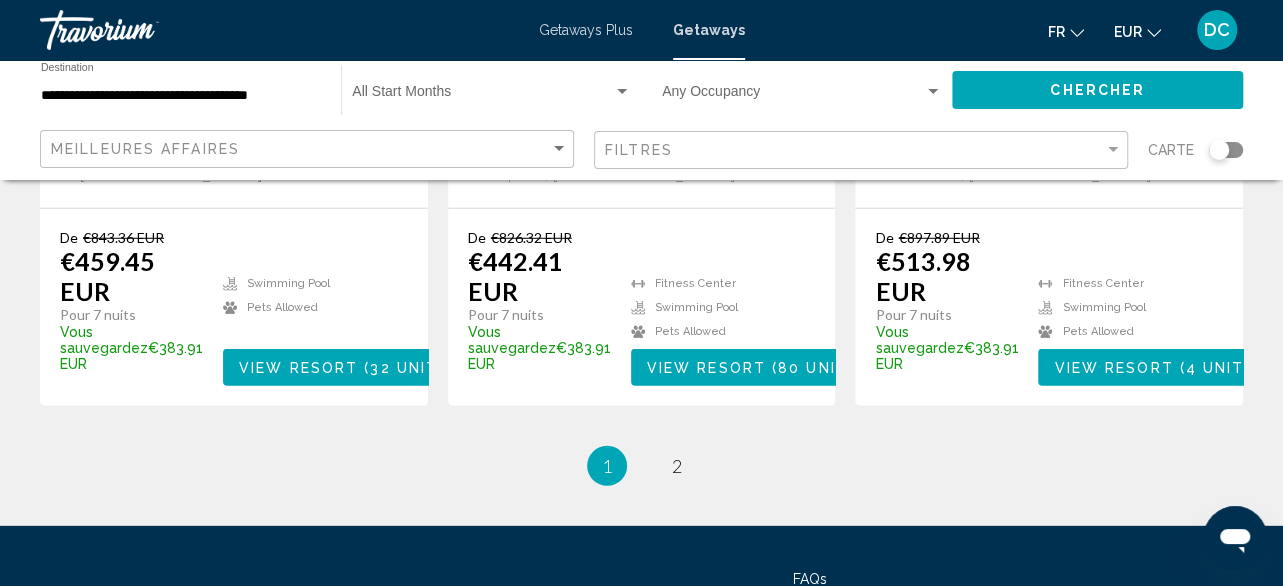 click on "**********" 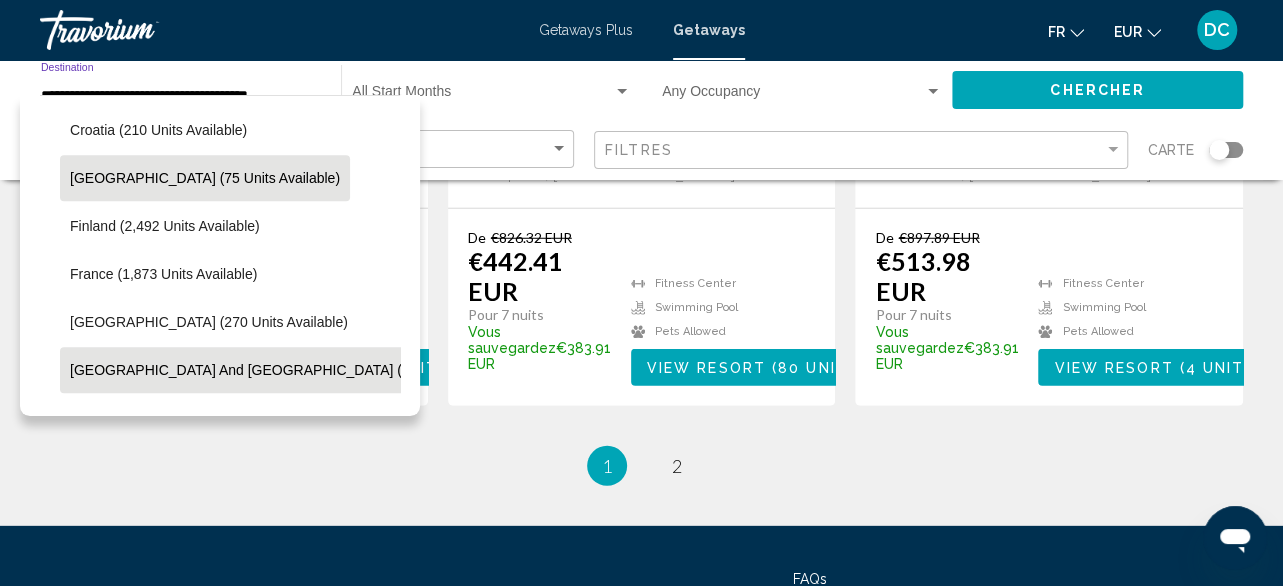 scroll, scrollTop: 358, scrollLeft: 0, axis: vertical 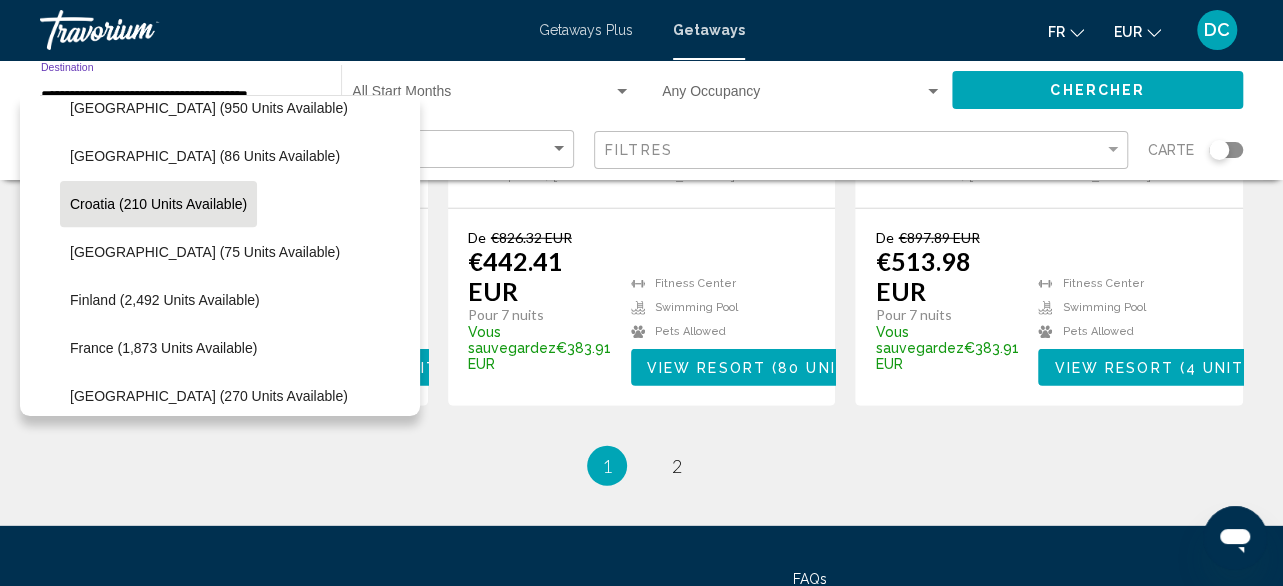 click on "Croatia (210 units available)" 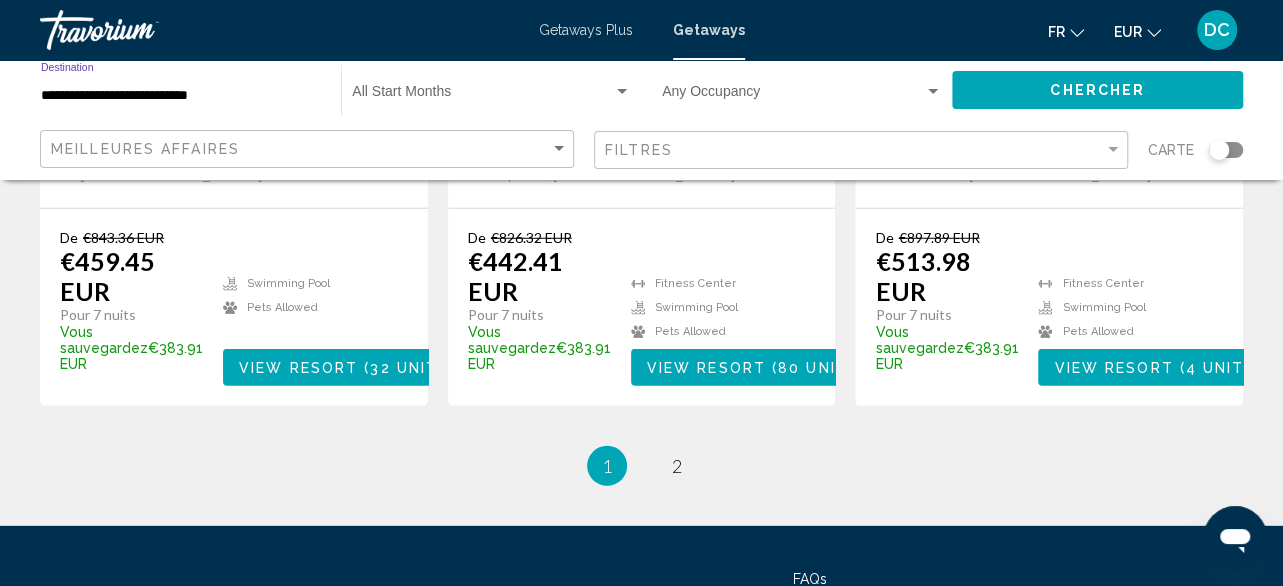 click on "Chercher" 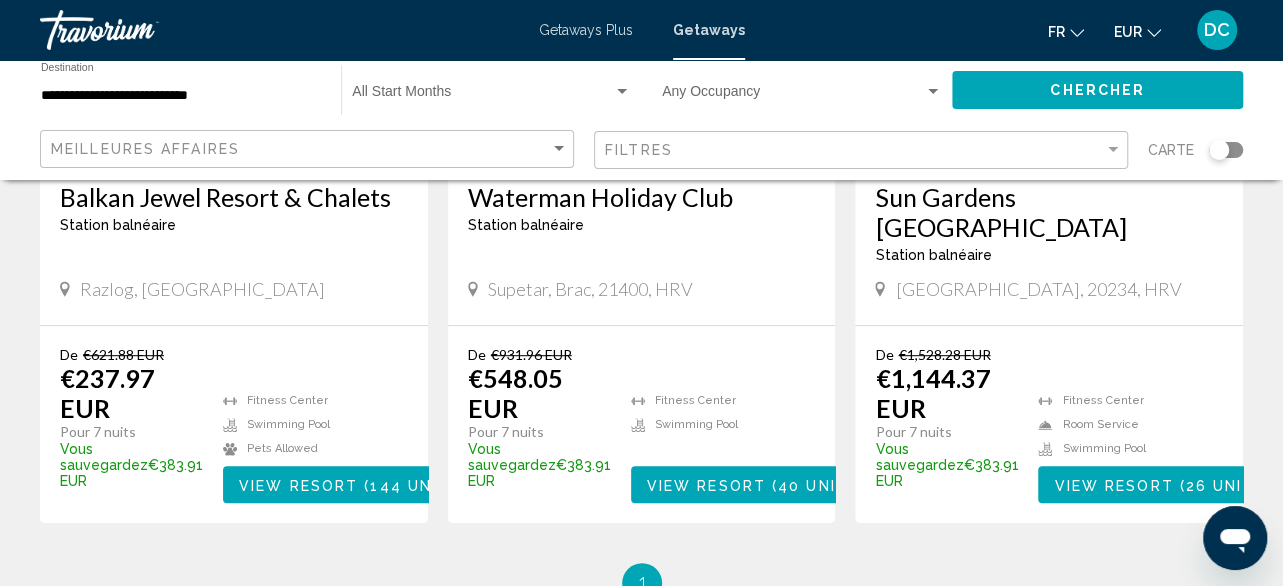 scroll, scrollTop: 500, scrollLeft: 0, axis: vertical 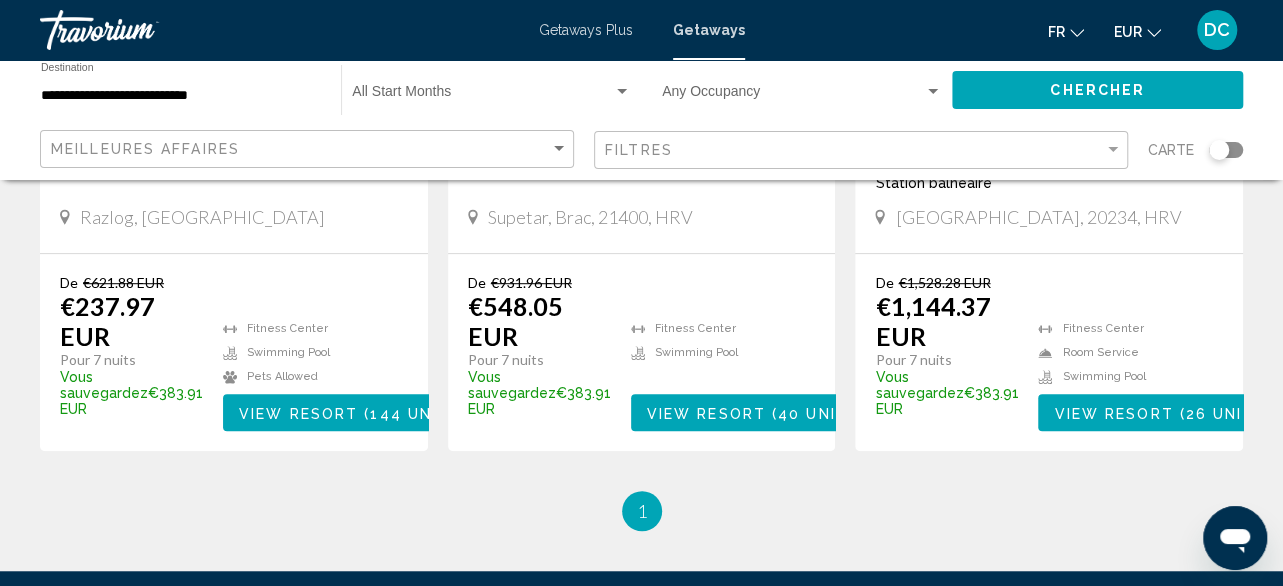 click on "**********" 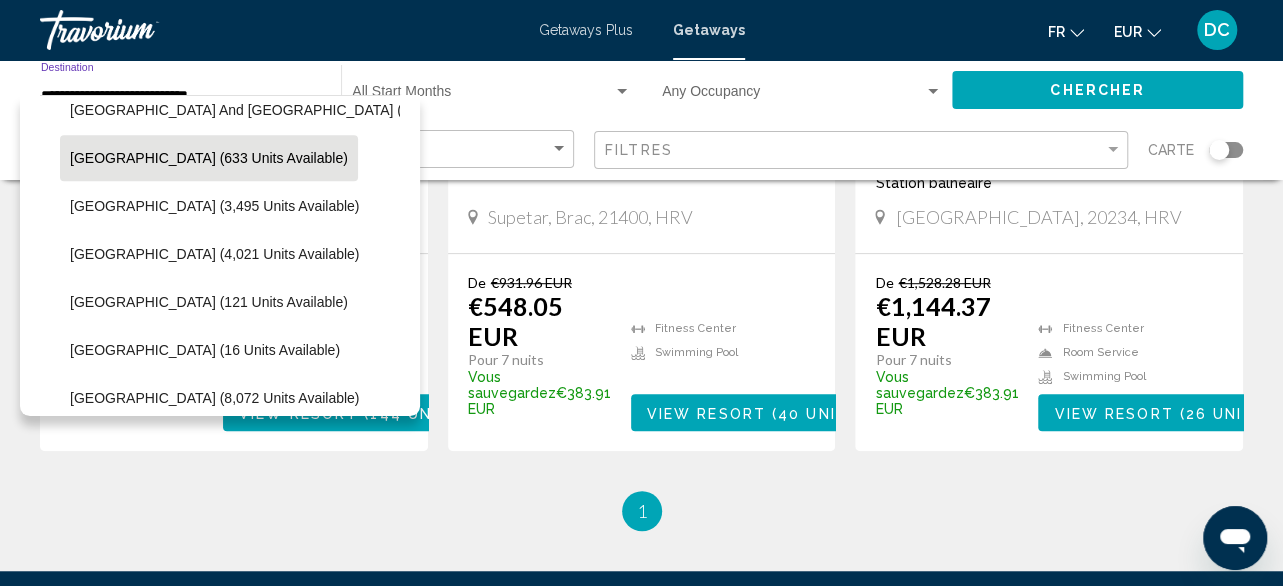 scroll, scrollTop: 718, scrollLeft: 0, axis: vertical 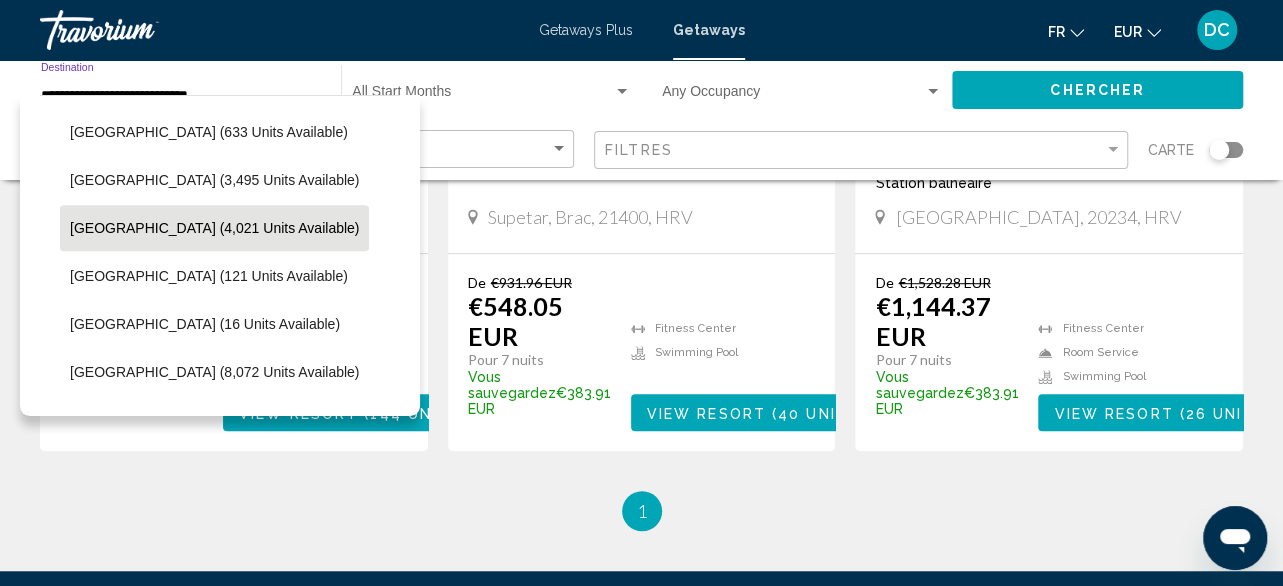 click on "[GEOGRAPHIC_DATA] (4,021 units available)" 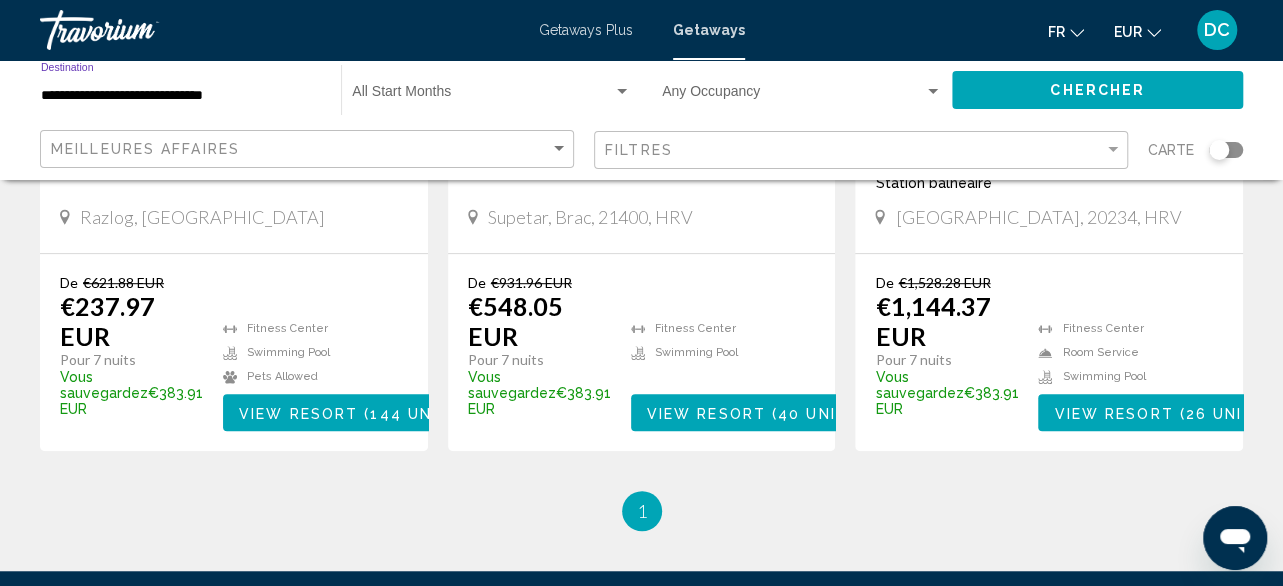 click on "Chercher" 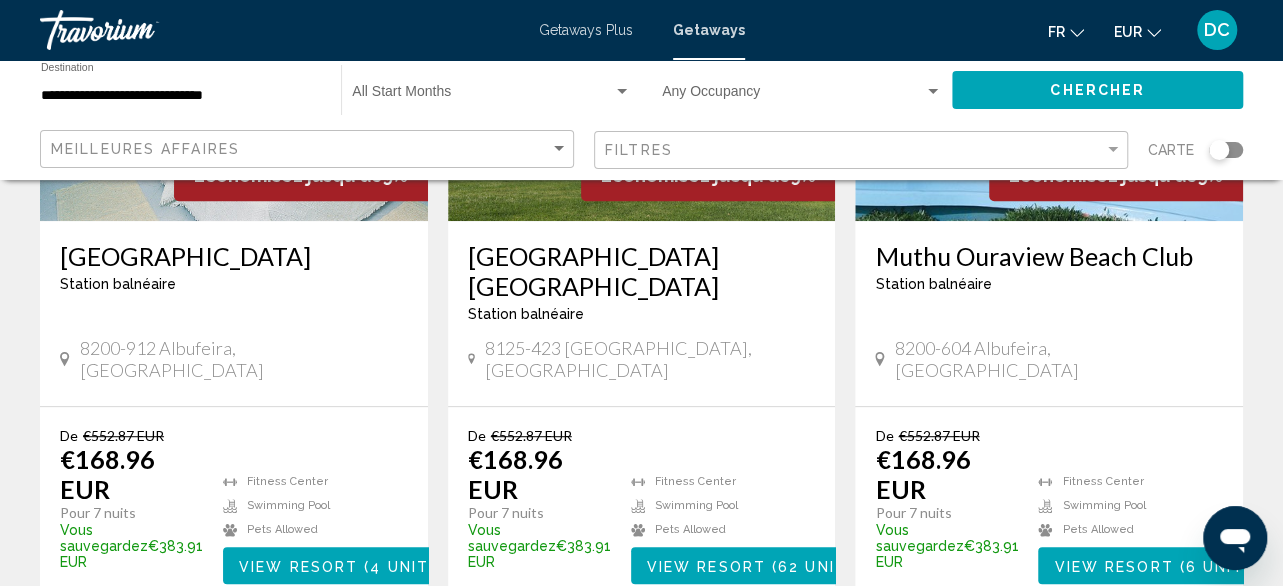 scroll, scrollTop: 400, scrollLeft: 0, axis: vertical 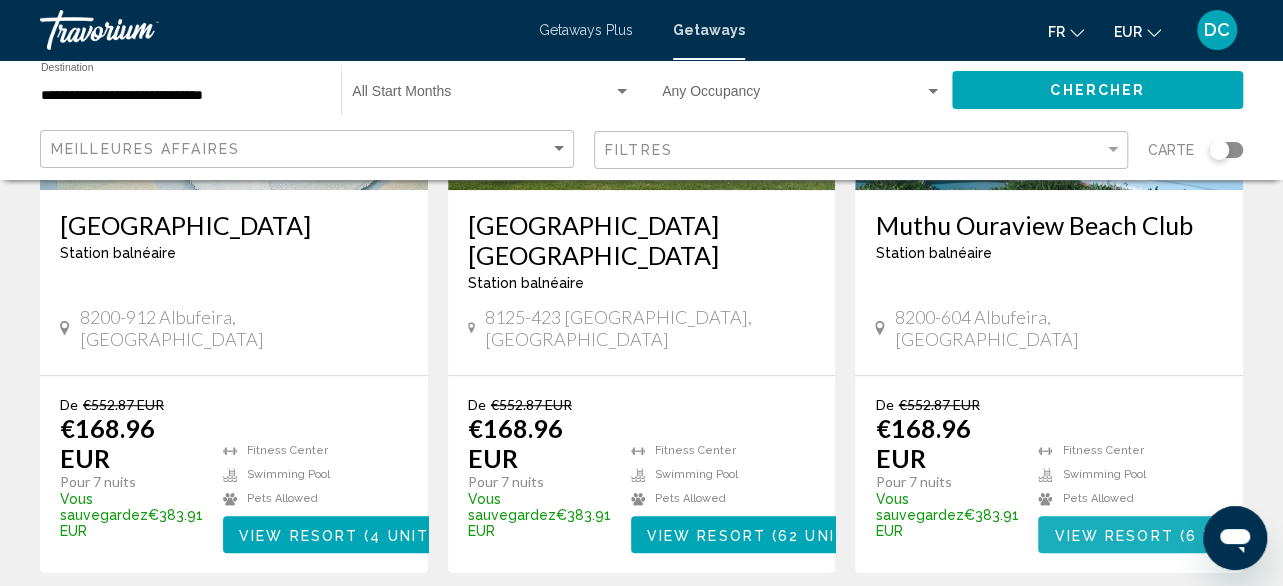 click on "View Resort" at bounding box center (1113, 535) 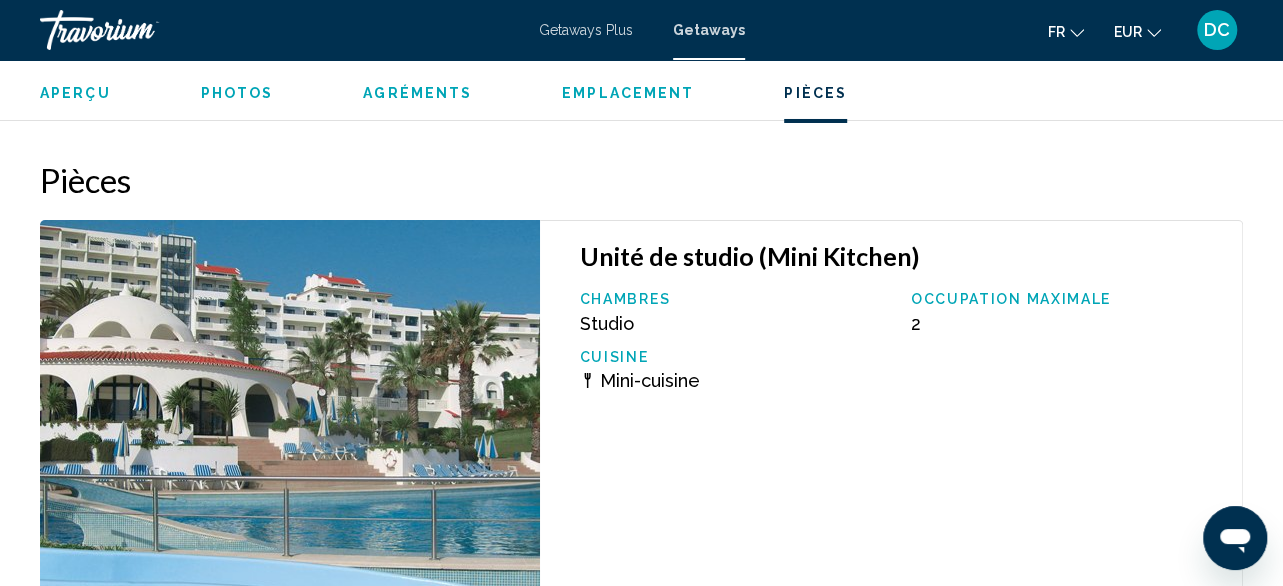scroll, scrollTop: 3640, scrollLeft: 0, axis: vertical 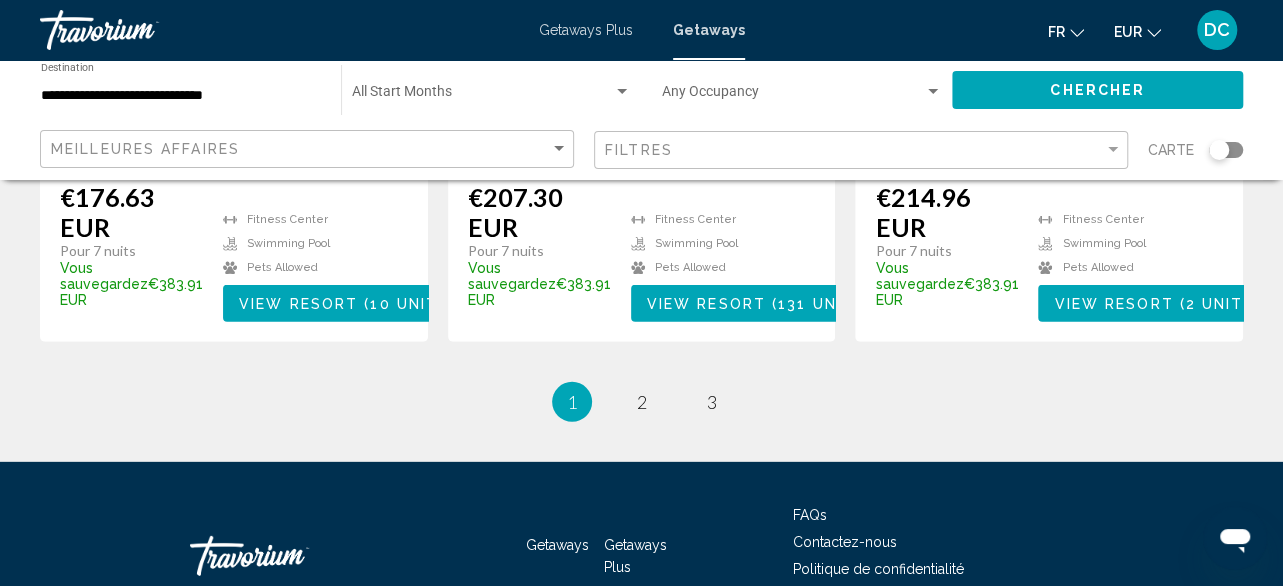 click on "**********" 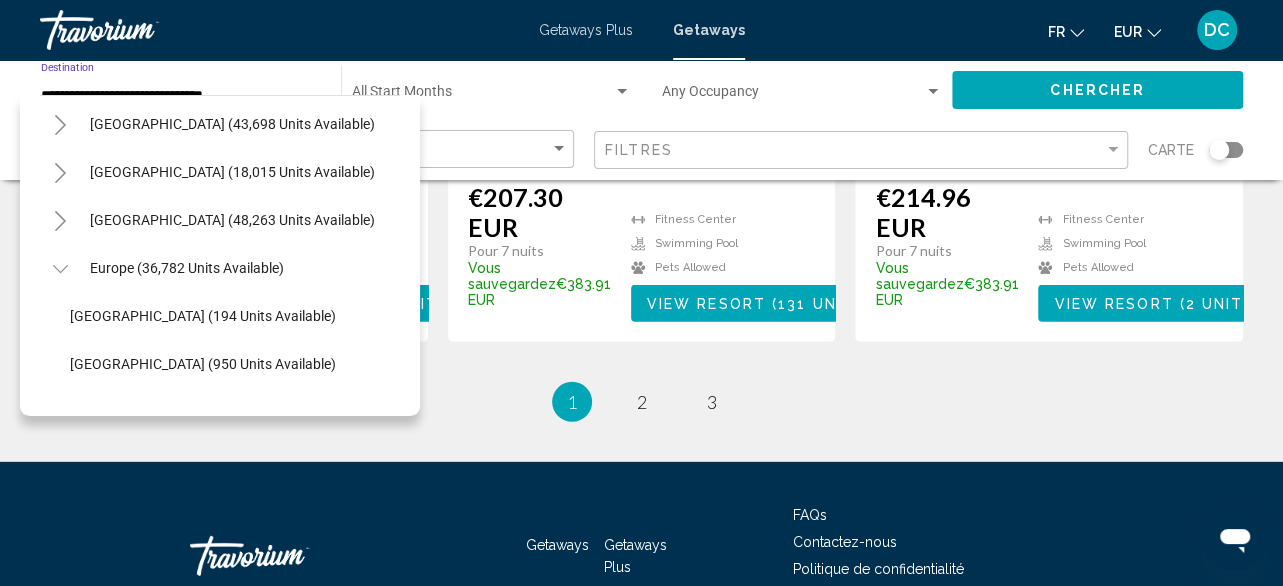 scroll, scrollTop: 0, scrollLeft: 0, axis: both 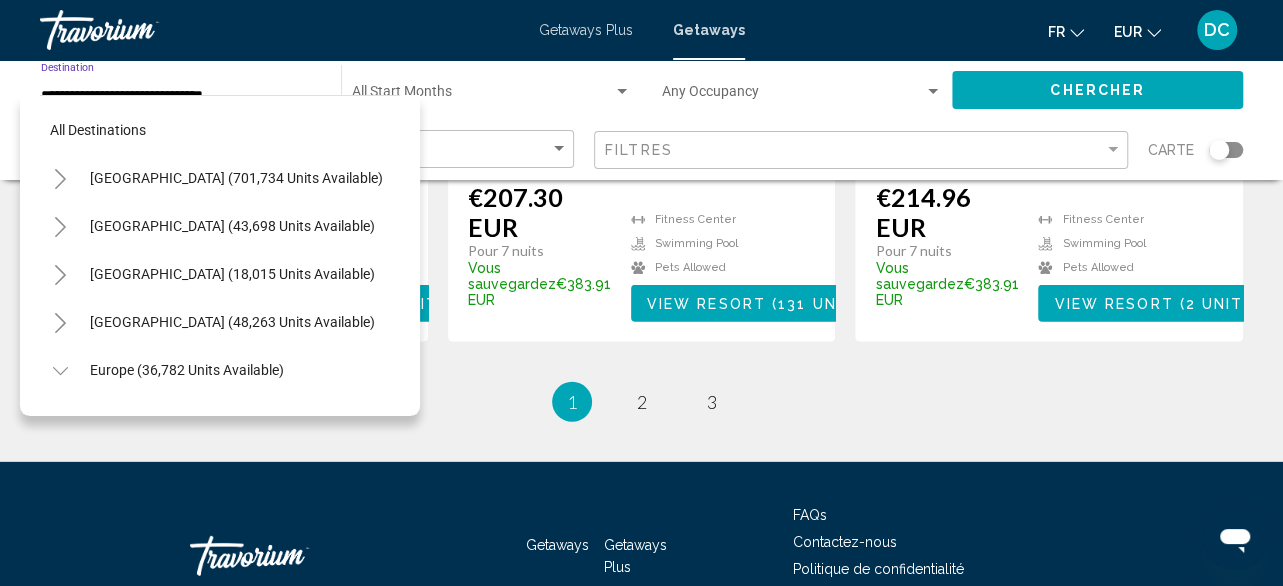 click 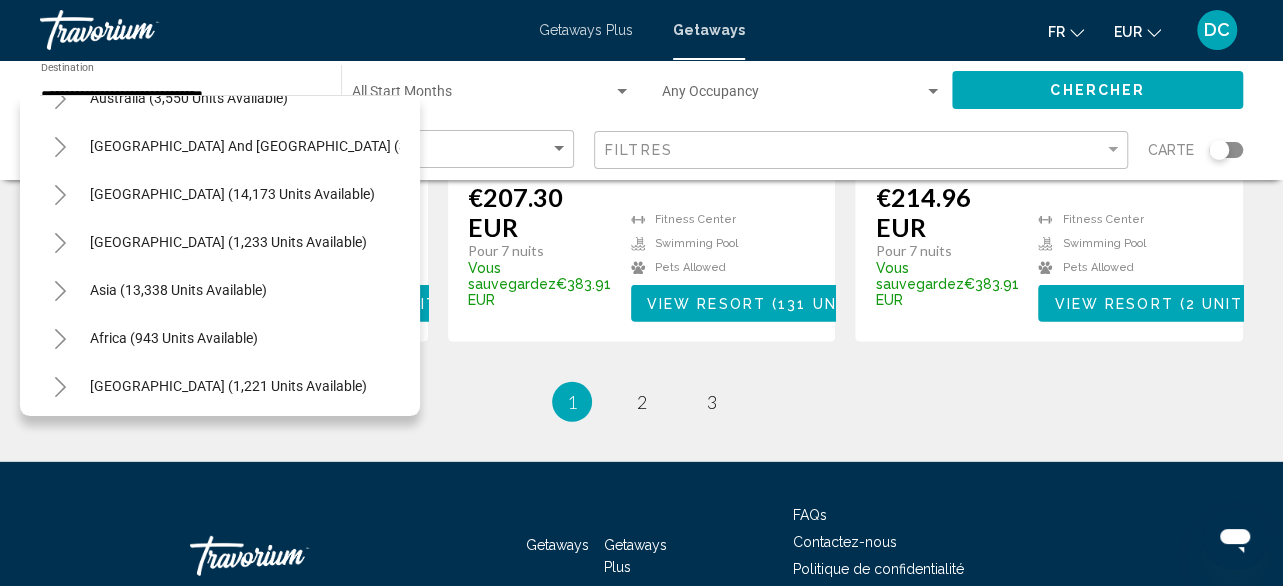 scroll, scrollTop: 3555, scrollLeft: 0, axis: vertical 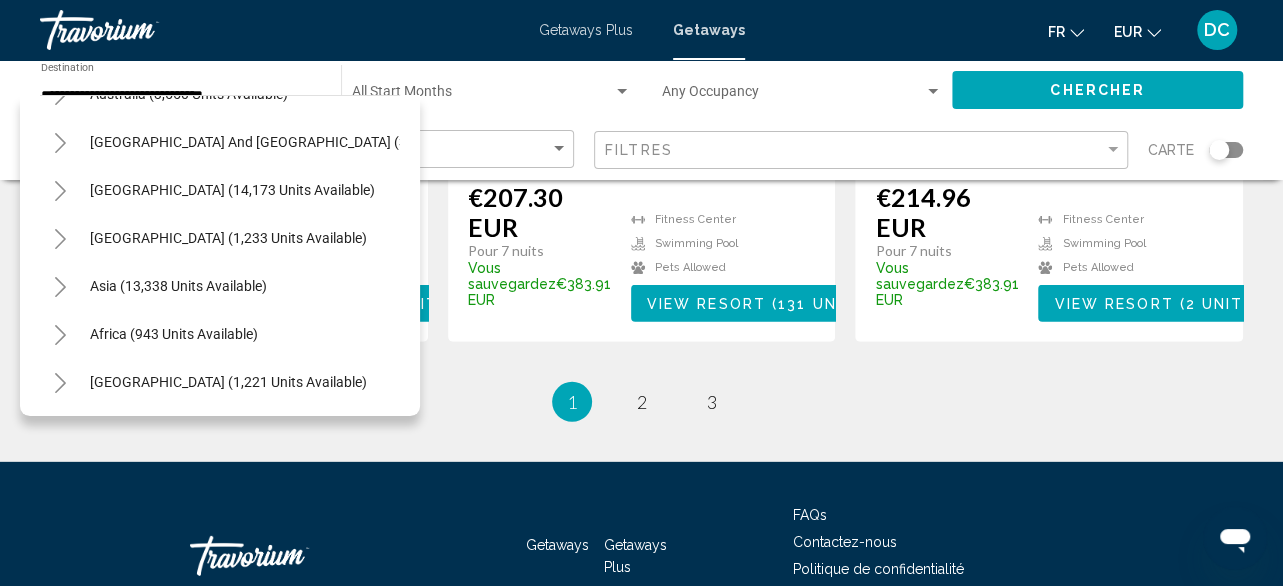 click 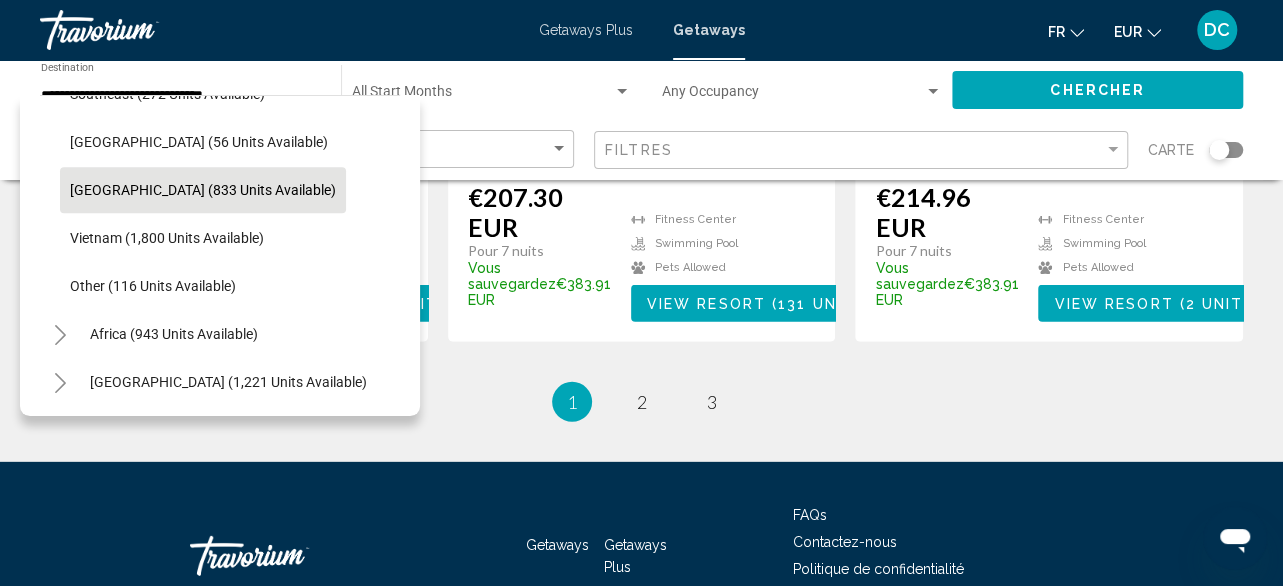 scroll, scrollTop: 4275, scrollLeft: 0, axis: vertical 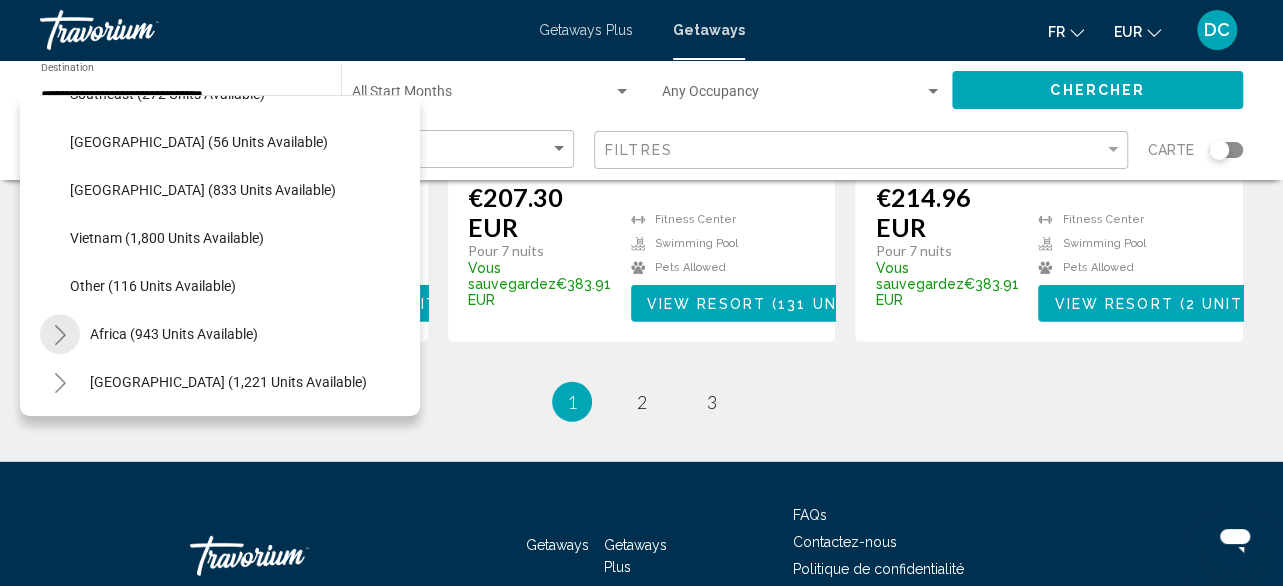 click 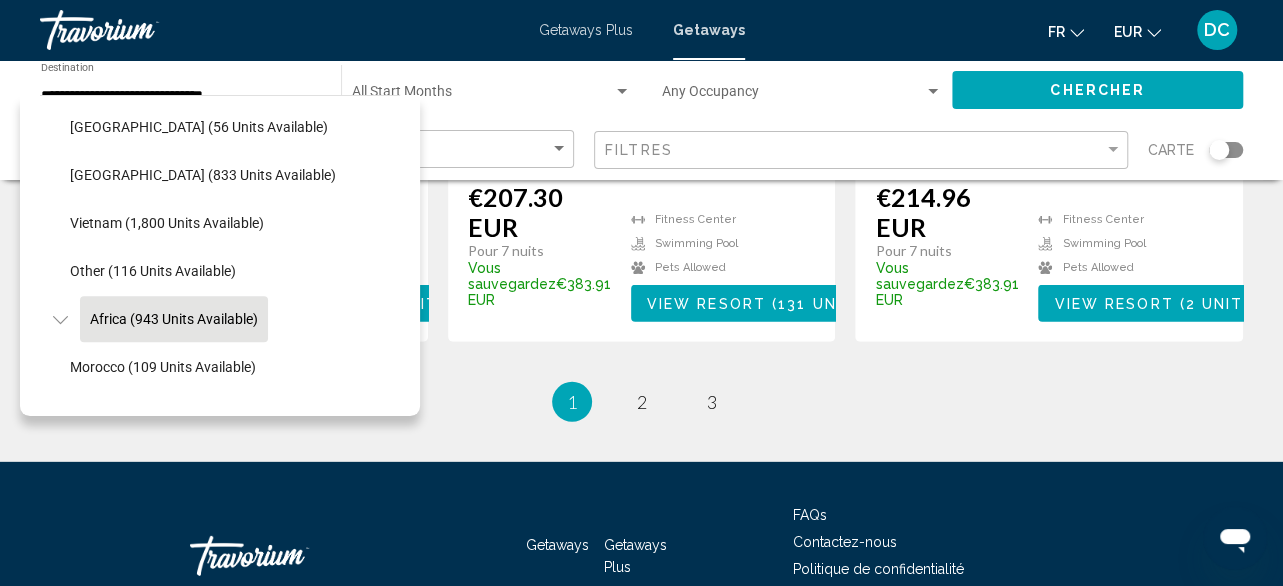 scroll, scrollTop: 4419, scrollLeft: 0, axis: vertical 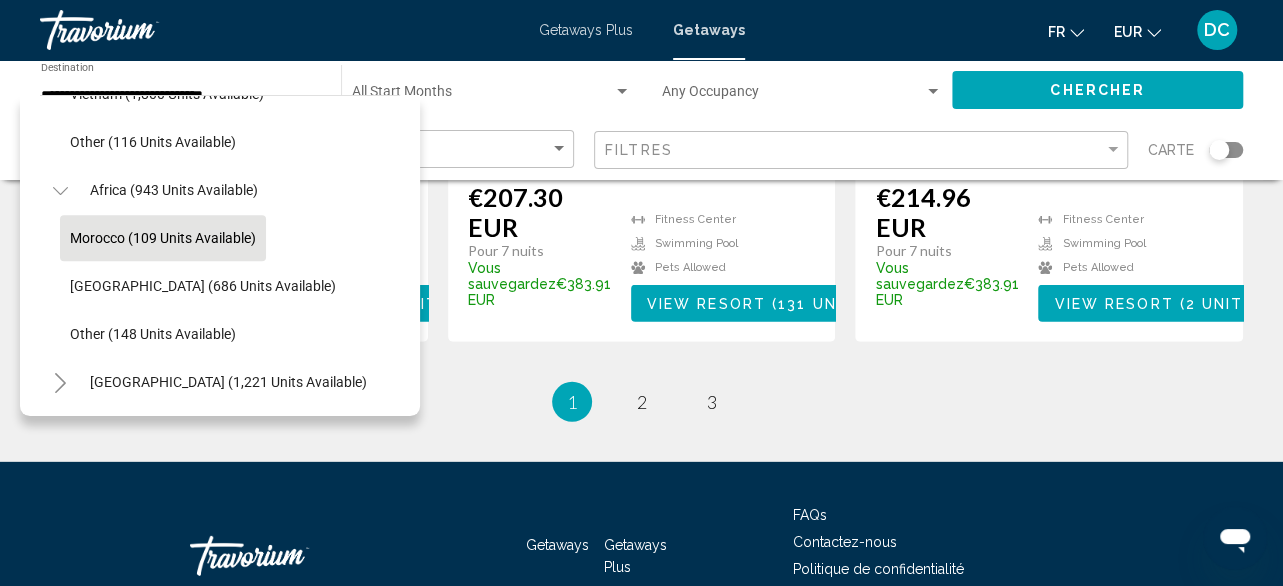 click on "Morocco (109 units available)" 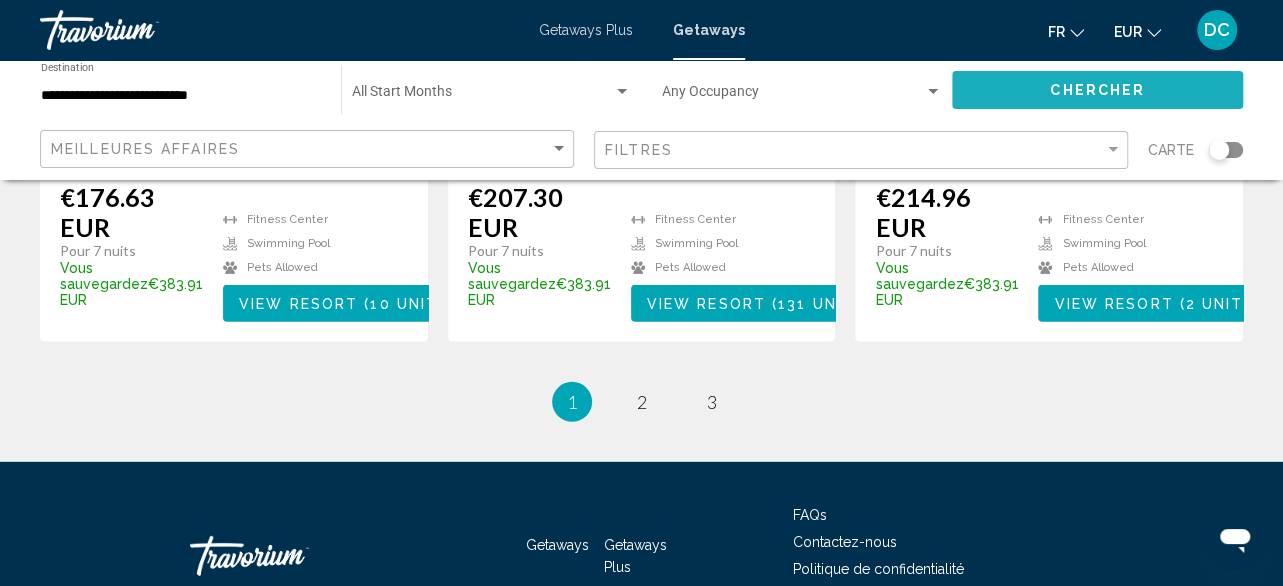 click on "Chercher" 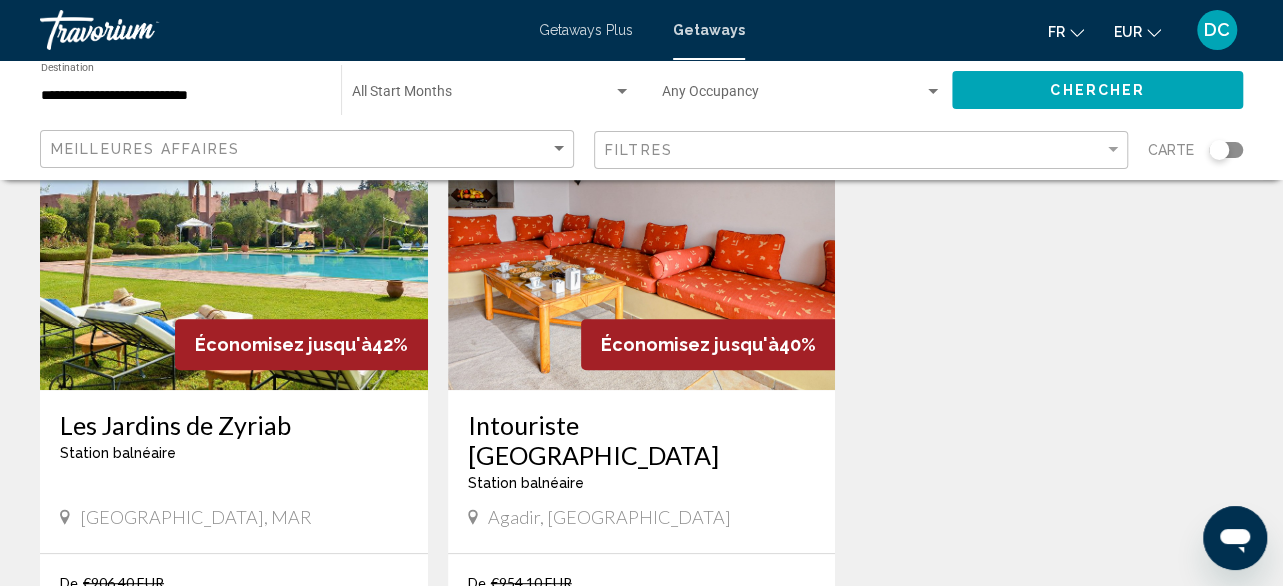 scroll, scrollTop: 0, scrollLeft: 0, axis: both 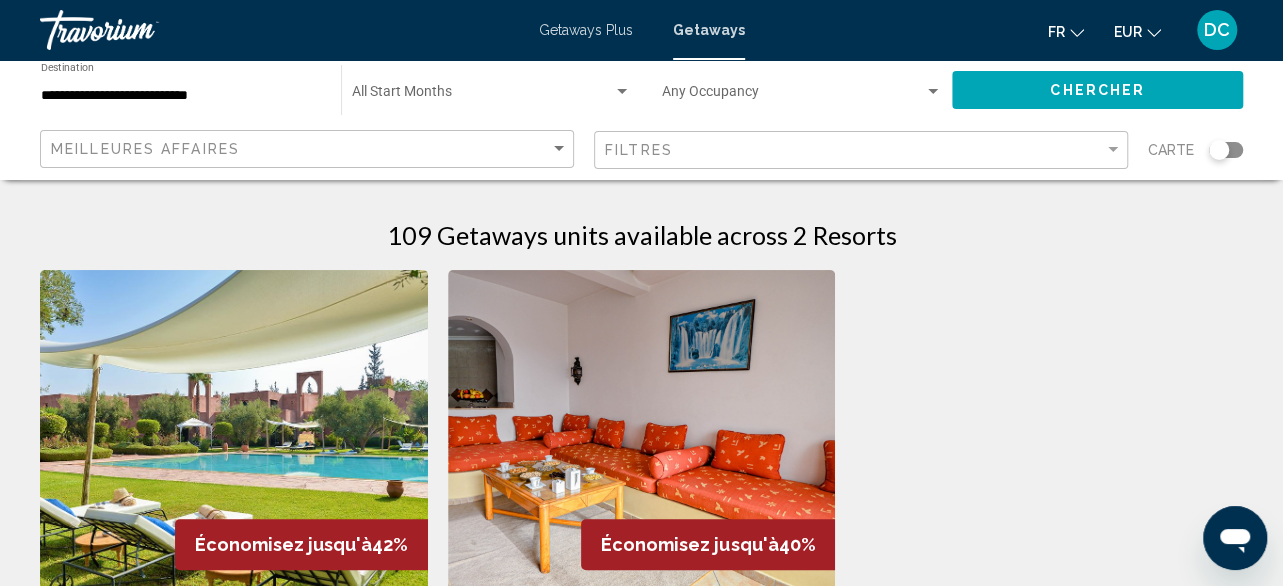 click on "**********" 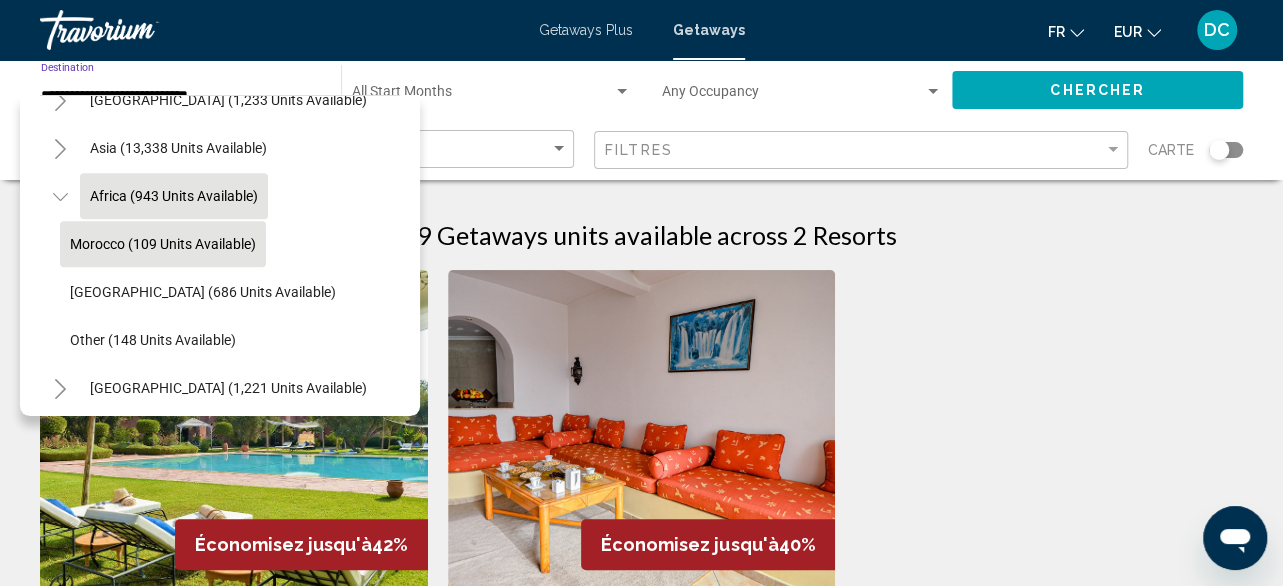 scroll, scrollTop: 483, scrollLeft: 0, axis: vertical 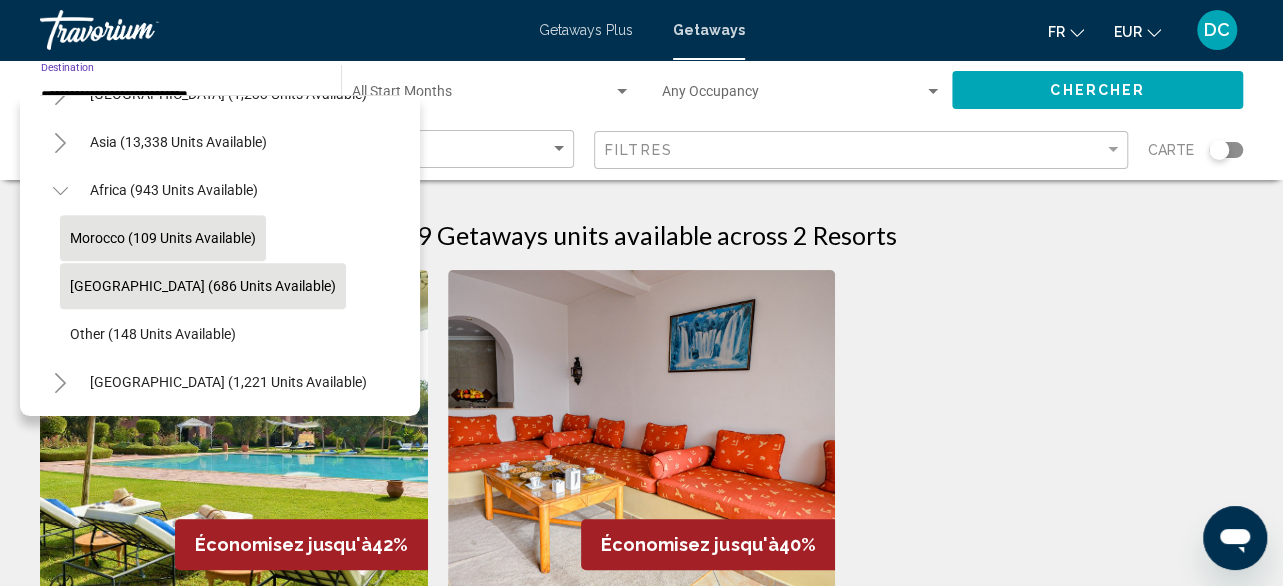 click on "South Africa (686 units available)" 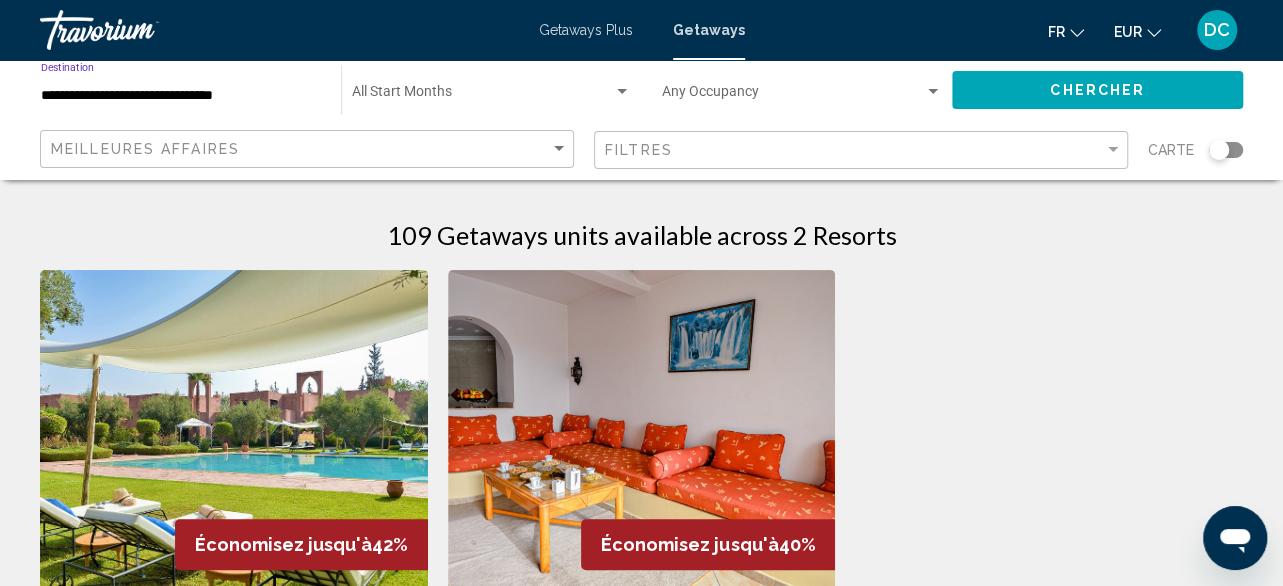 click on "Chercher" 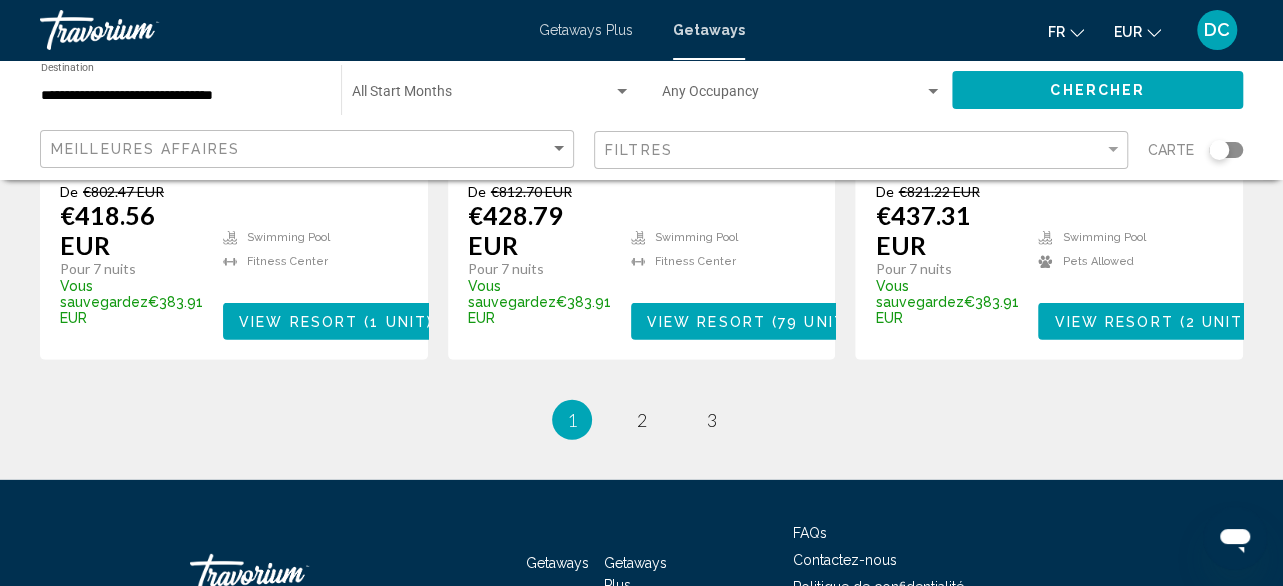 scroll, scrollTop: 2800, scrollLeft: 0, axis: vertical 